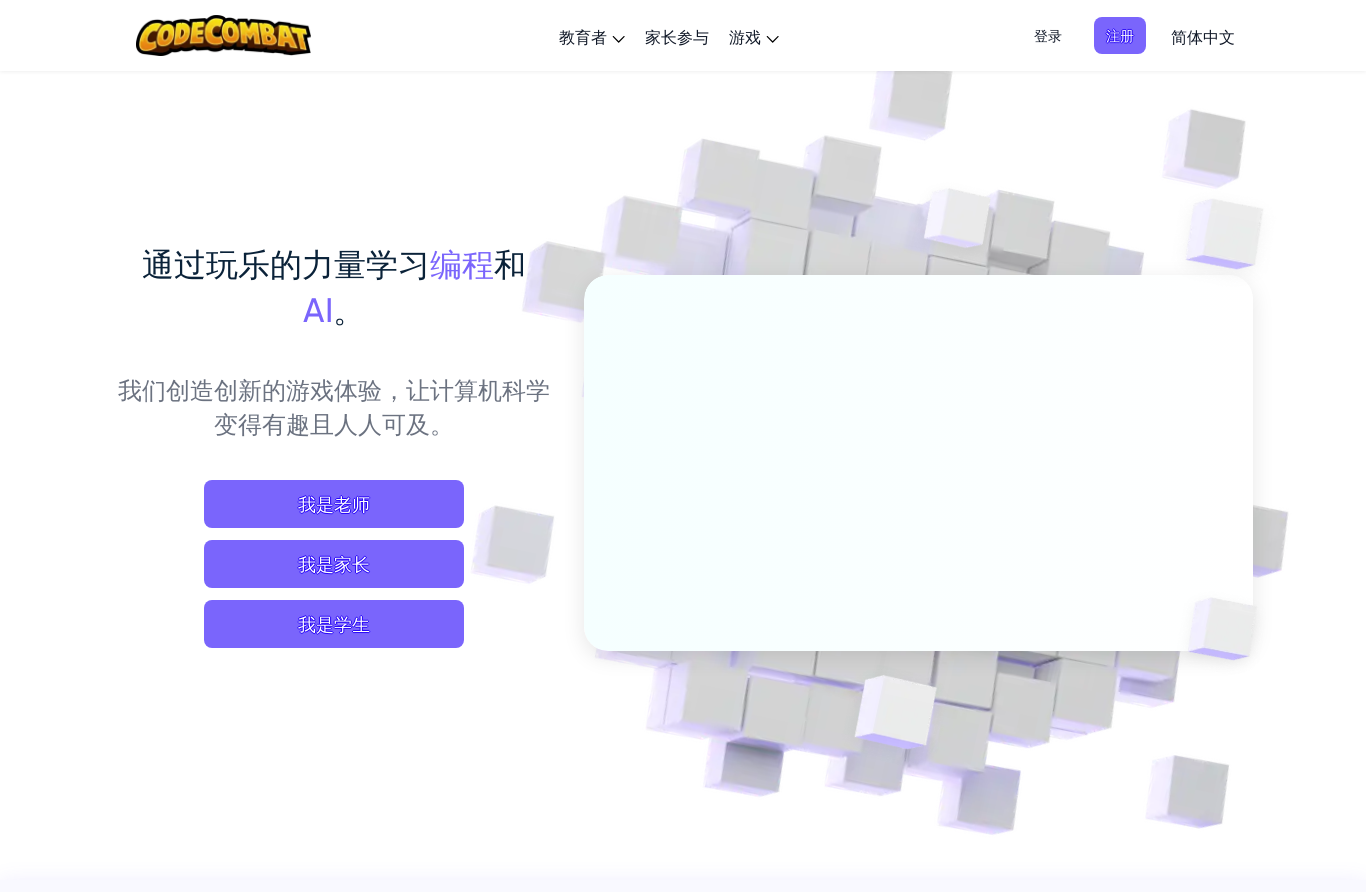 scroll, scrollTop: 0, scrollLeft: 0, axis: both 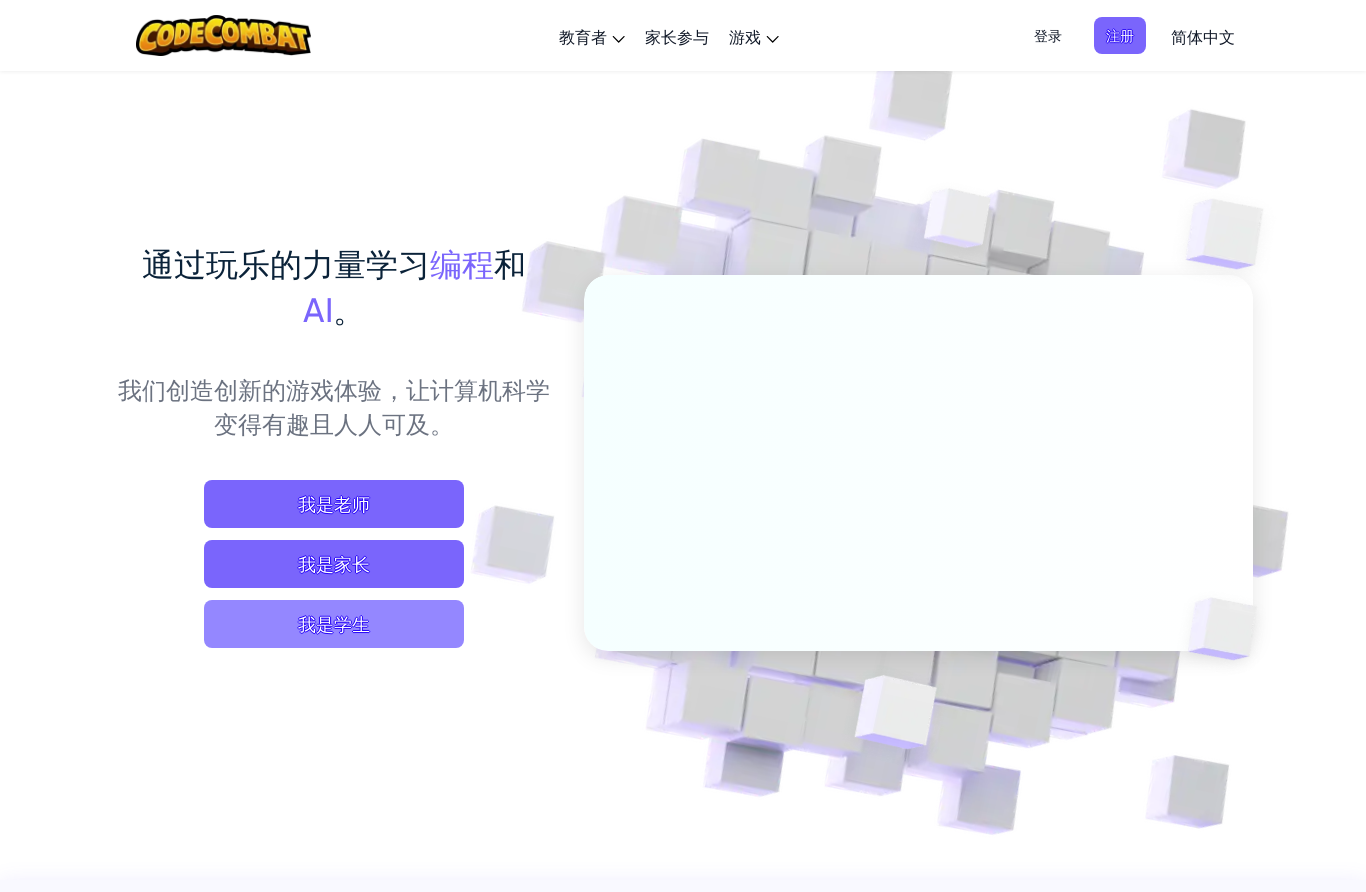 click on "我是学生" at bounding box center [334, 624] 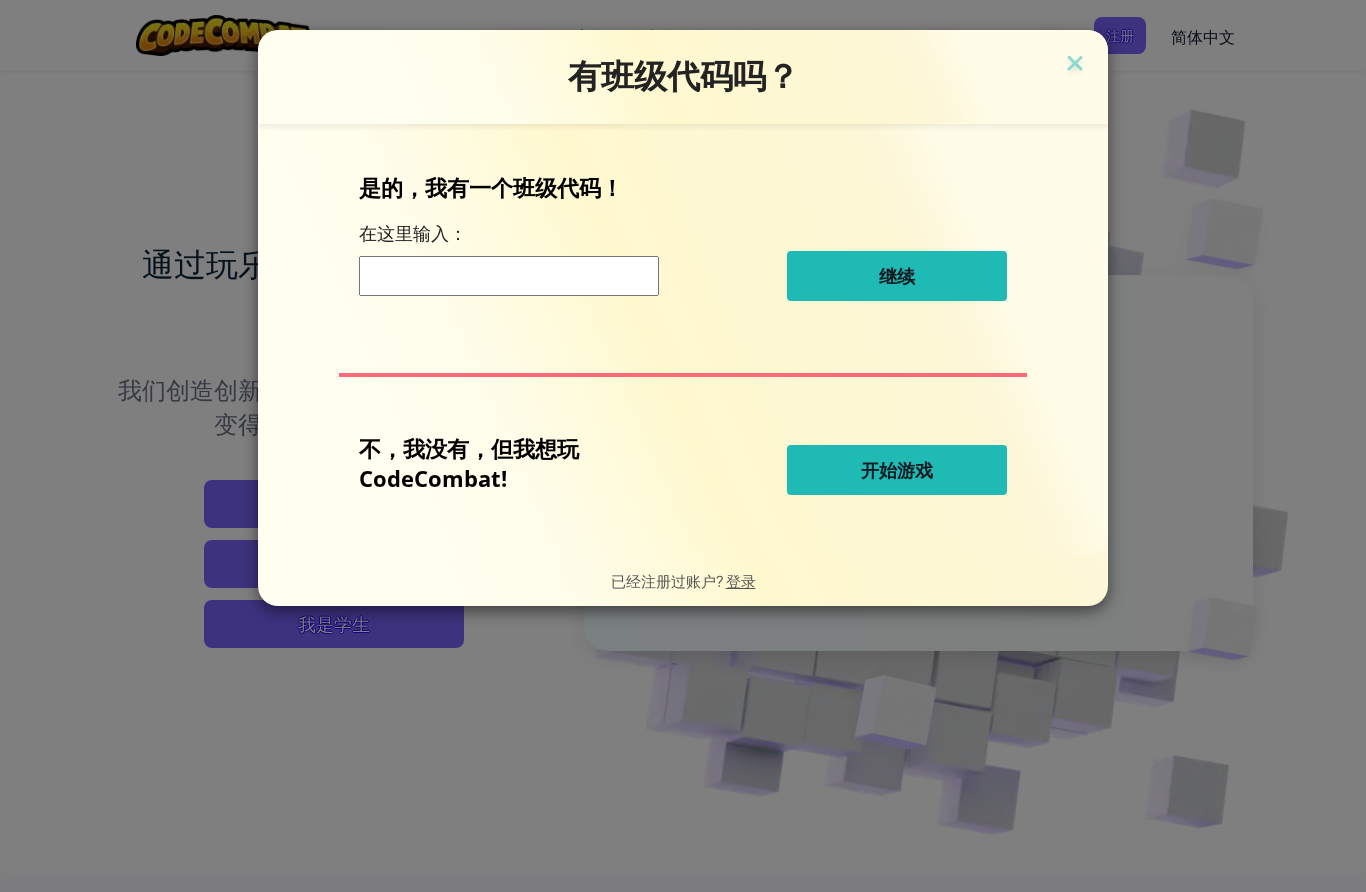 click on "开始游戏" at bounding box center [897, 470] 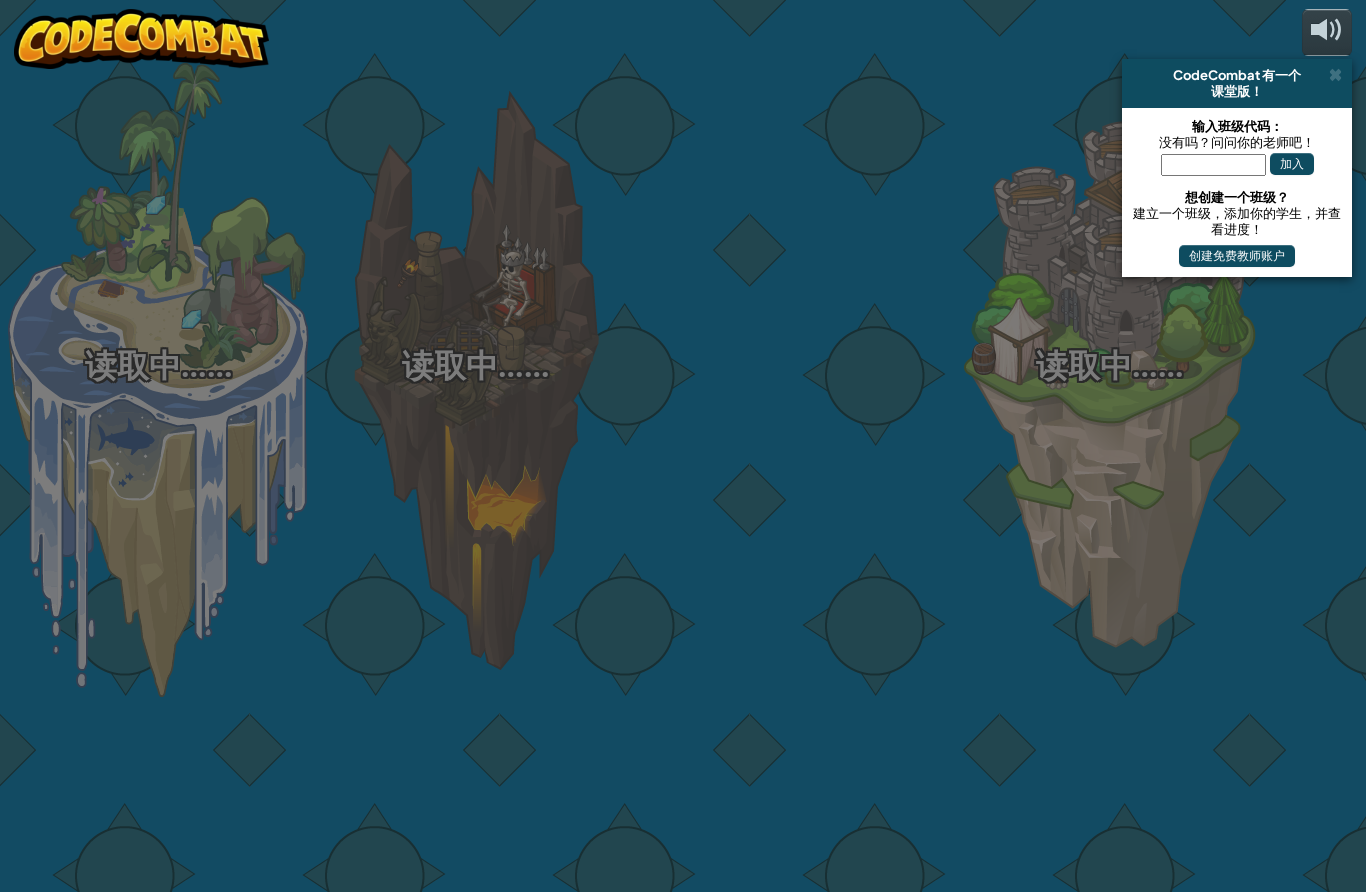 select on "zh-HANS" 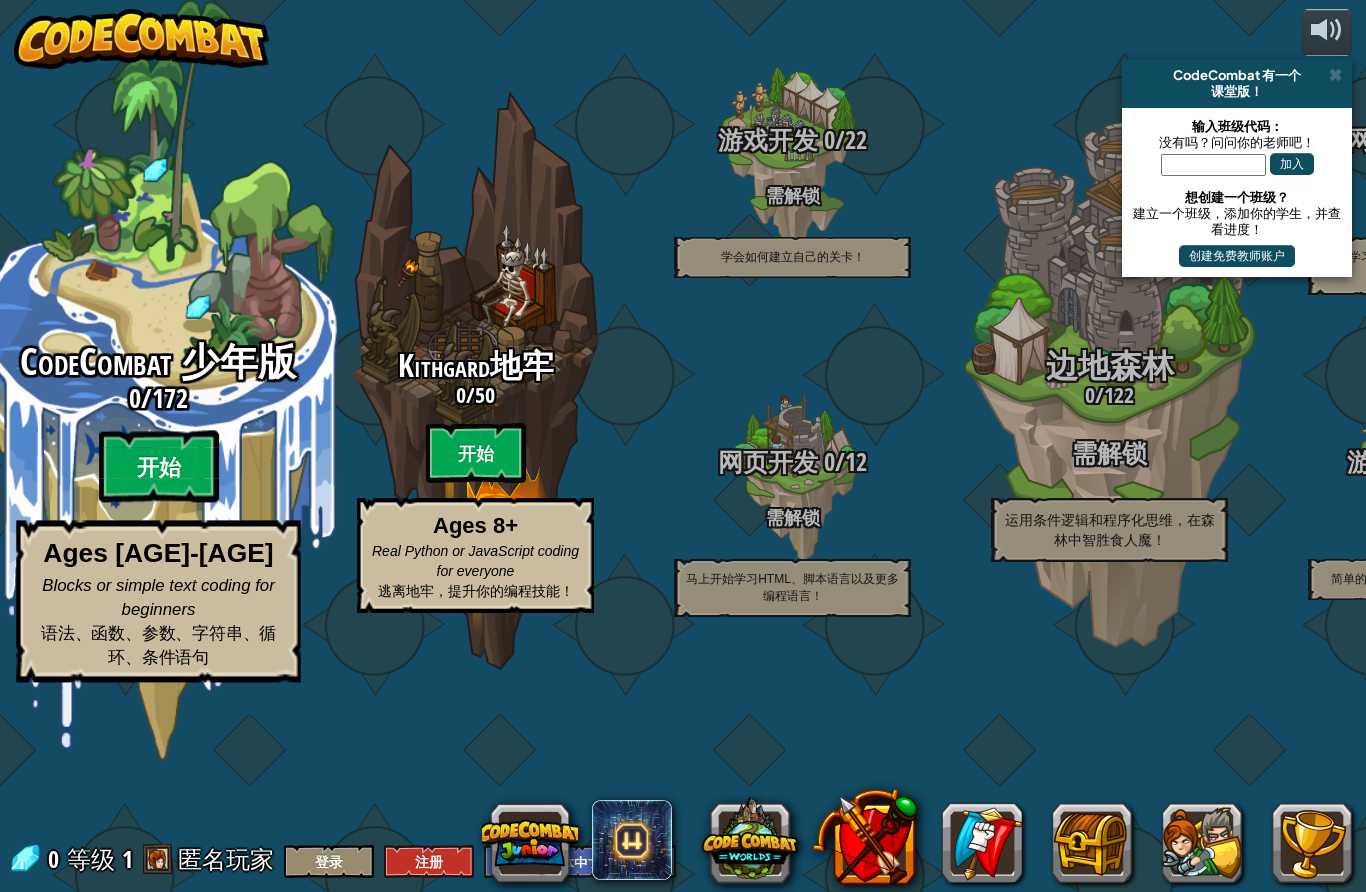click on "开始" at bounding box center [159, 467] 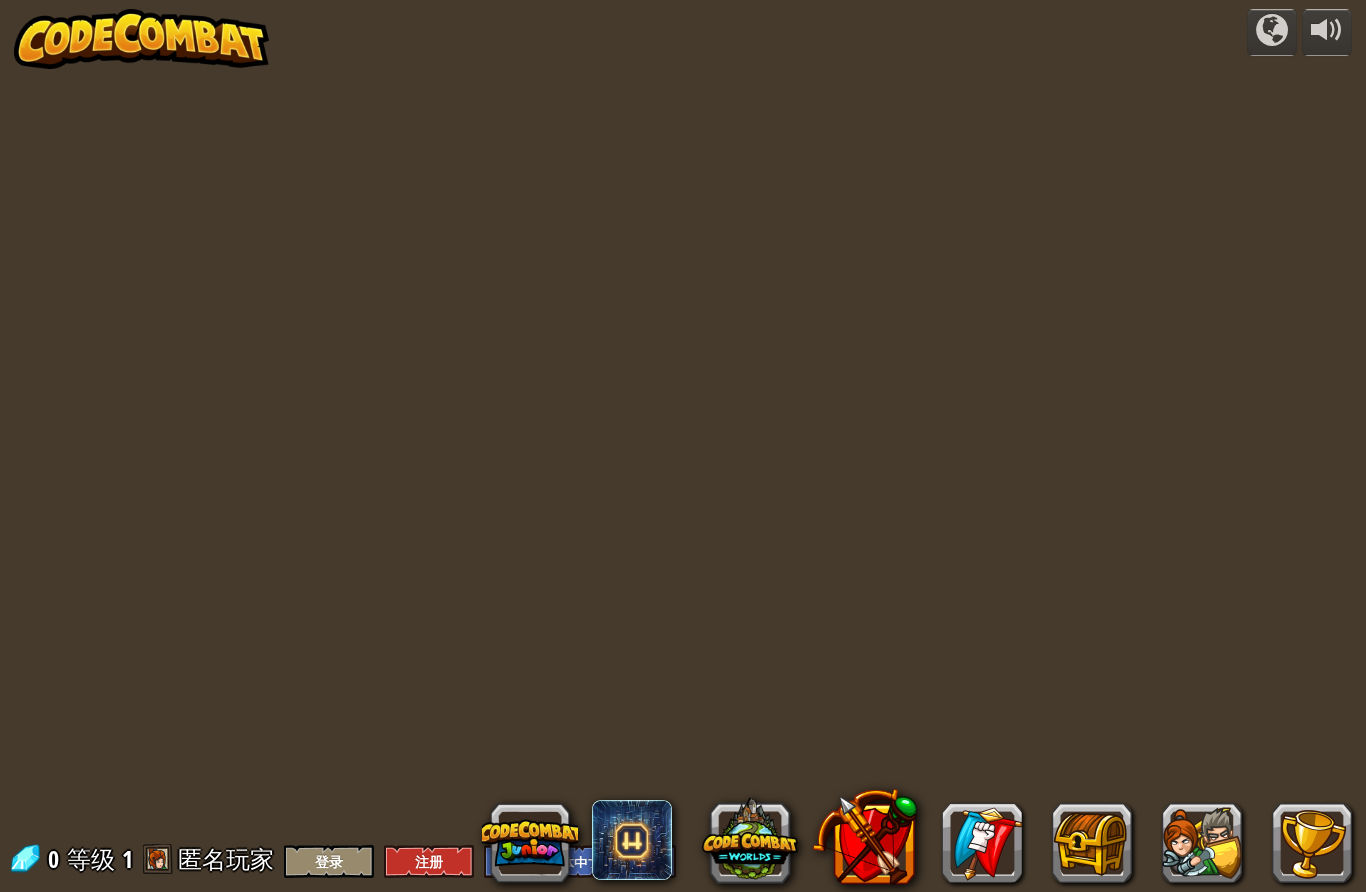 select on "zh-HANS" 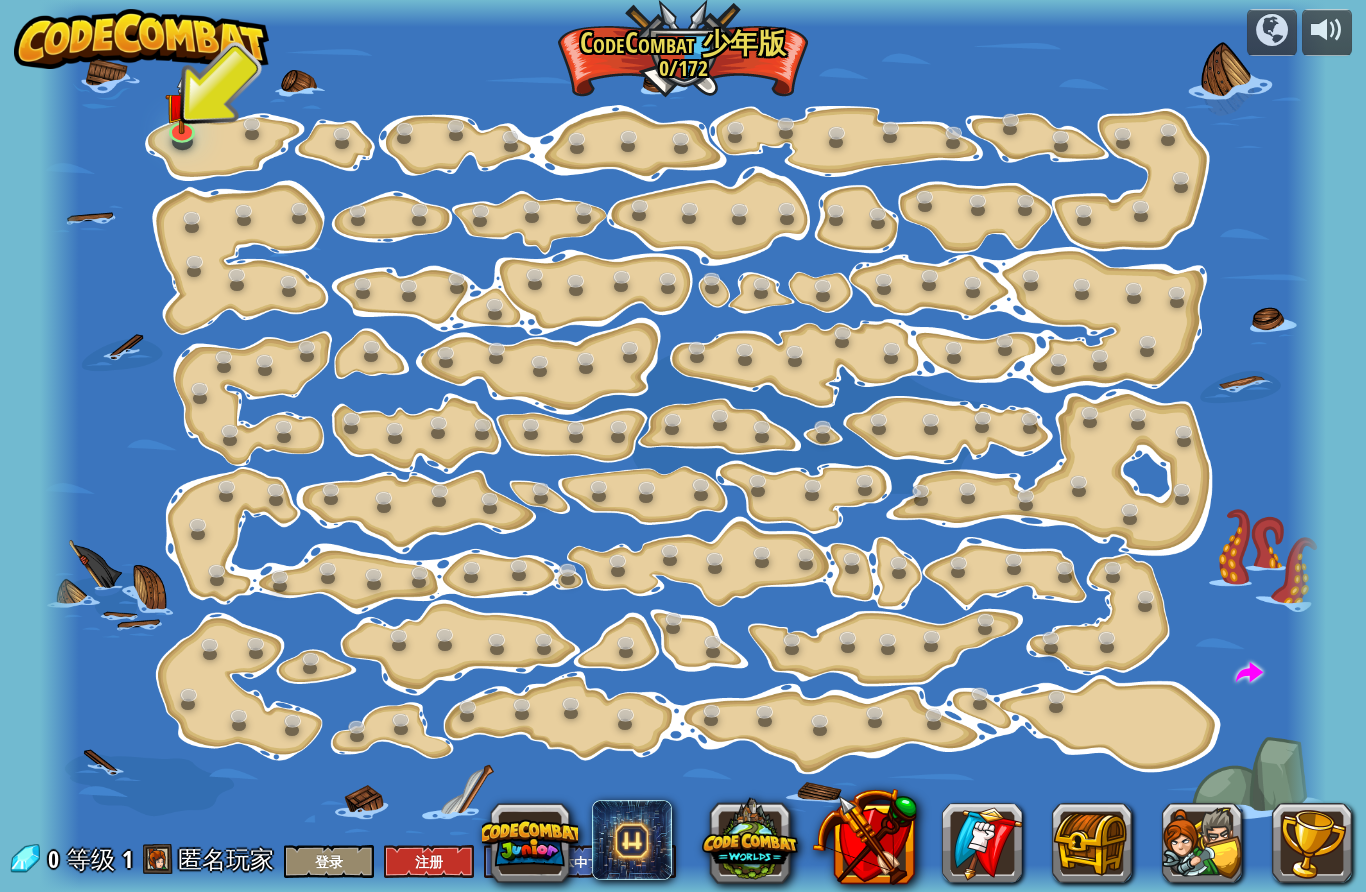 click at bounding box center [683, 446] 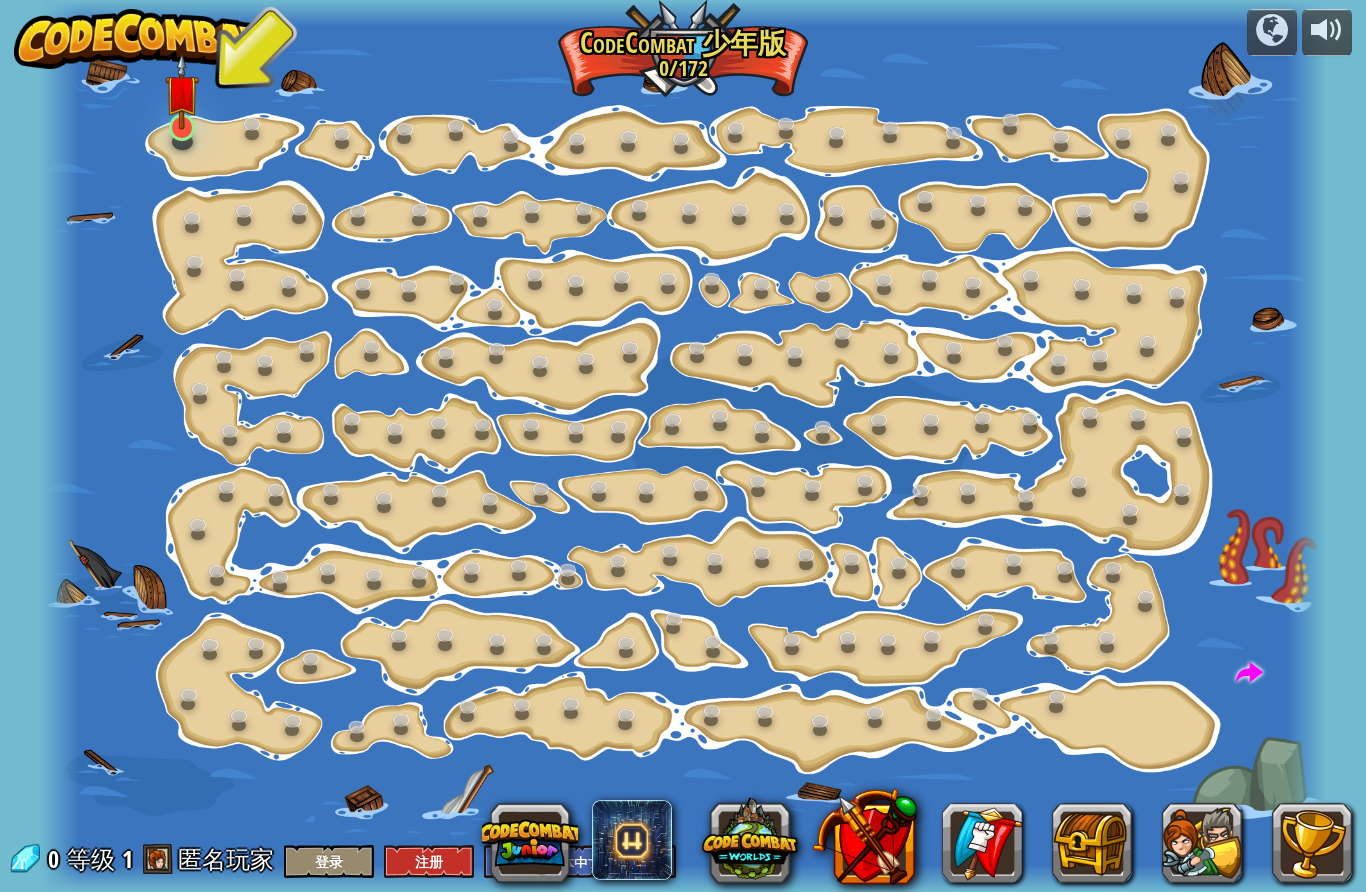 click at bounding box center [182, 127] 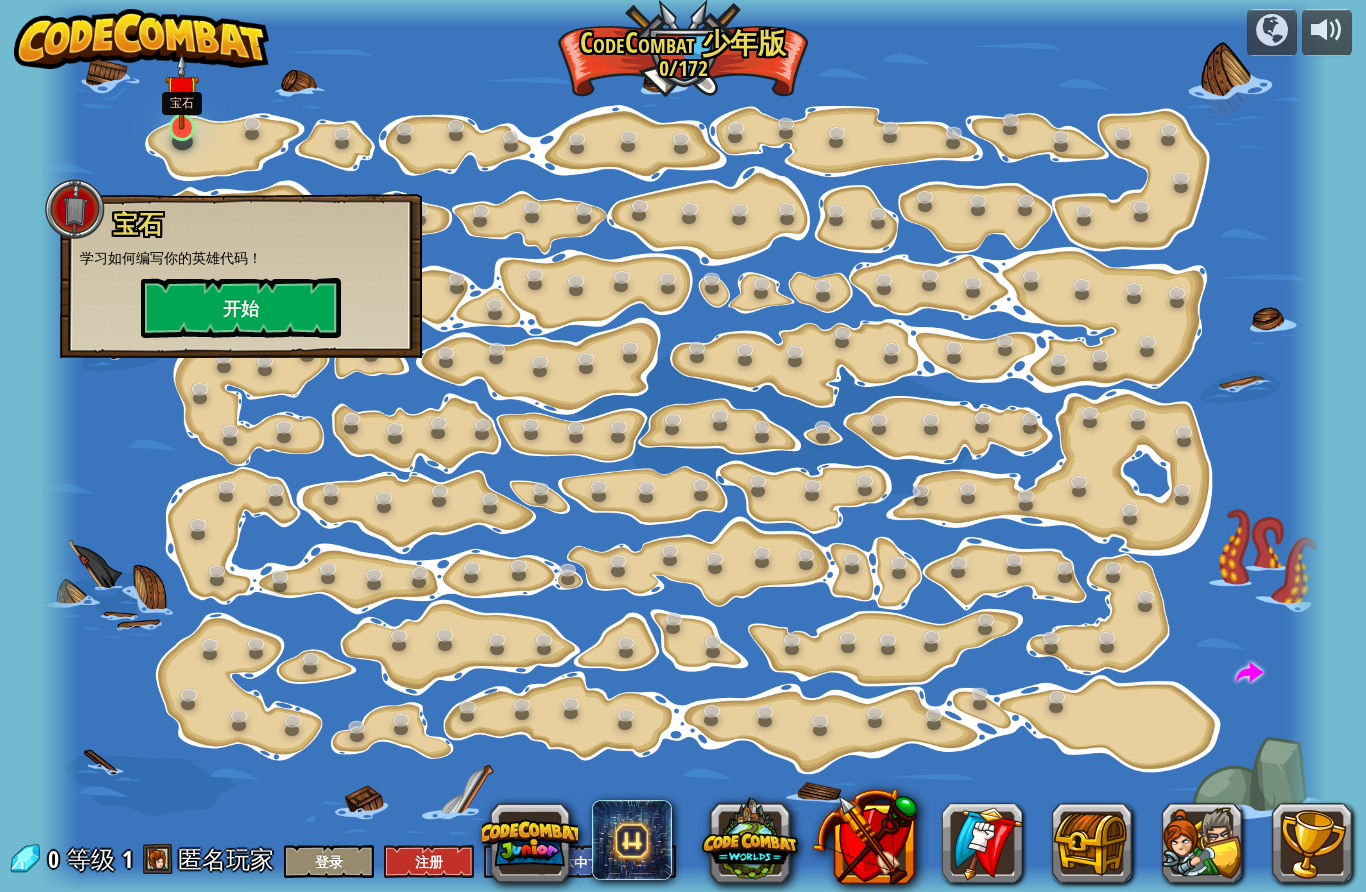 click on "开始" at bounding box center (241, 308) 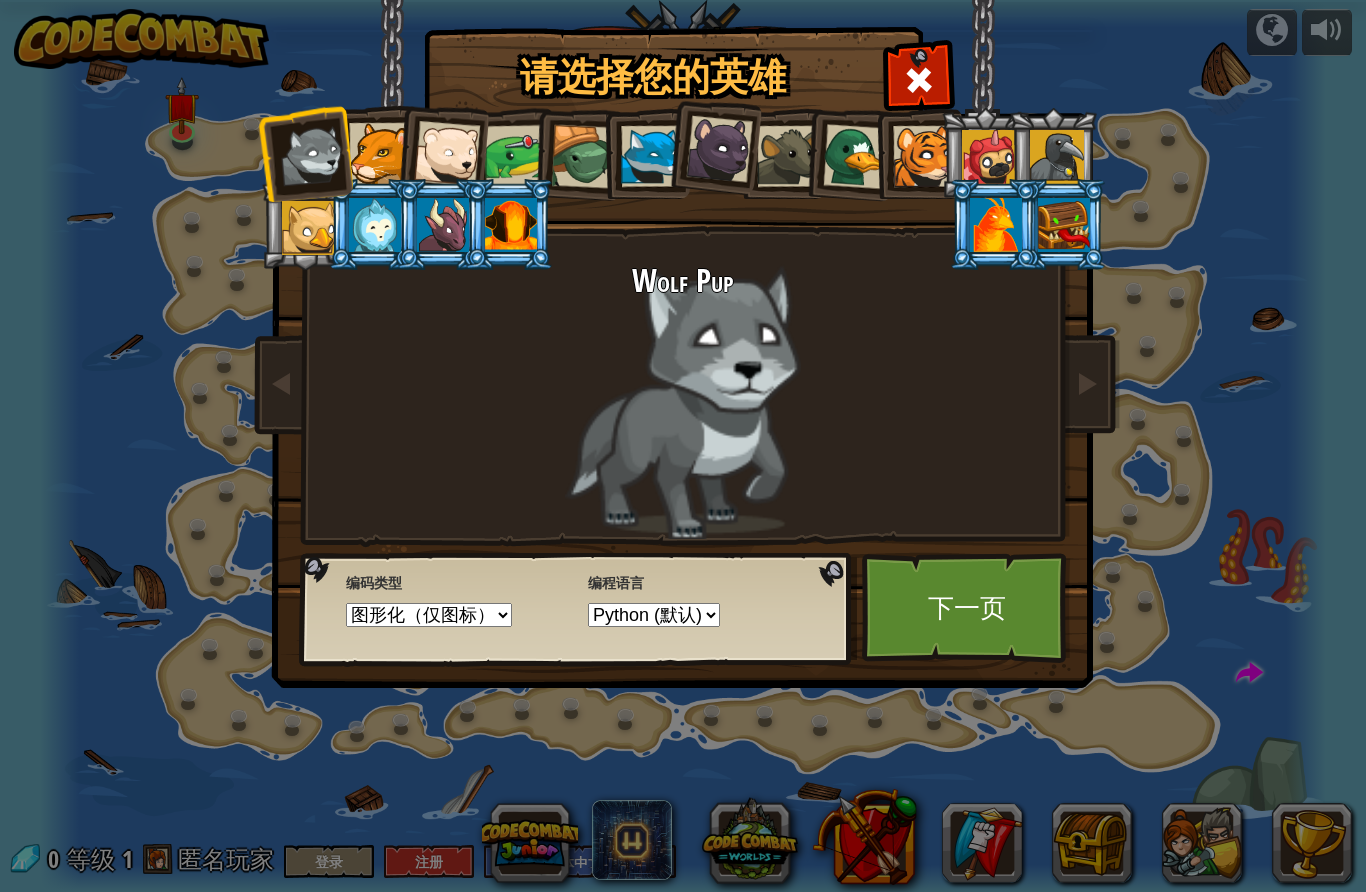 click on "Python (默认) JavaScript Lua C++ Java (测试)" at bounding box center (654, 615) 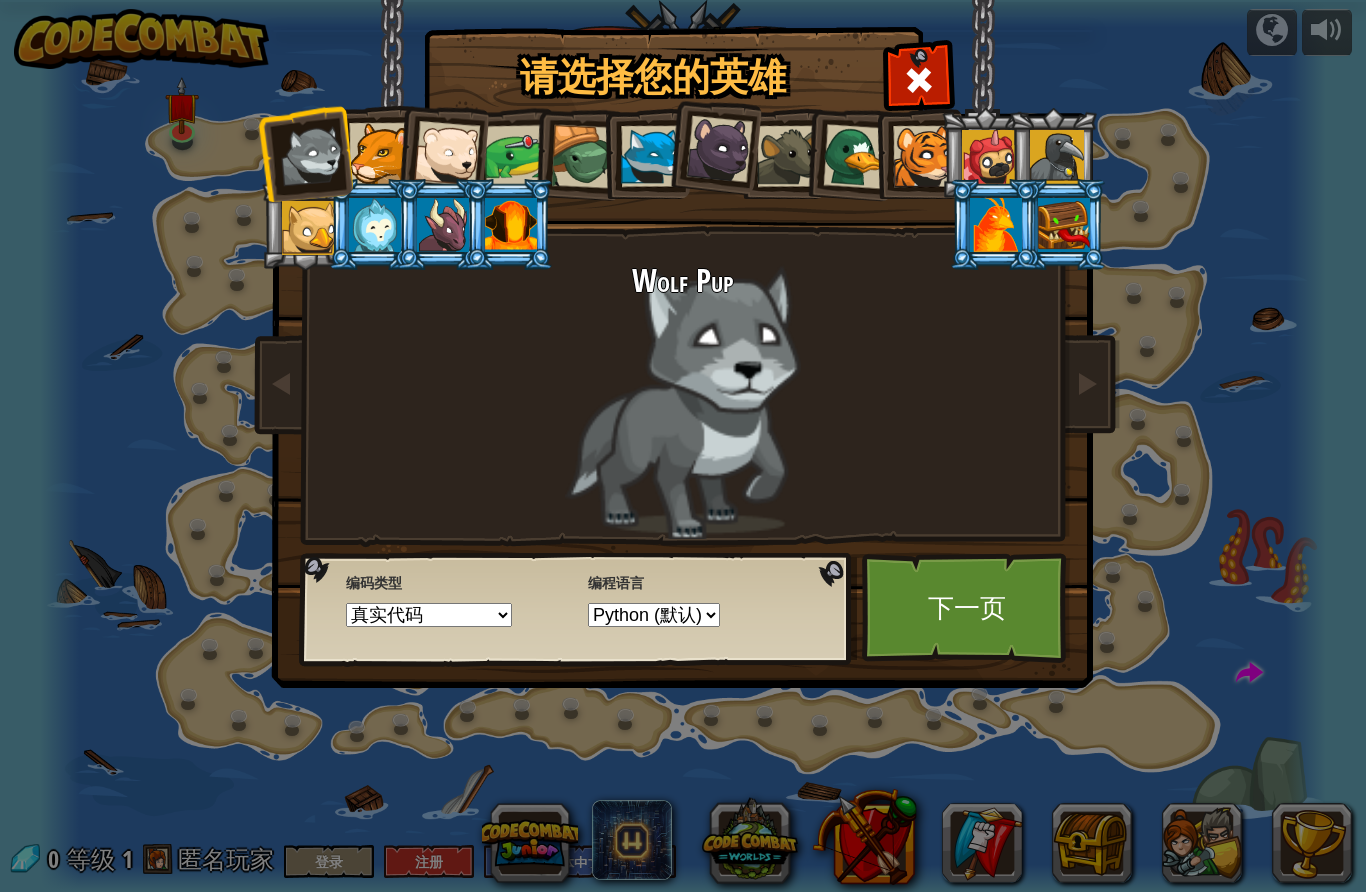 click on "编码类型 真实代码 图形化和代码 图形化 图形化（仅图标） 编程语言 Python (默认) JavaScript Lua C++ Java (测试)" at bounding box center (576, 609) 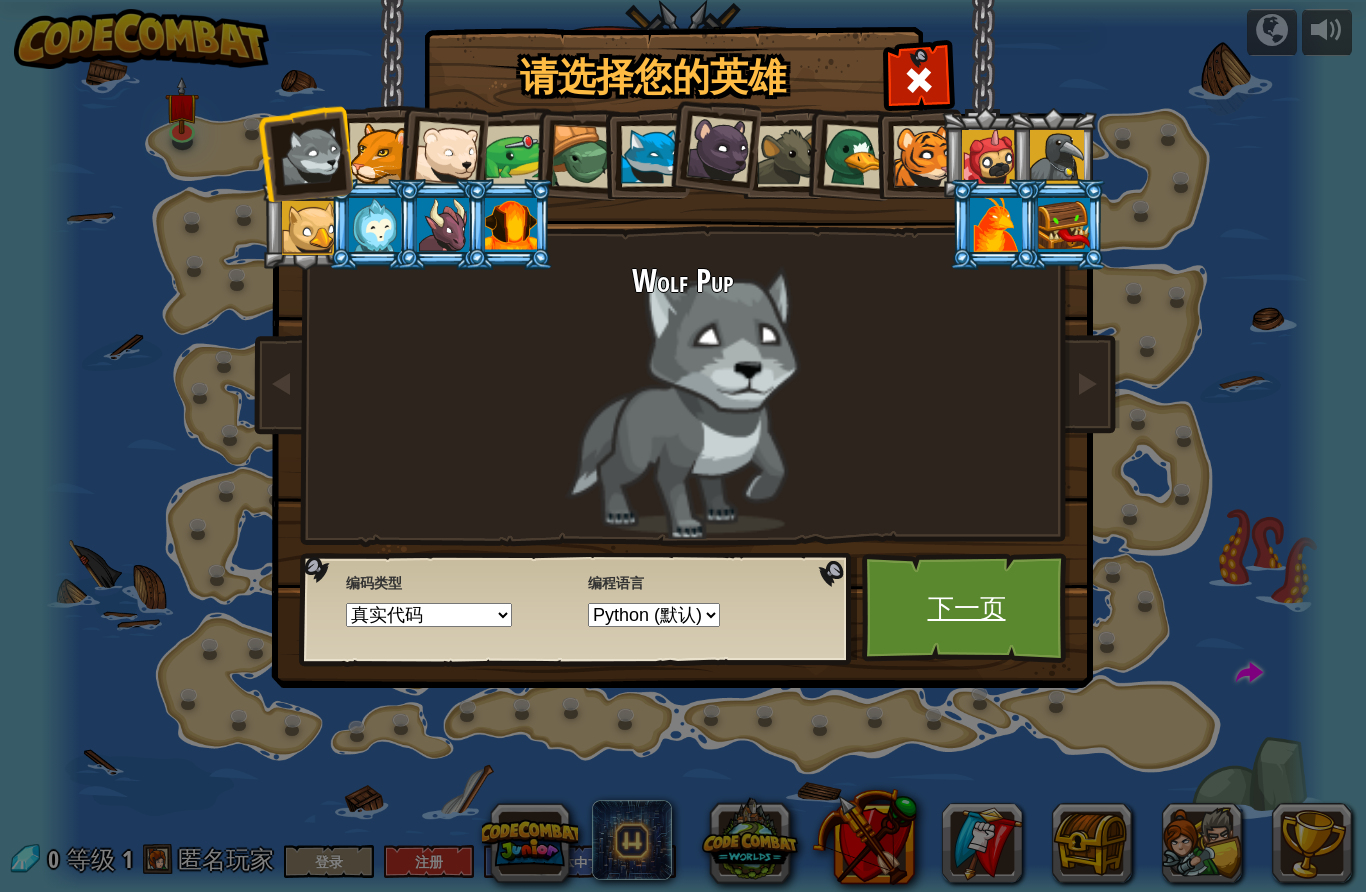 click on "下一页" at bounding box center (966, 608) 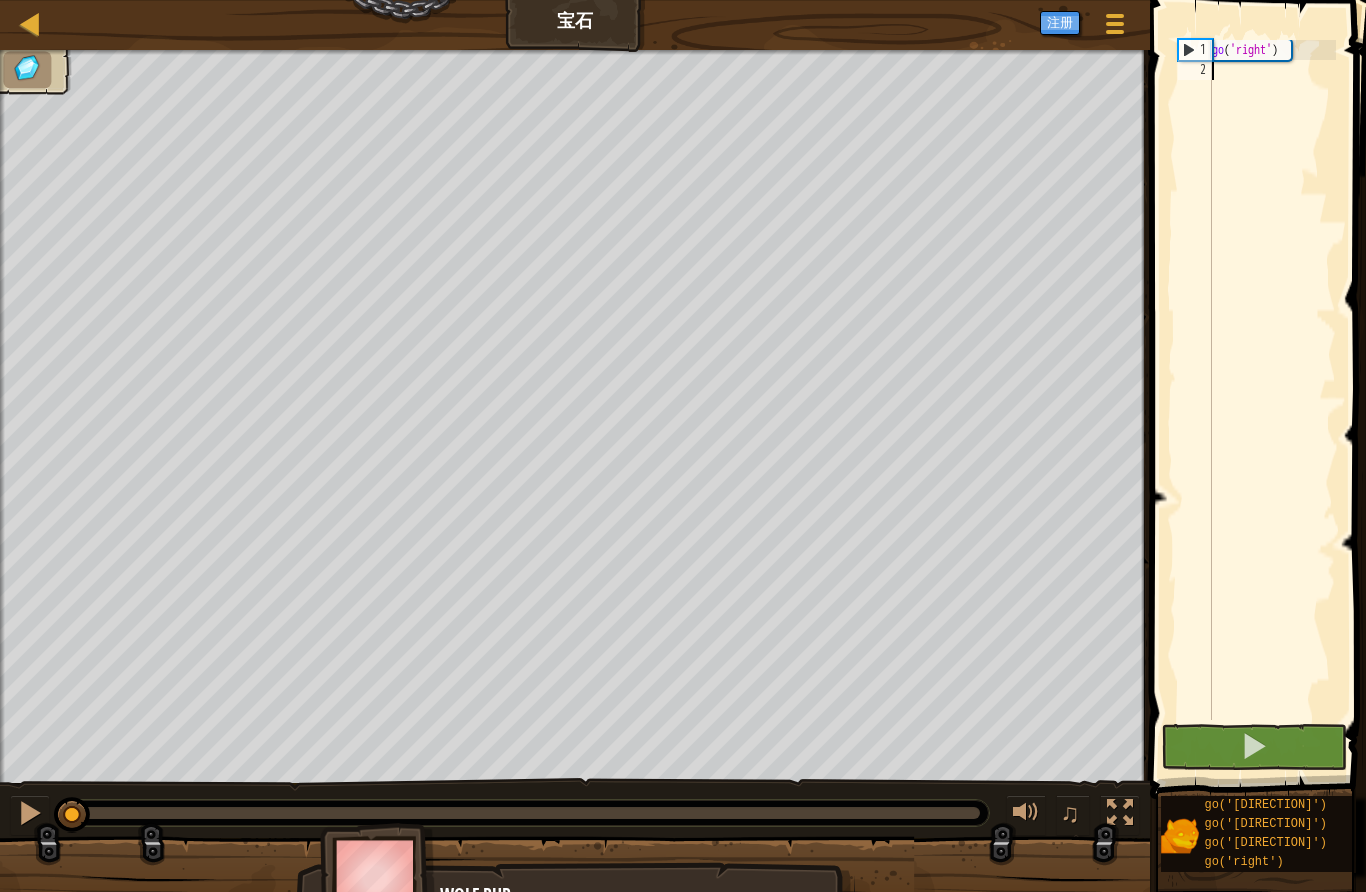 click on "go ( 'right' )" at bounding box center [1272, 400] 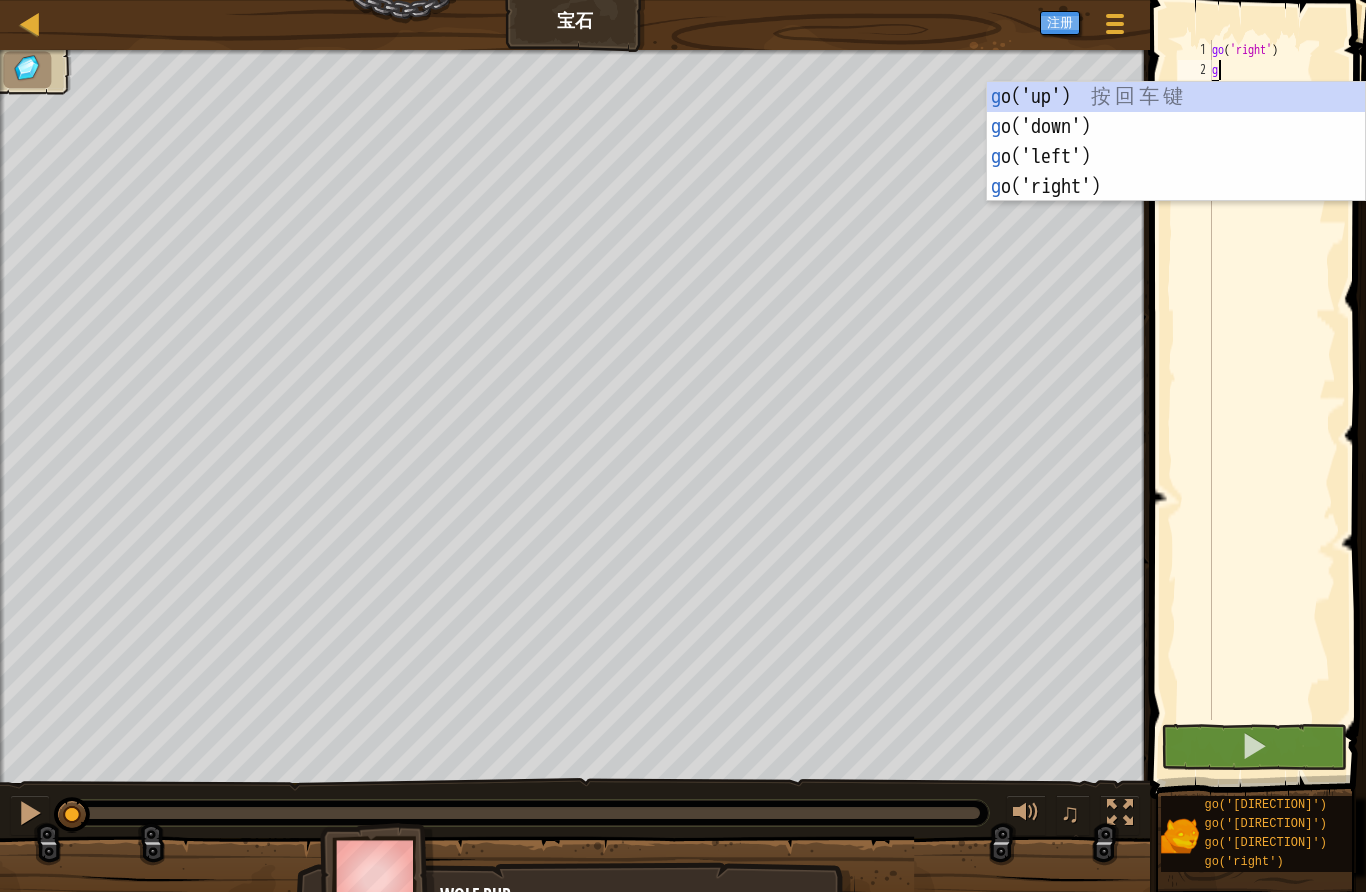 scroll, scrollTop: 37, scrollLeft: 13, axis: both 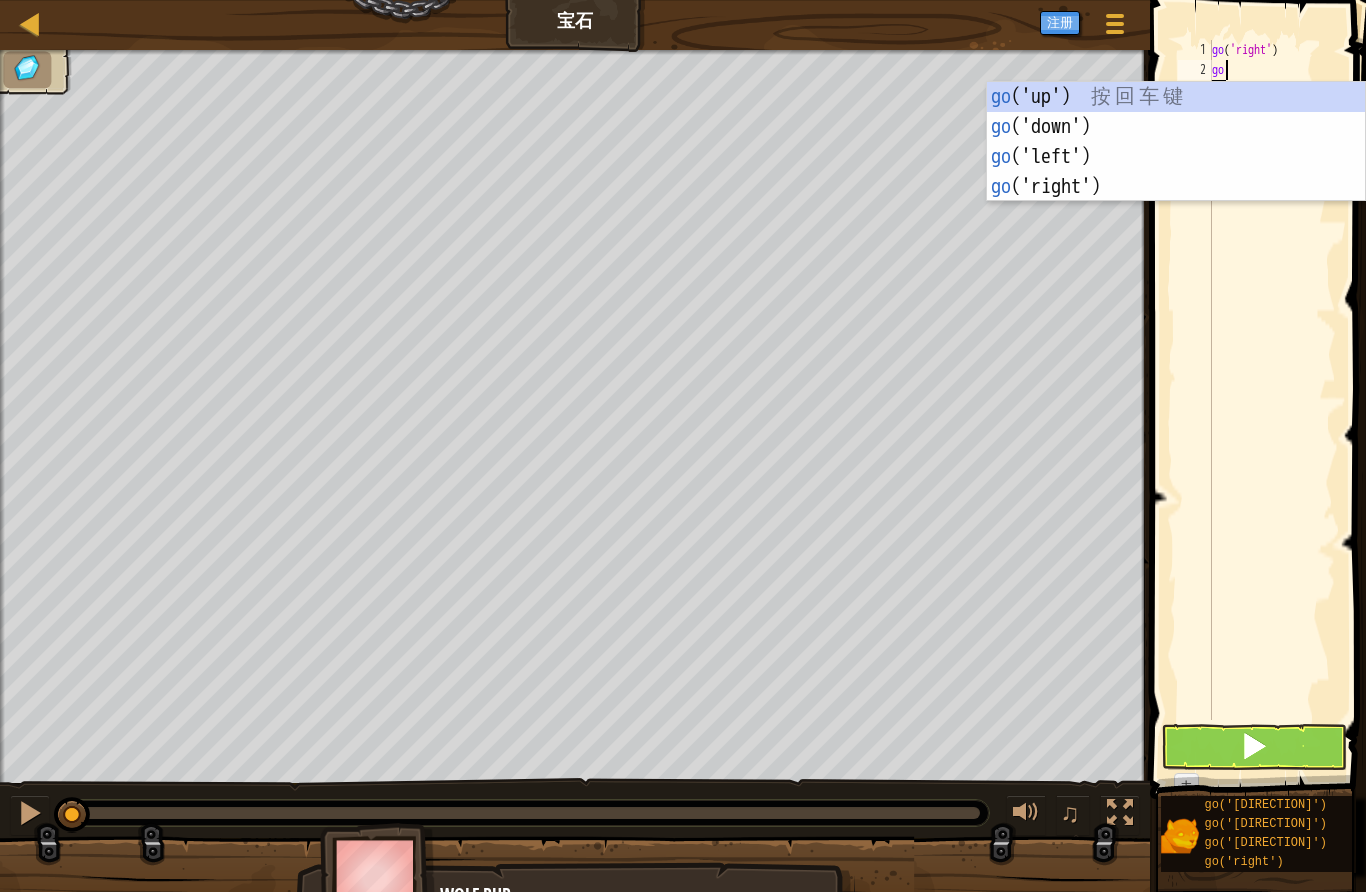click at bounding box center (1254, 747) 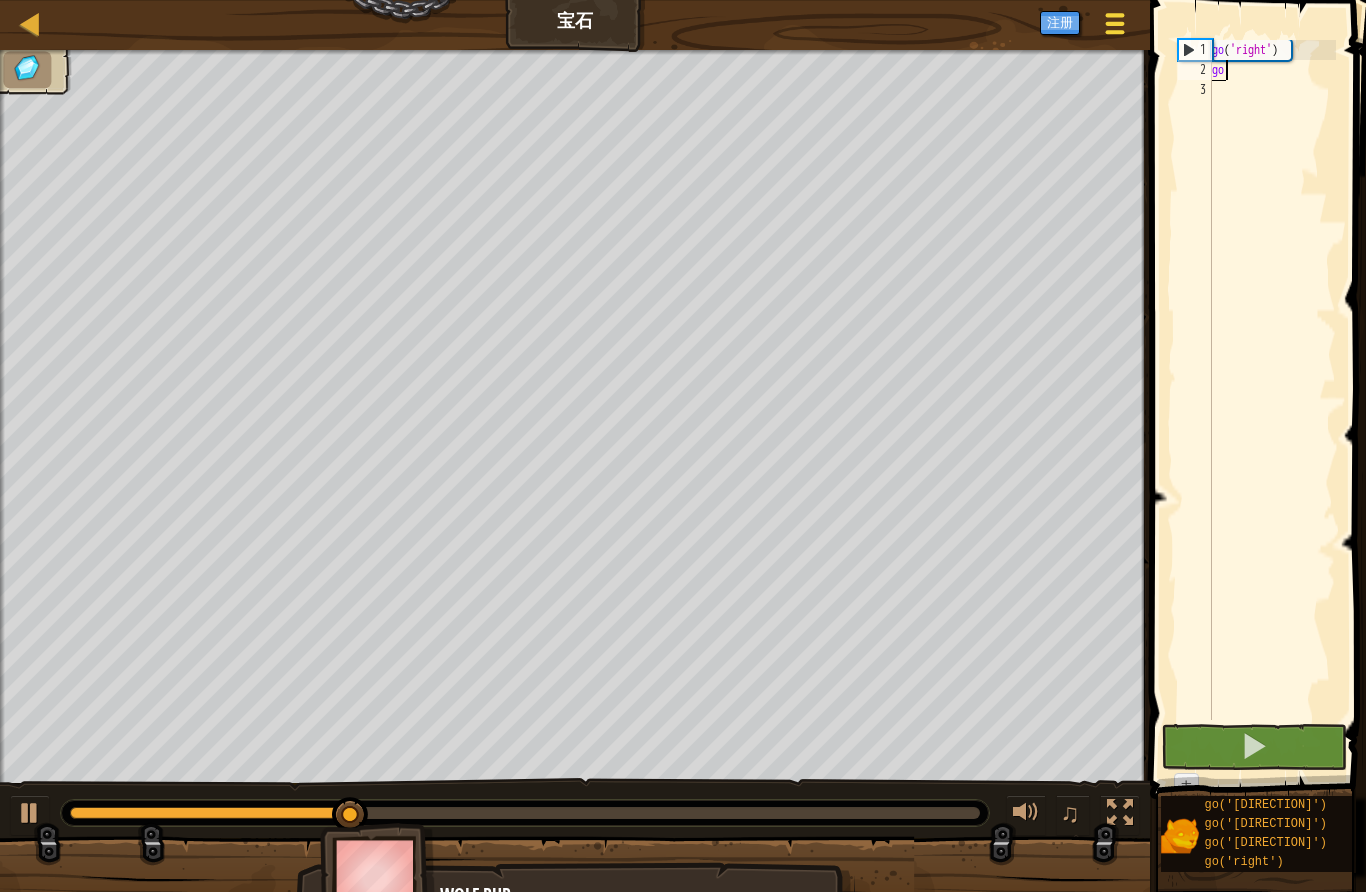 click at bounding box center (1114, 23) 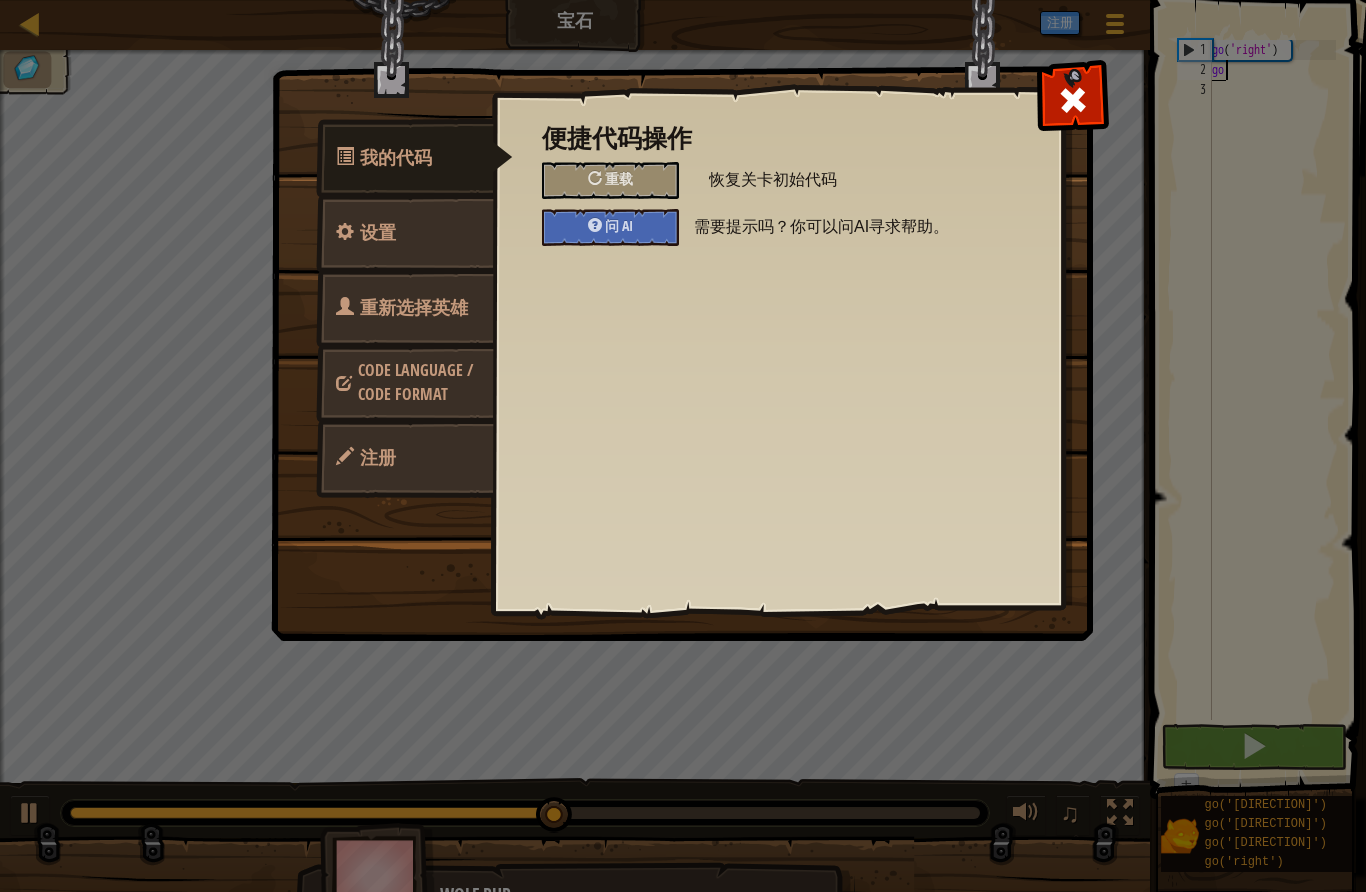 click on "设置" at bounding box center (405, 233) 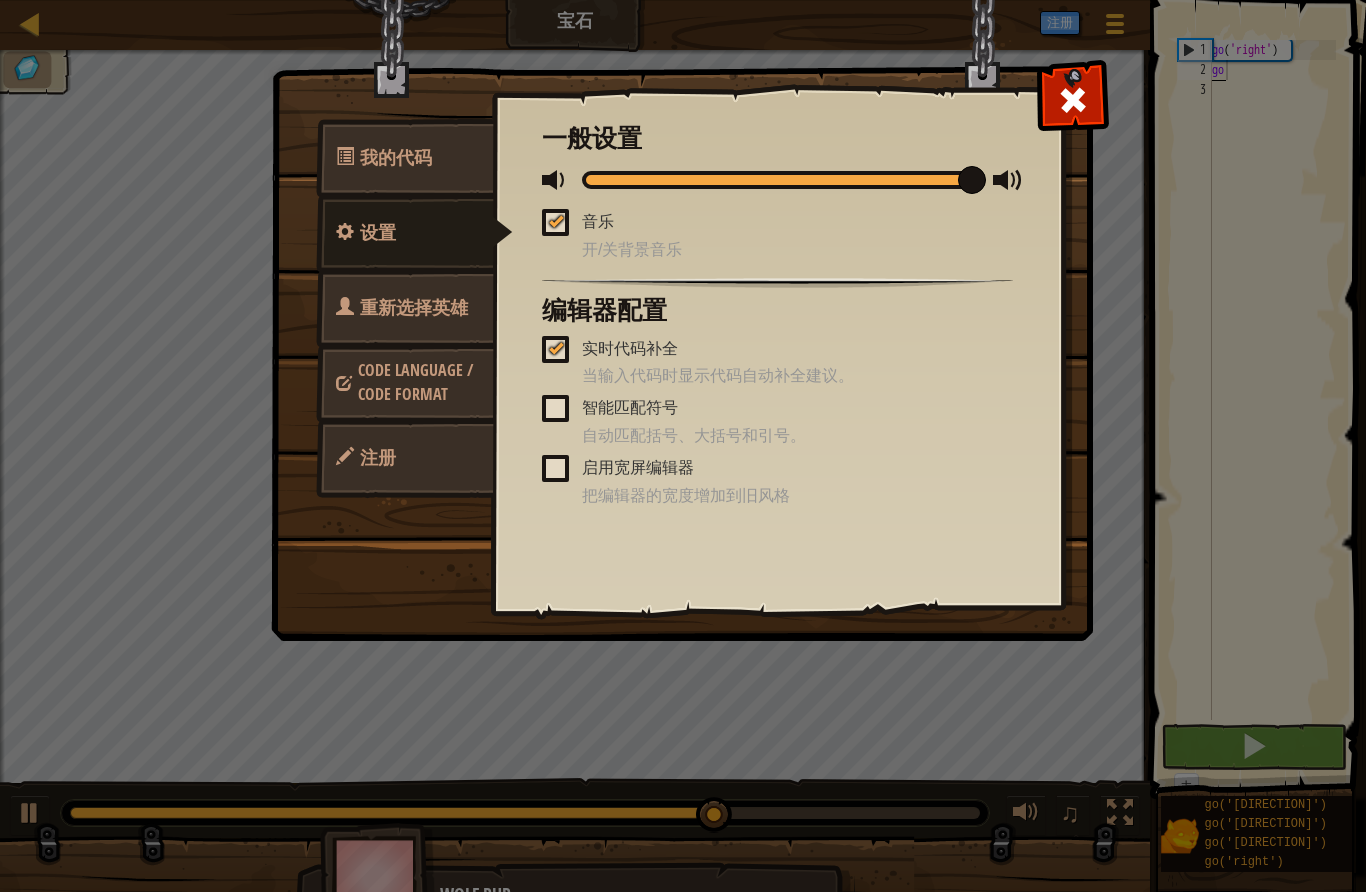 click at bounding box center [972, 180] 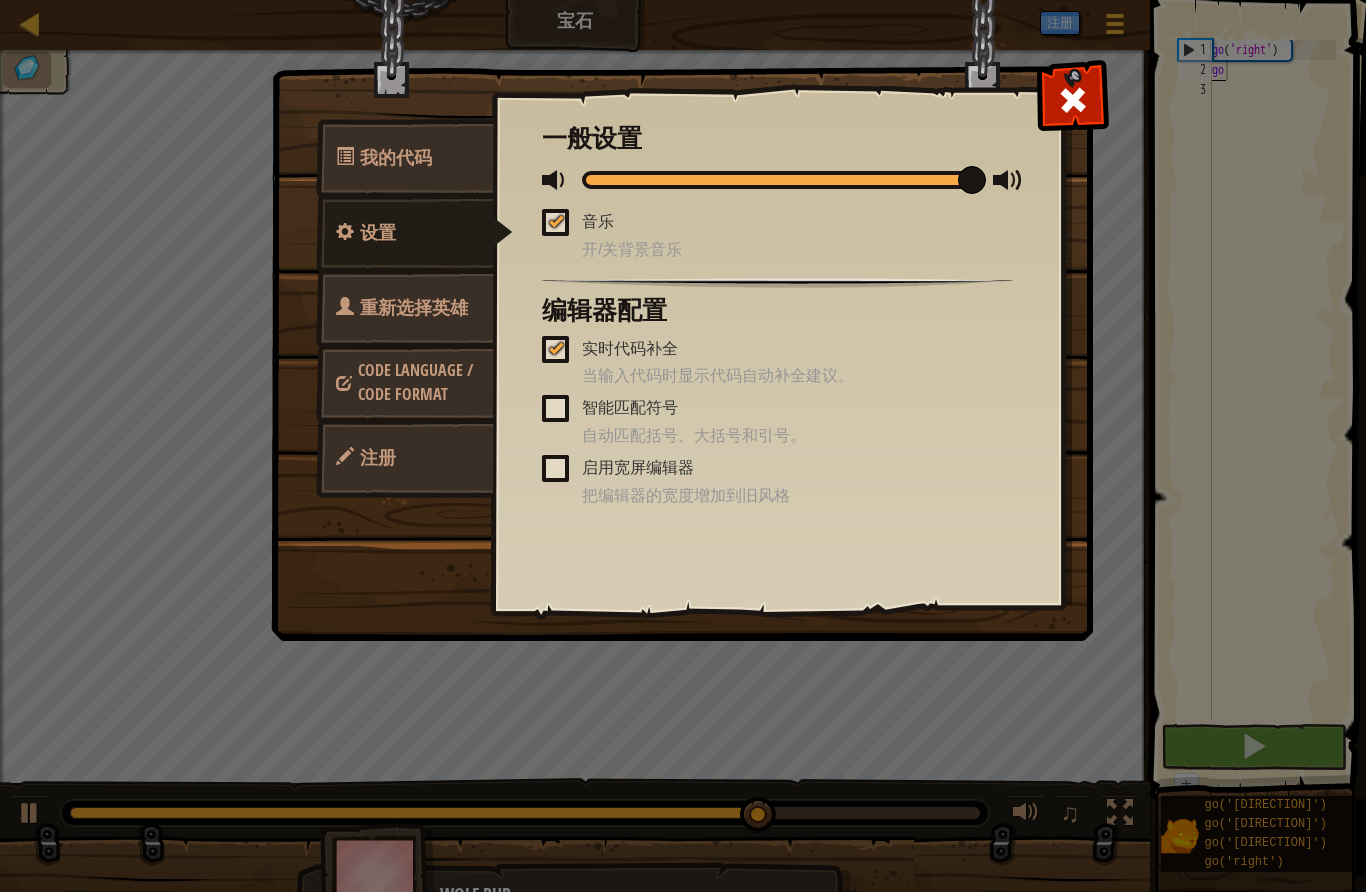 click at bounding box center (777, 180) 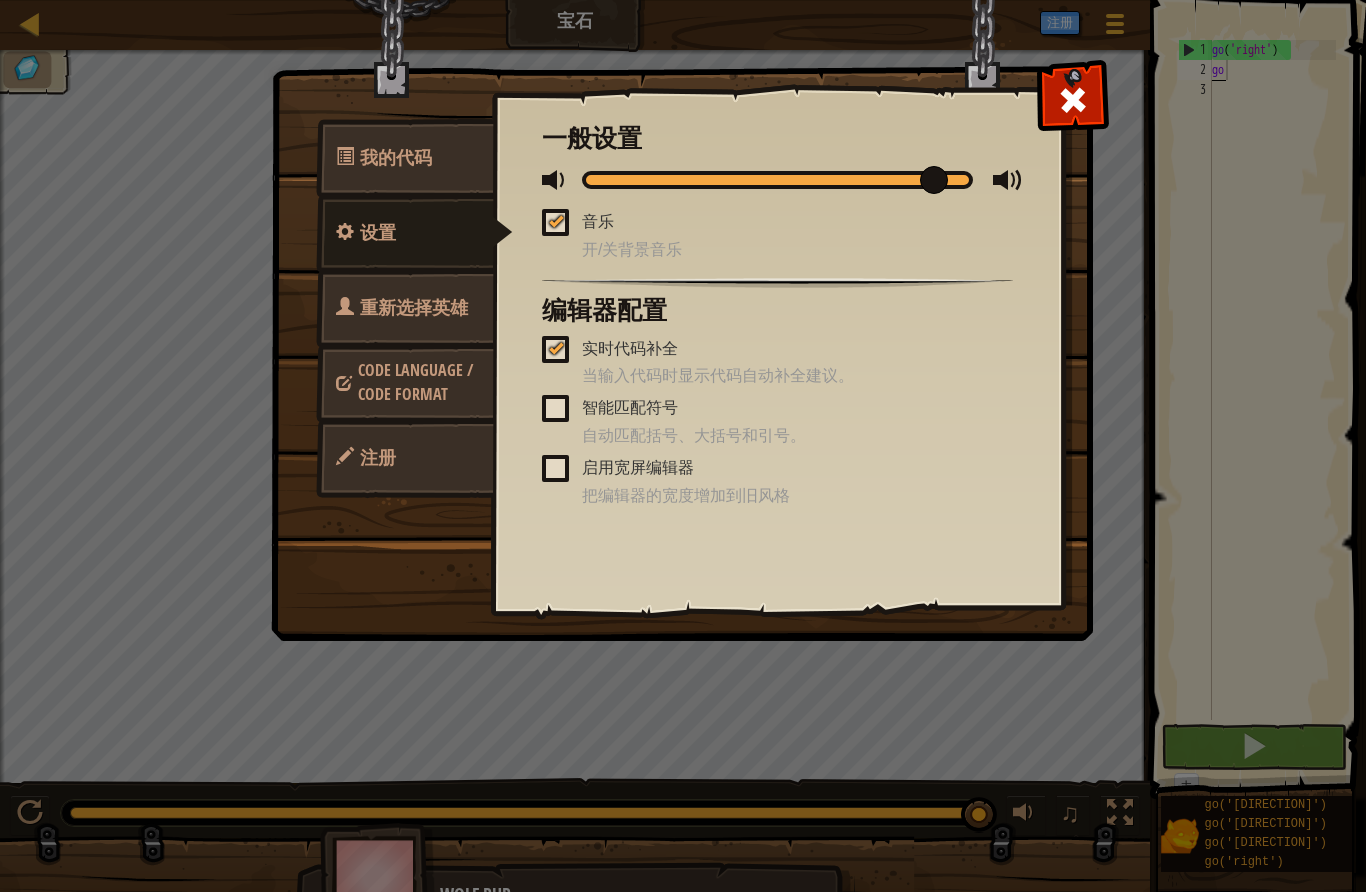 click on "我的代码 设置 重新选择英雄 Code Language / Code Format 注册 便捷代码操作   重载 恢复关卡初始代码   问 AI 需要提示吗？你可以问AI寻求帮助。   一般设置 音乐 开/关背景音乐 编辑器配置 实时代码补全 当输入代码时显示代码自动补全建议。 智能匹配符号 自动匹配括号、大括号和引号。 启用宽屏编辑器 把编辑器的宽度增加到旧风格" at bounding box center (683, 446) 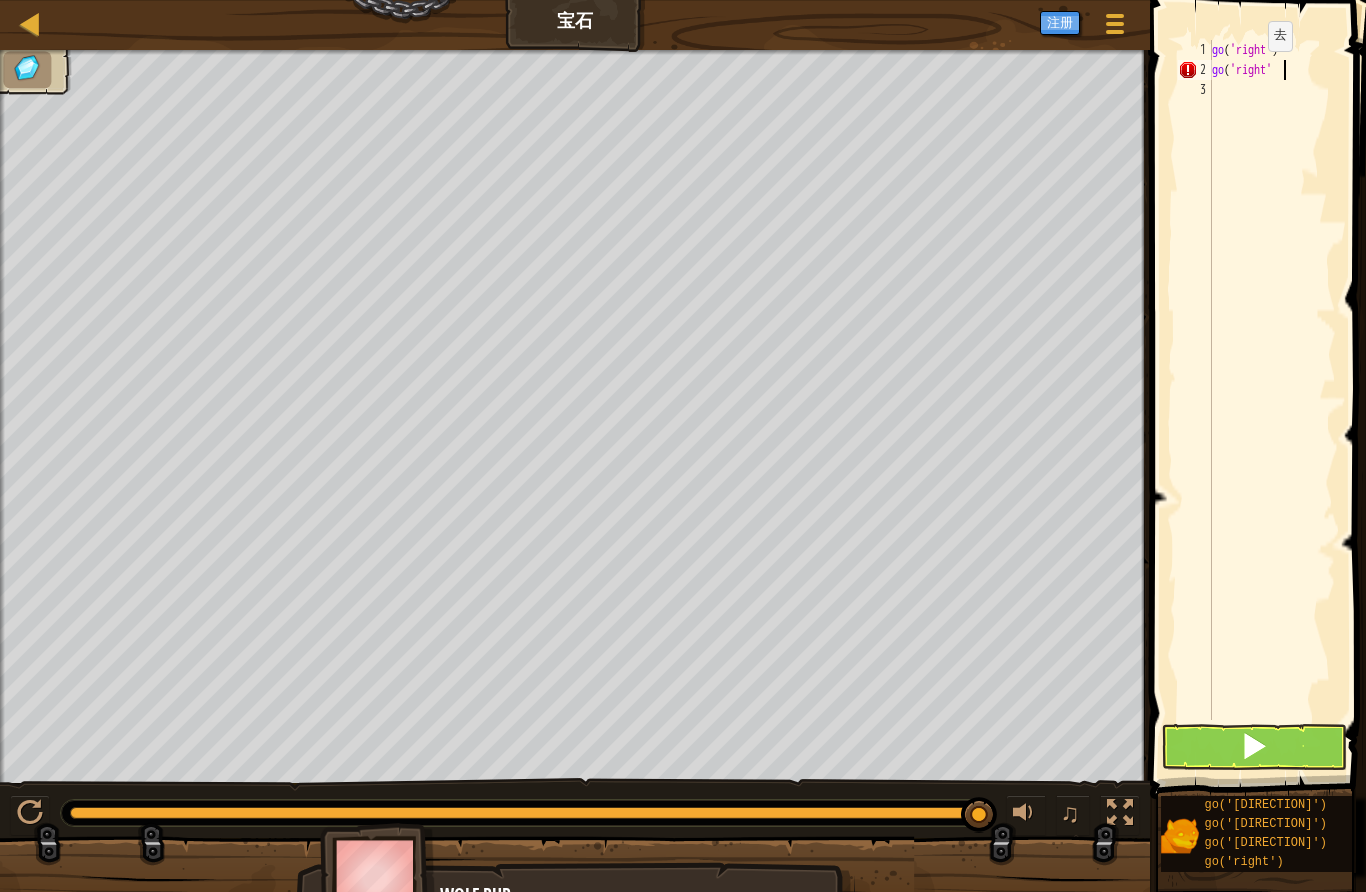 scroll, scrollTop: 21, scrollLeft: 27, axis: both 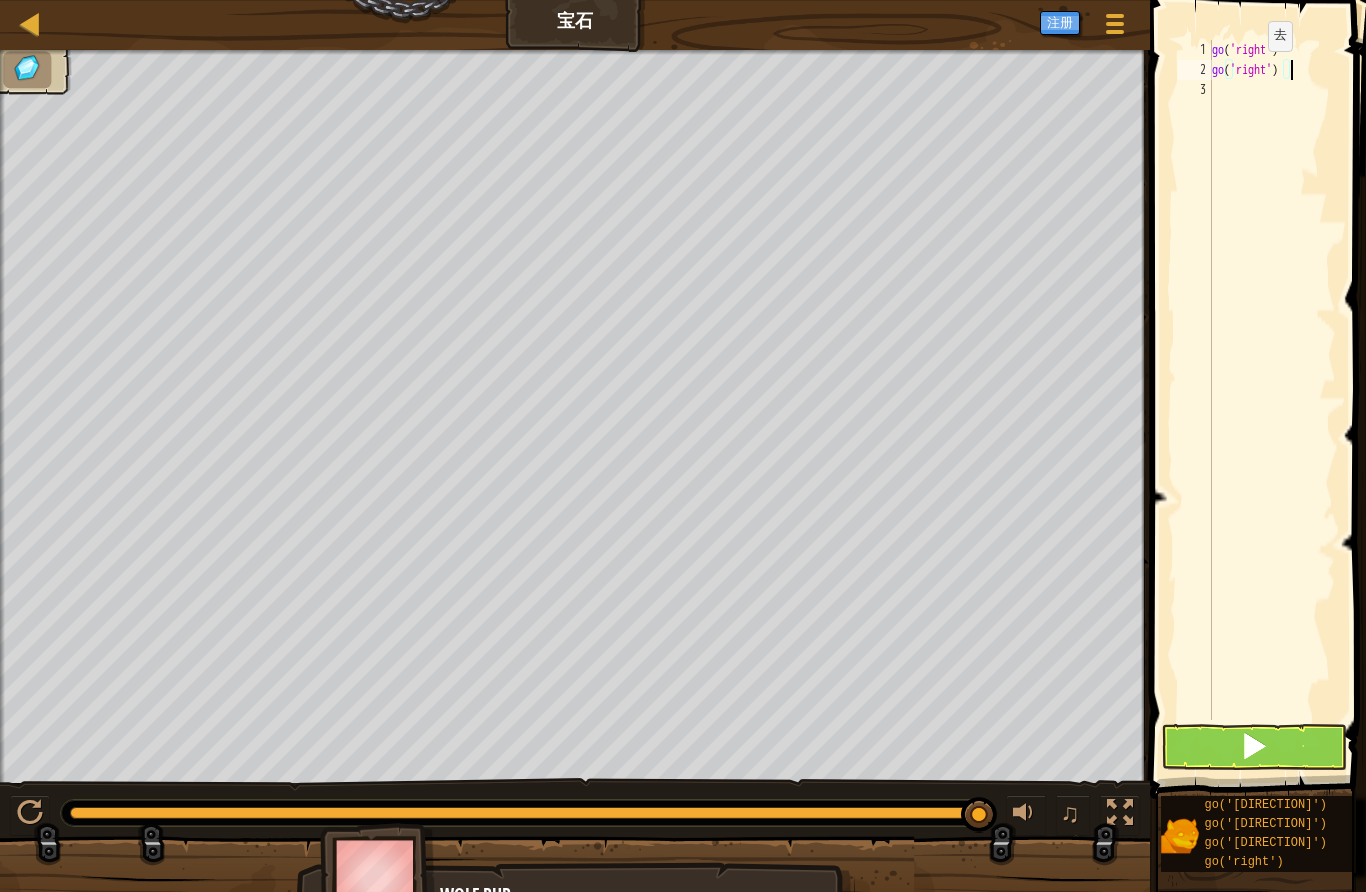click at bounding box center [1254, 747] 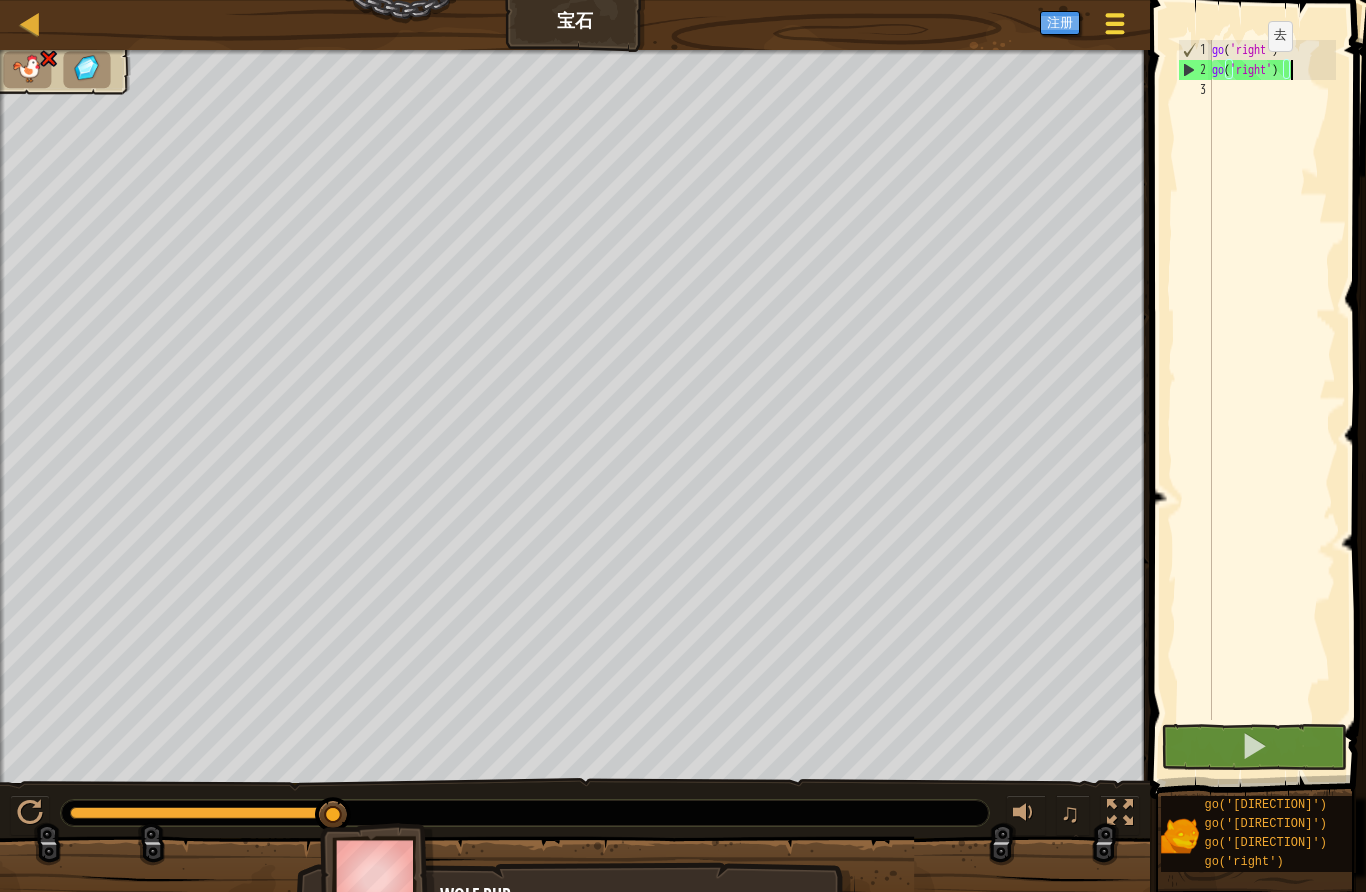 click at bounding box center [1114, 23] 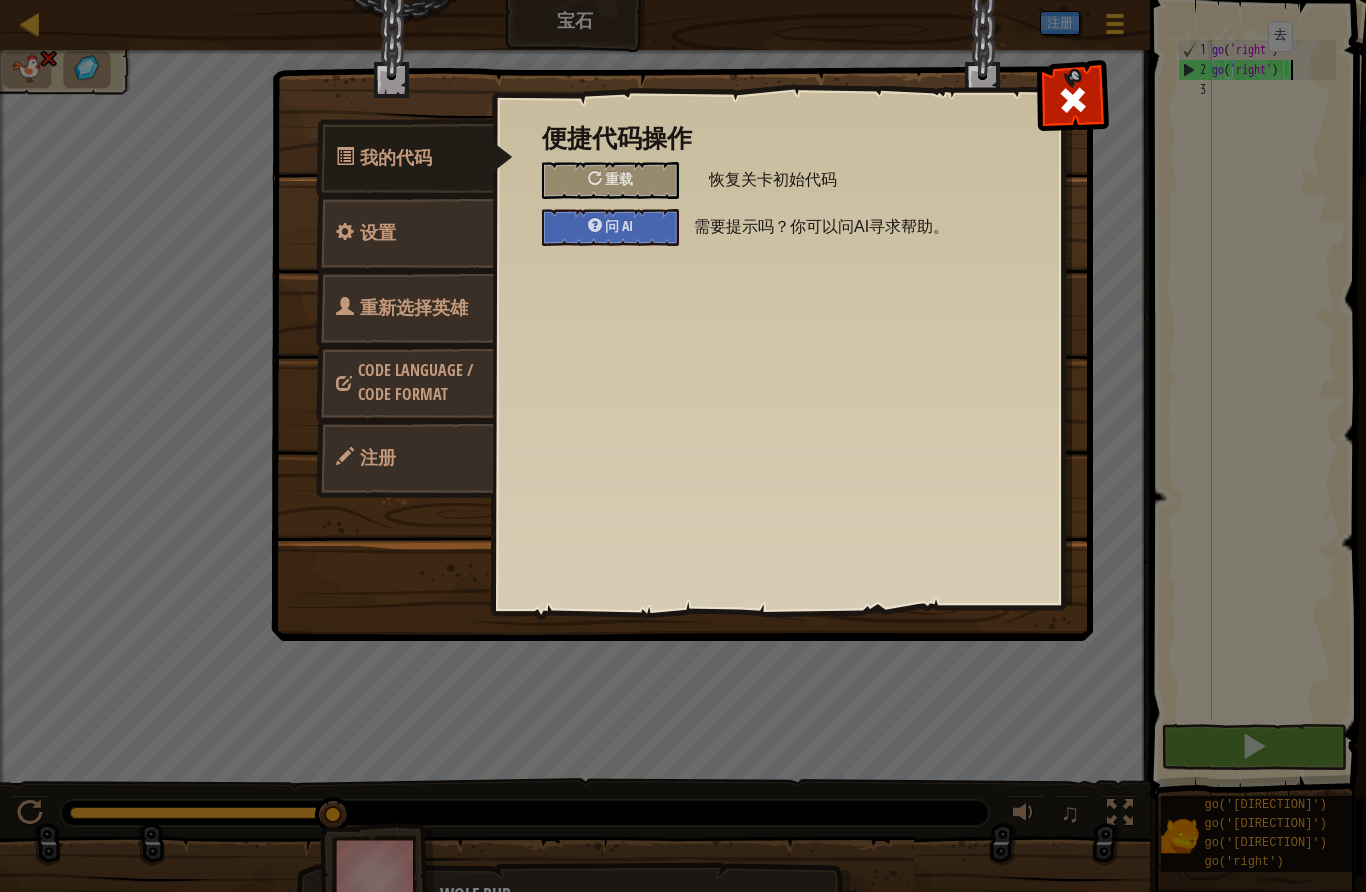 click on "设置" at bounding box center (405, 233) 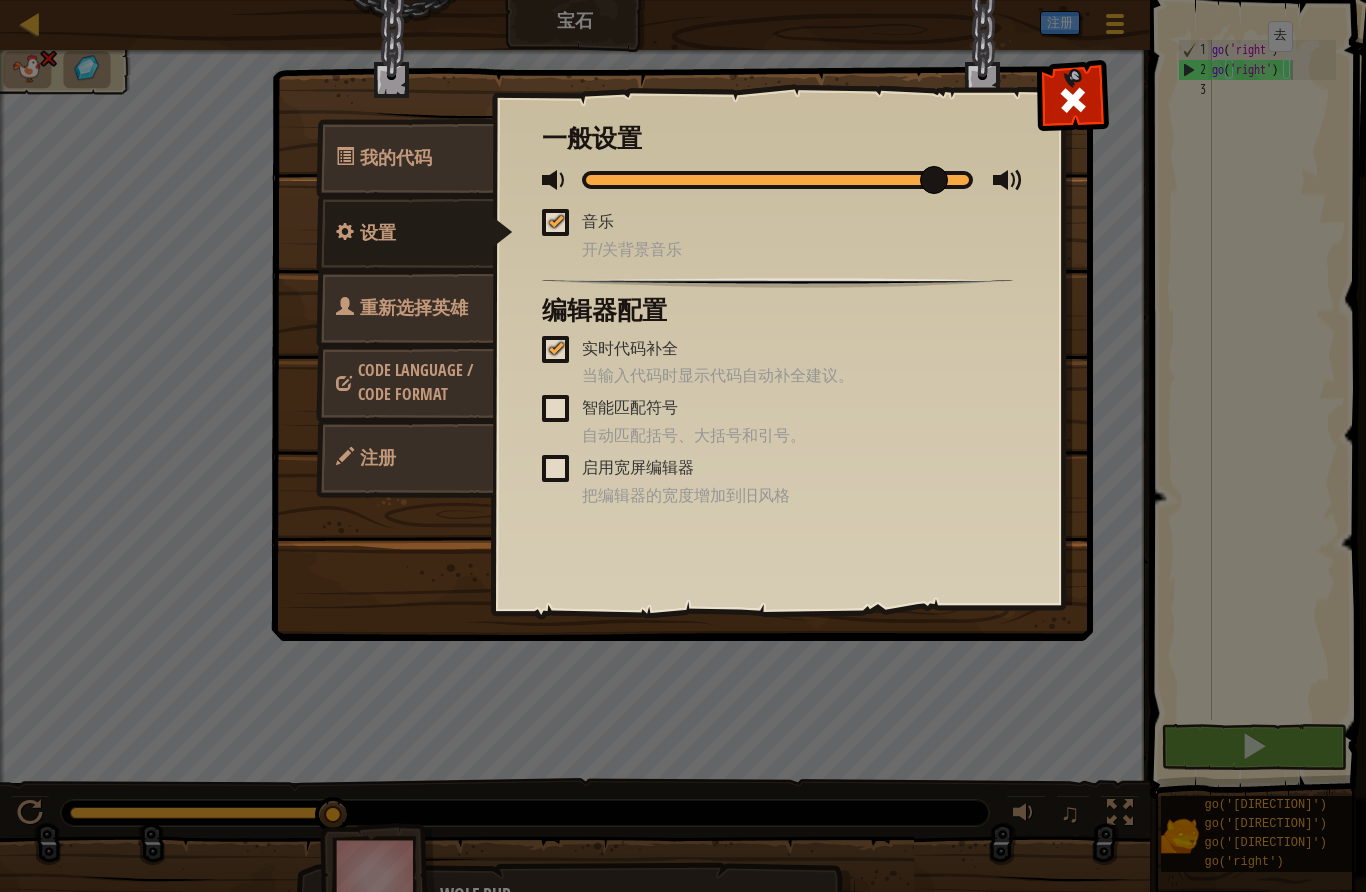 click at bounding box center (556, 221) 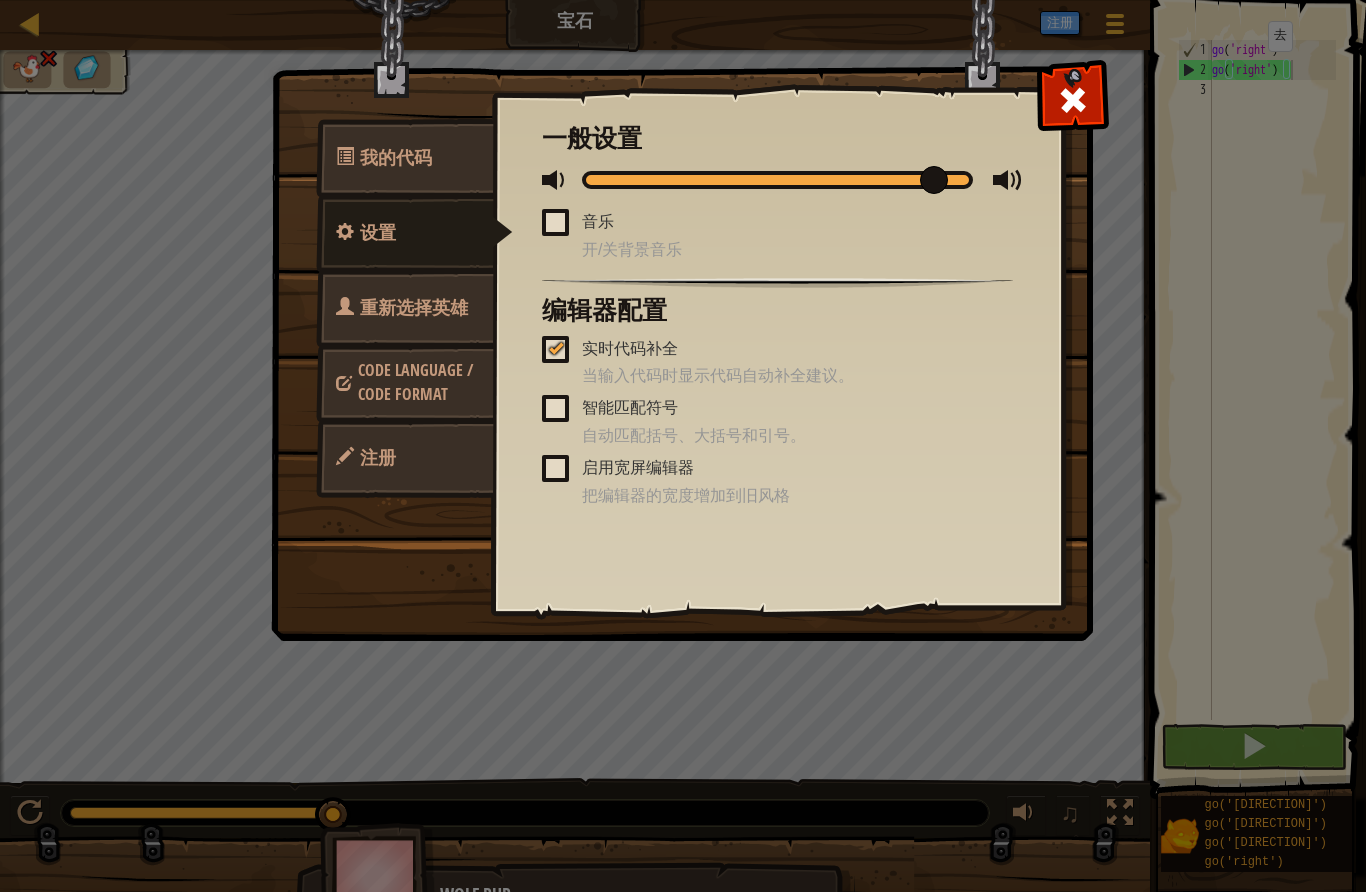 click at bounding box center [555, 222] 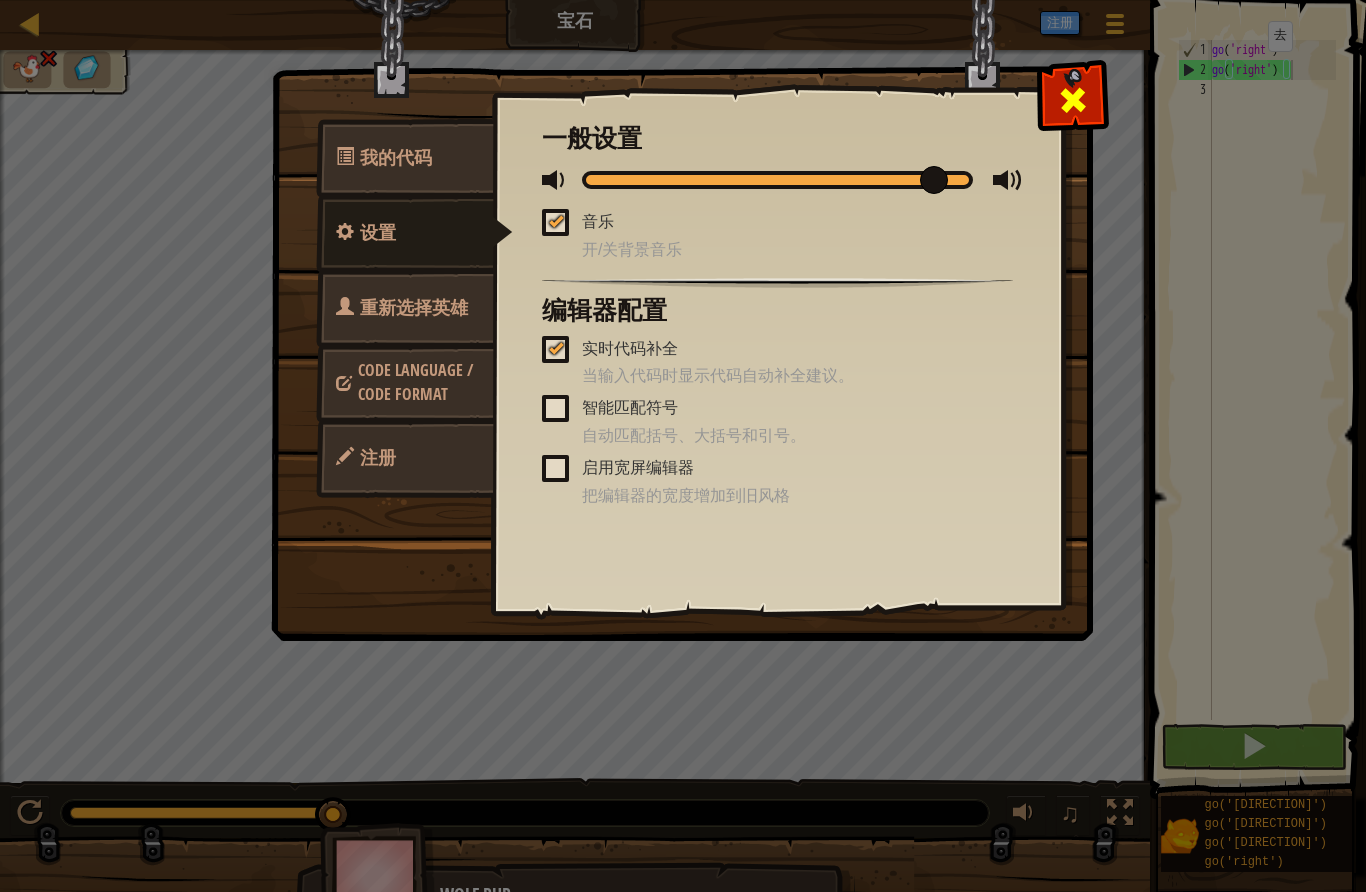 click at bounding box center [1073, 100] 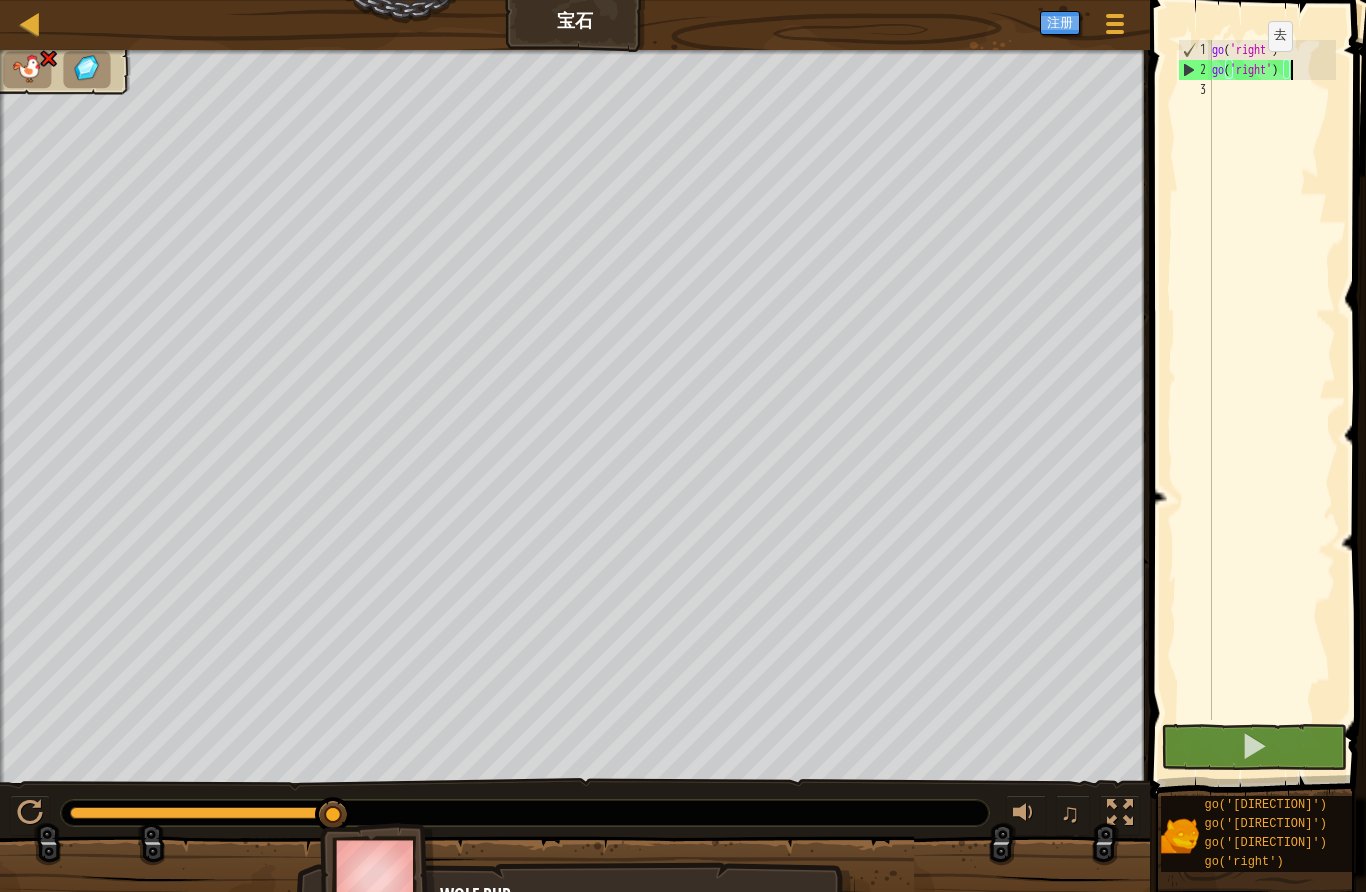click at bounding box center (1260, 371) 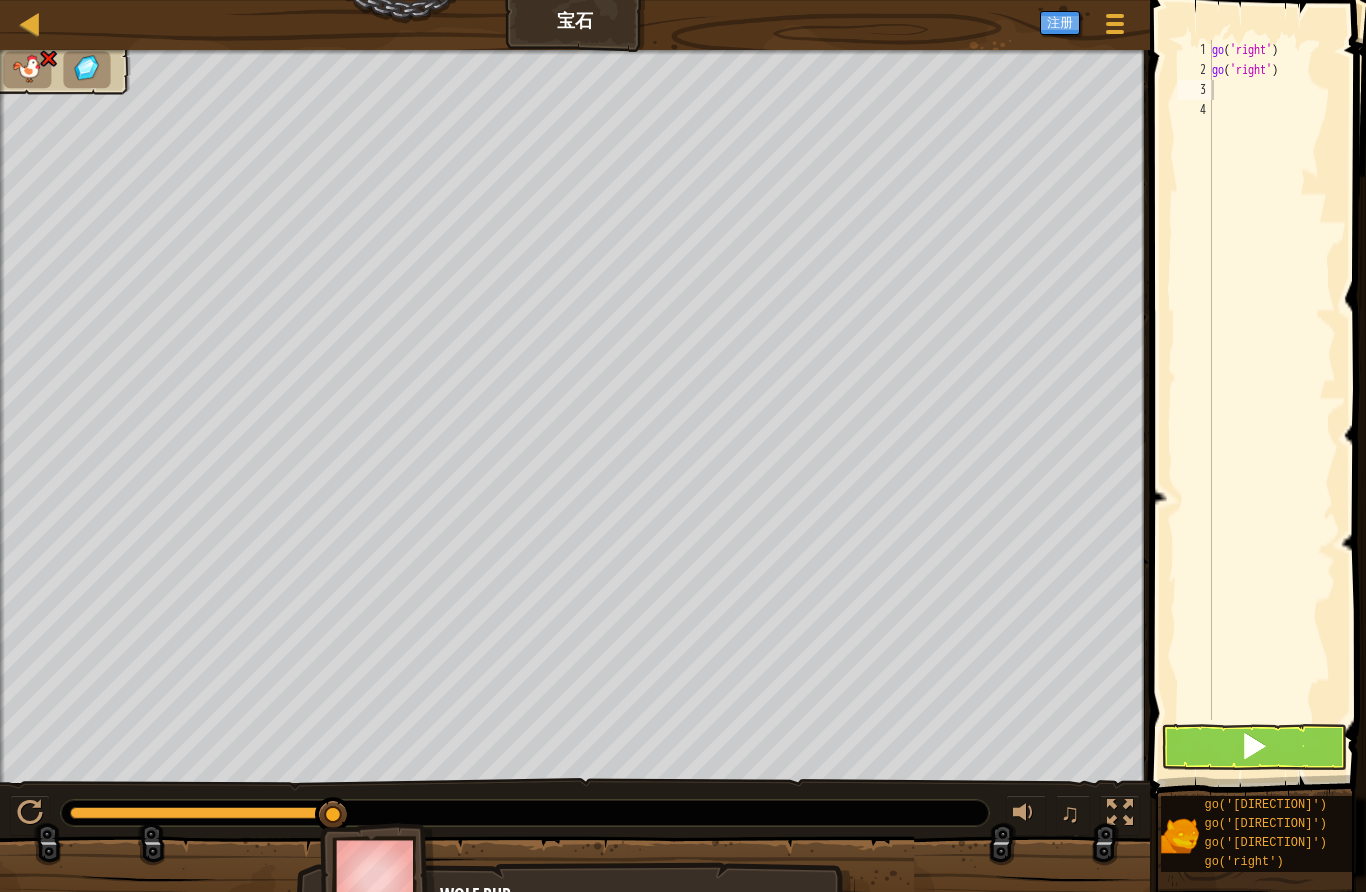click at bounding box center [1254, 746] 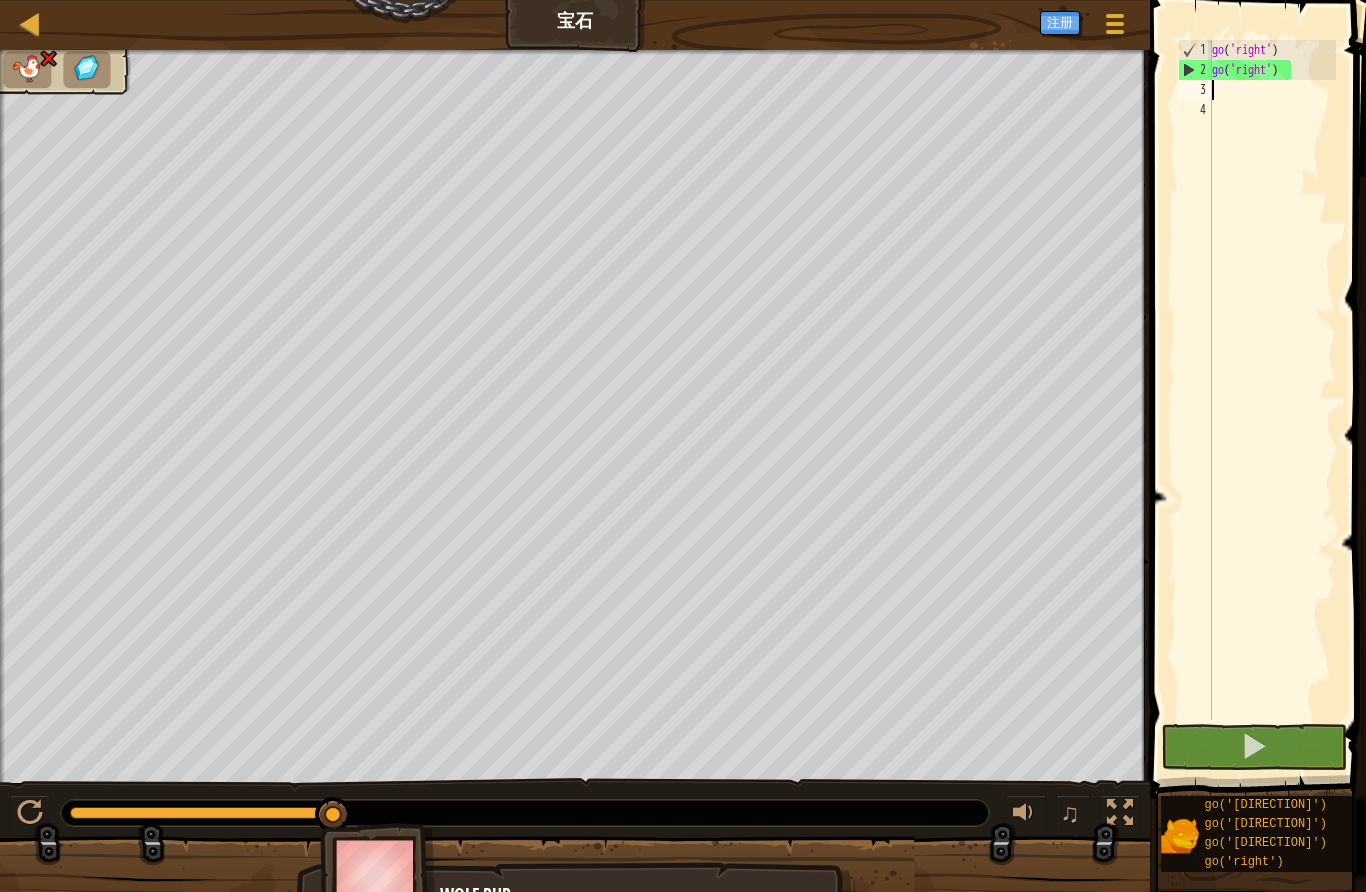 click on "go ( 'right' ) go ( 'right' )" at bounding box center (1272, 400) 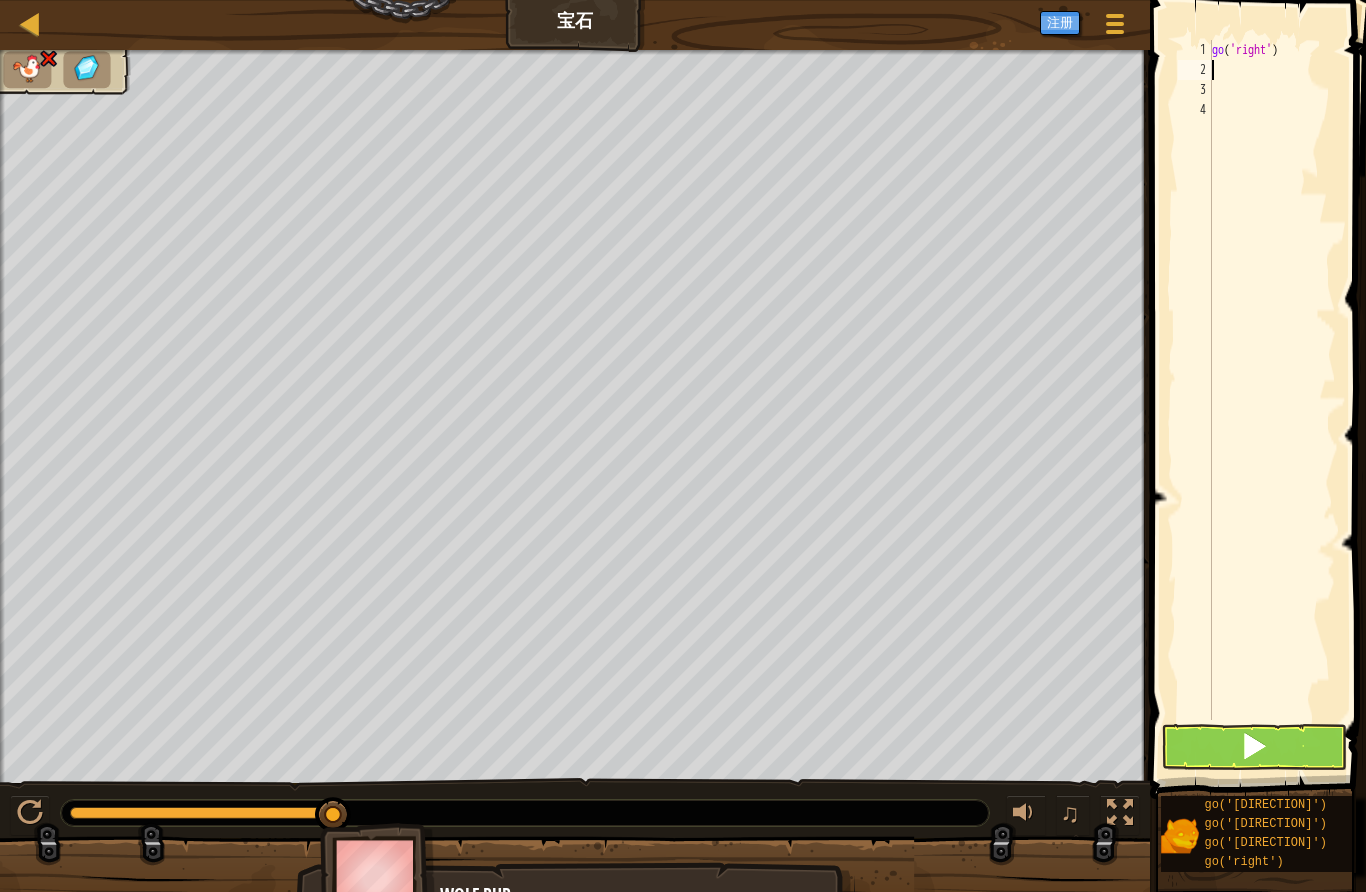 click at bounding box center [1254, 746] 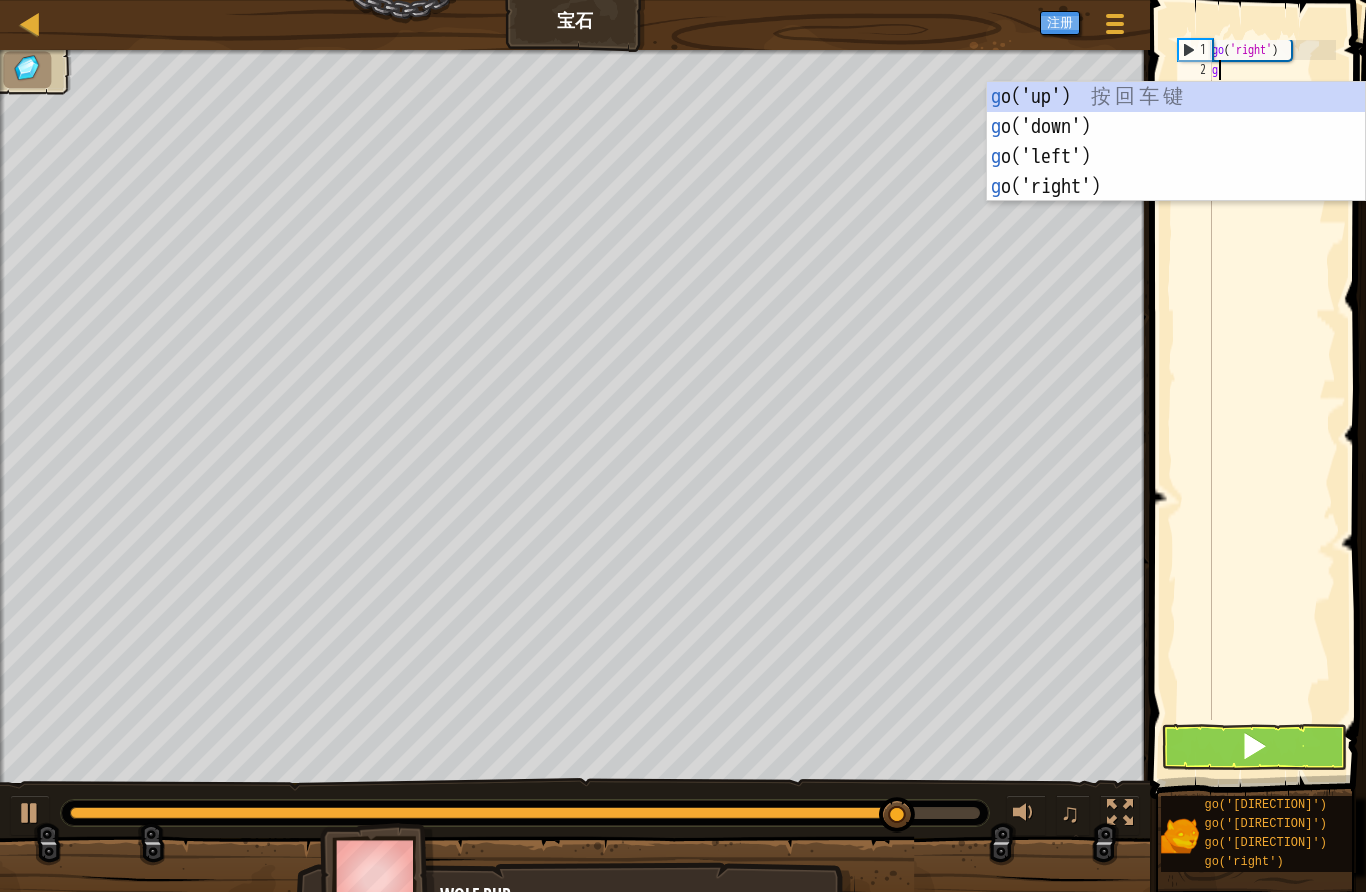 scroll, scrollTop: 21, scrollLeft: 34, axis: both 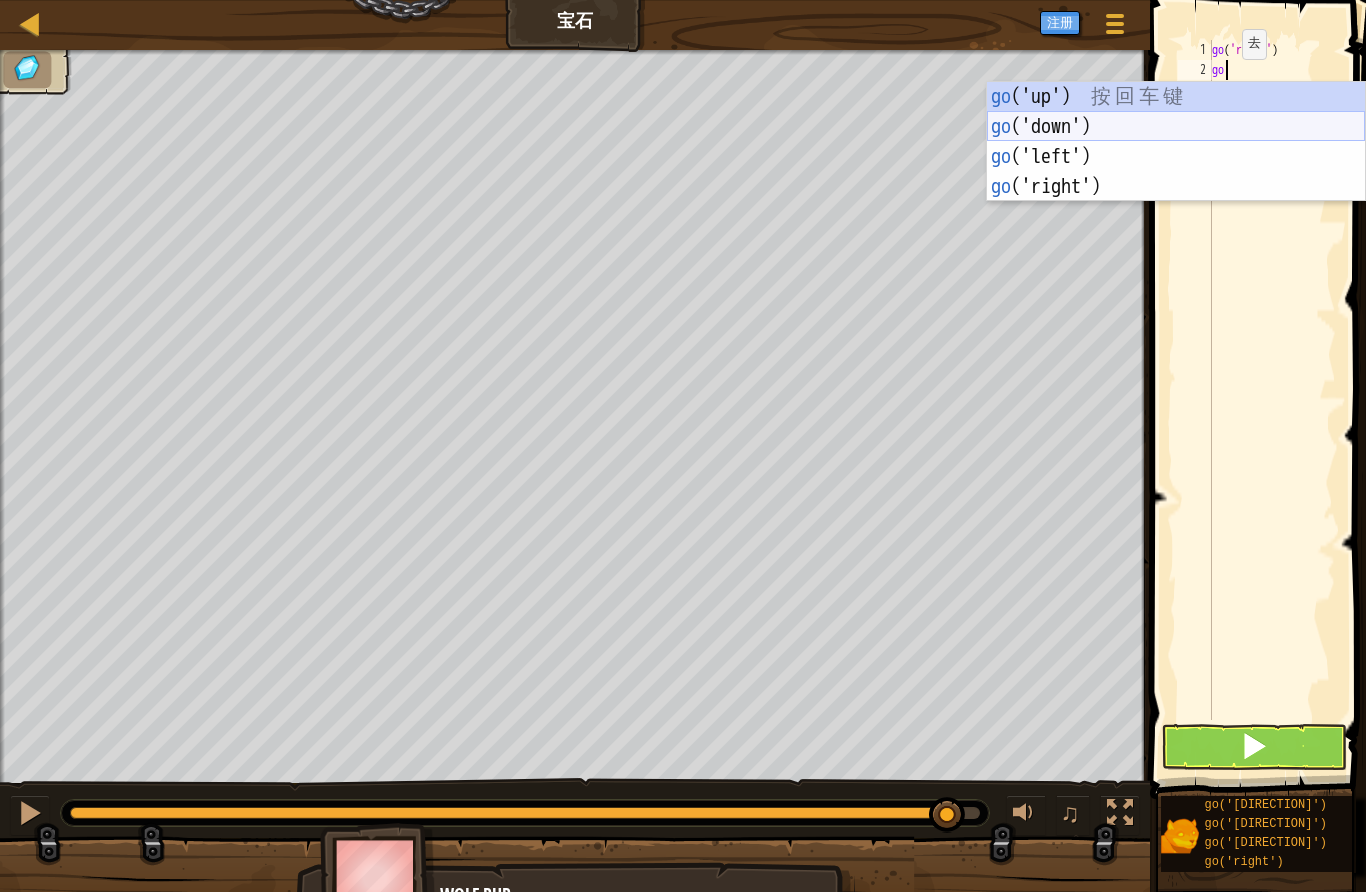 click on "go ('[DIRECTION]') 按 回 车 键 go ('[DIRECTION]') 按 回 车 键 go ('[DIRECTION]') 按 回 车 键 go ('[DIRECTION]') 按 回 车 键" at bounding box center (1176, 172) 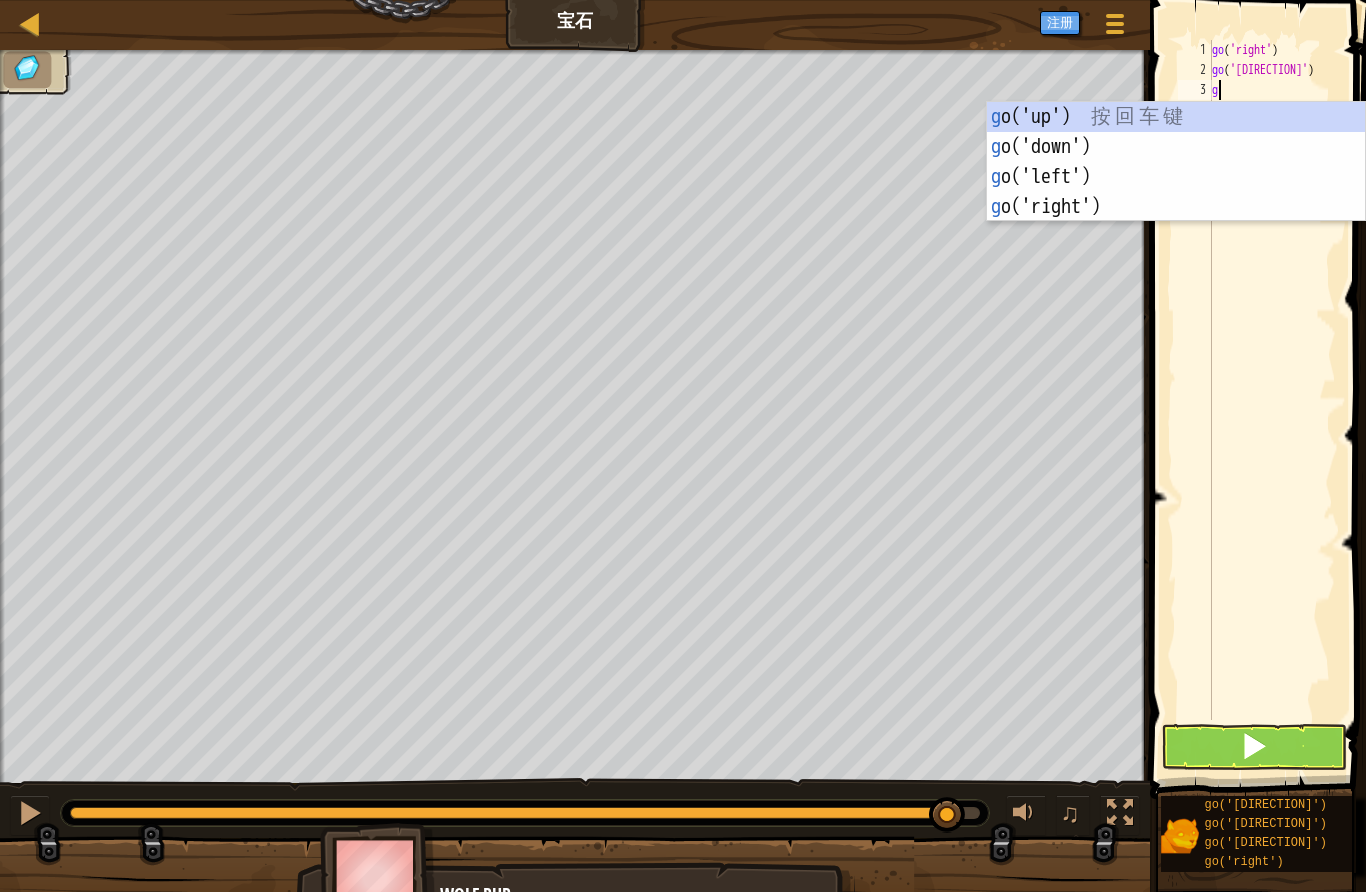 scroll, scrollTop: 21, scrollLeft: 34, axis: both 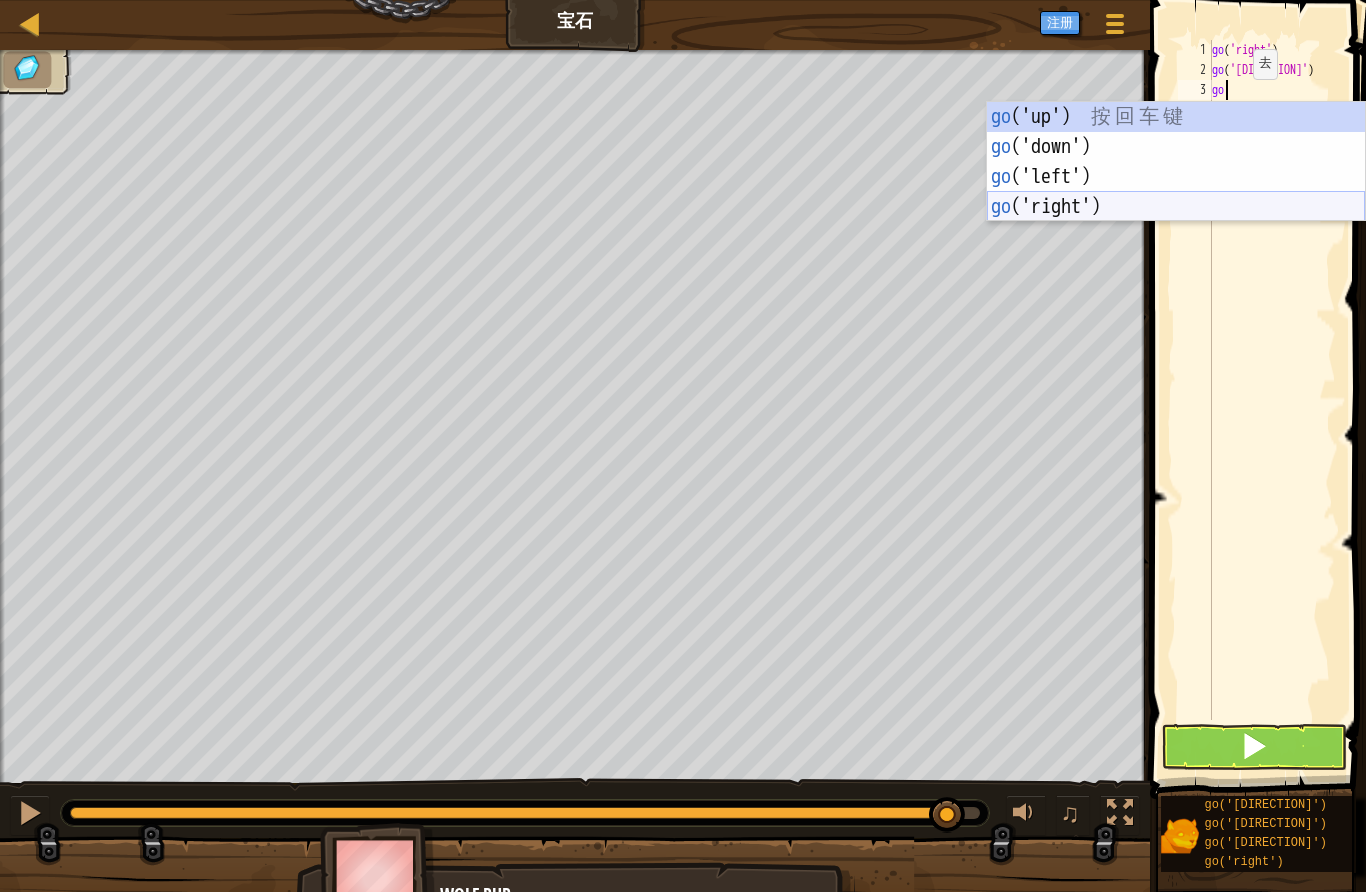 click on "go ('[DIRECTION]') 按 回 车 键 go ('[DIRECTION]') 按 回 车 键 go ('[DIRECTION]') 按 回 车 键 go ('[DIRECTION]') 按 回 车 键" at bounding box center (1176, 192) 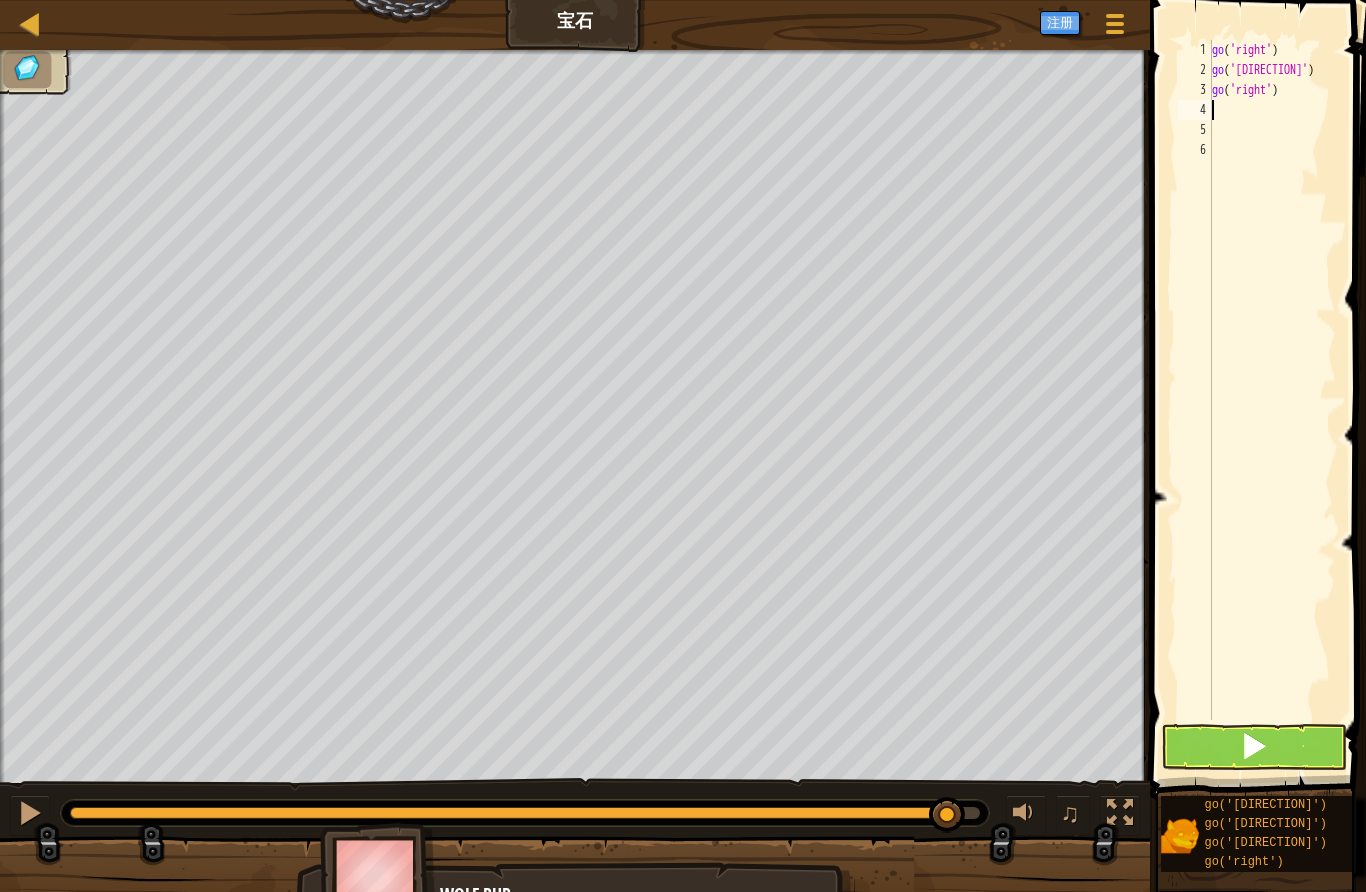 click at bounding box center (1254, 746) 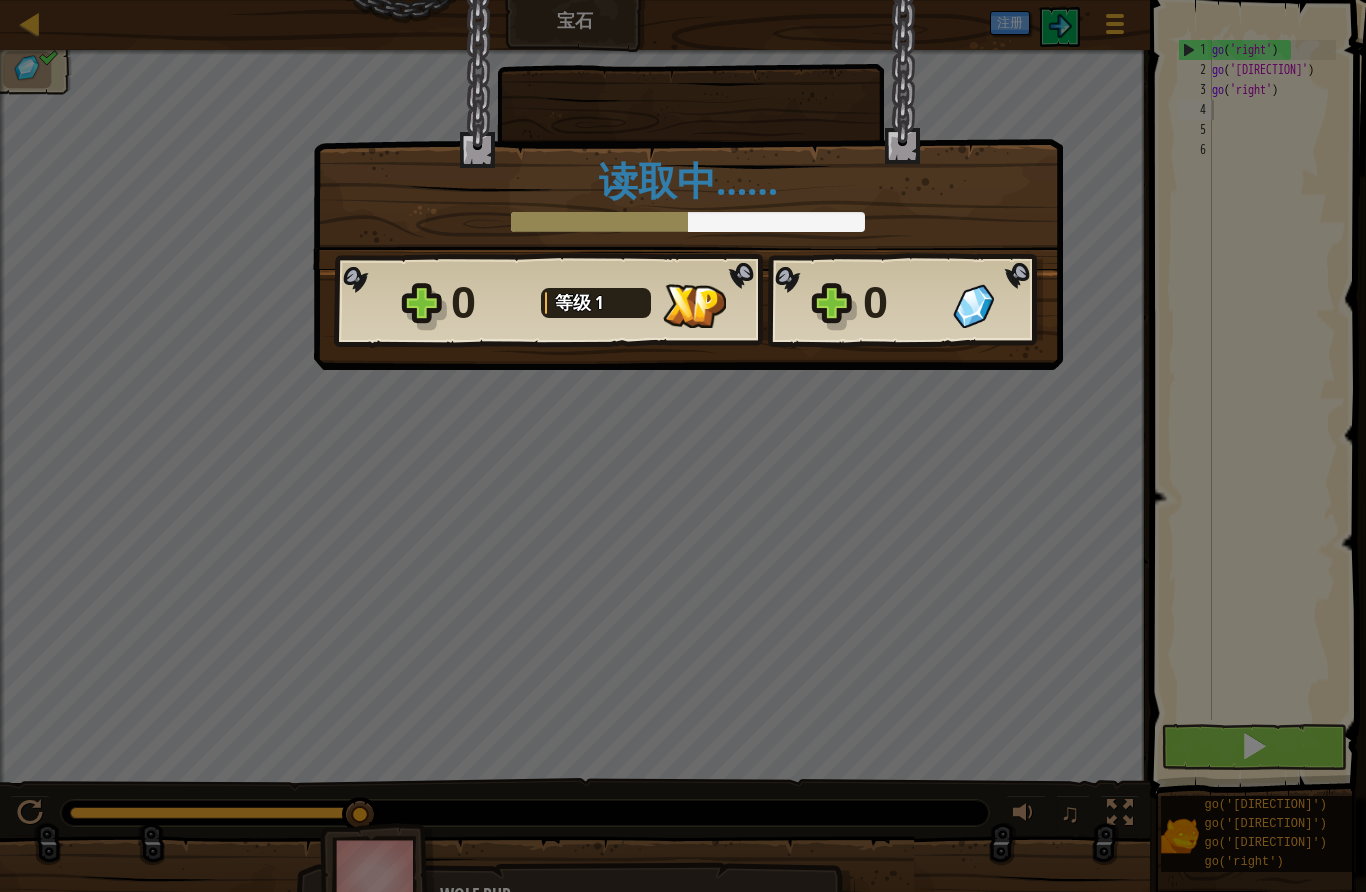 scroll, scrollTop: 21, scrollLeft: 20, axis: both 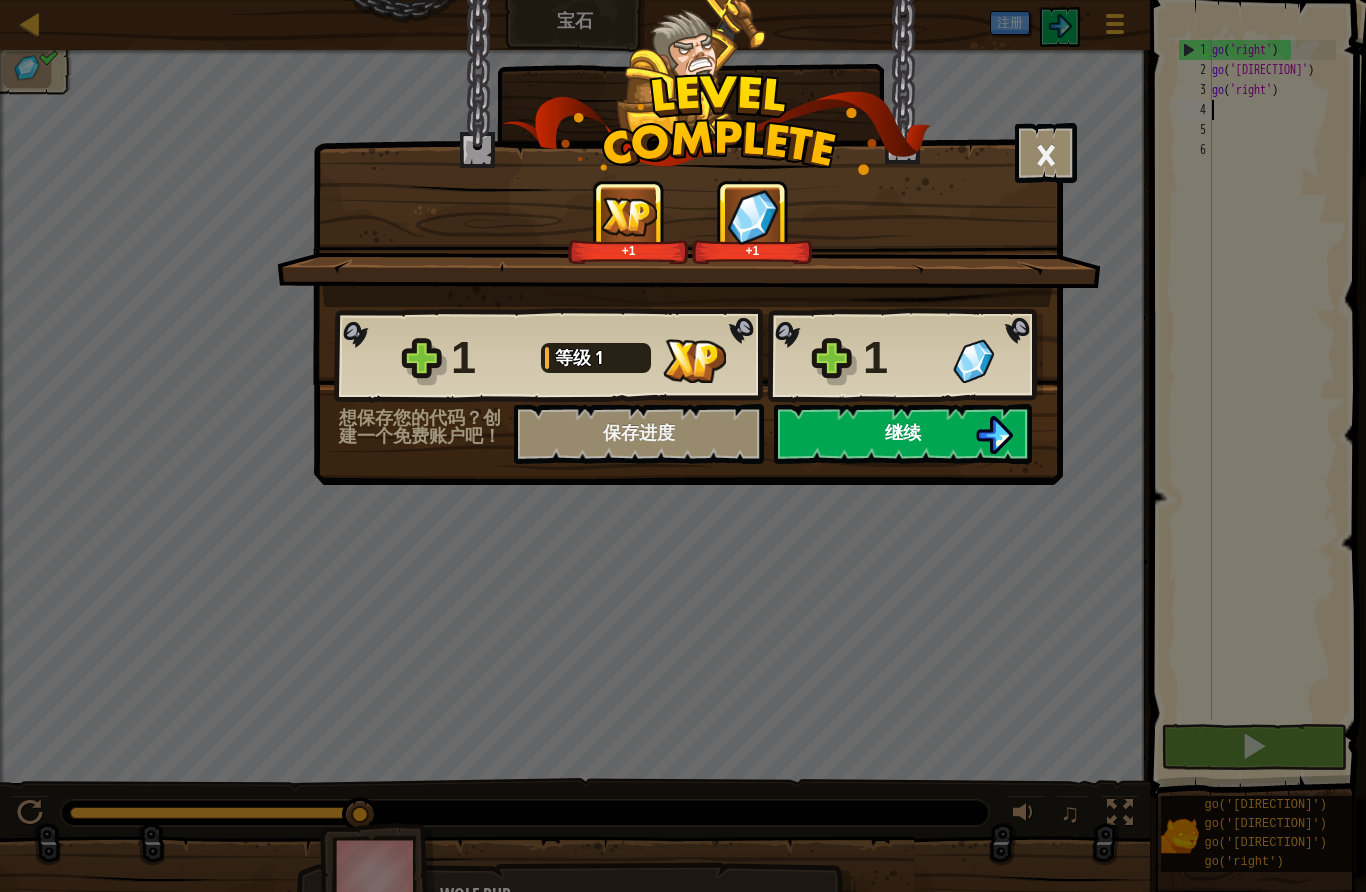 click on "继续" at bounding box center (903, 434) 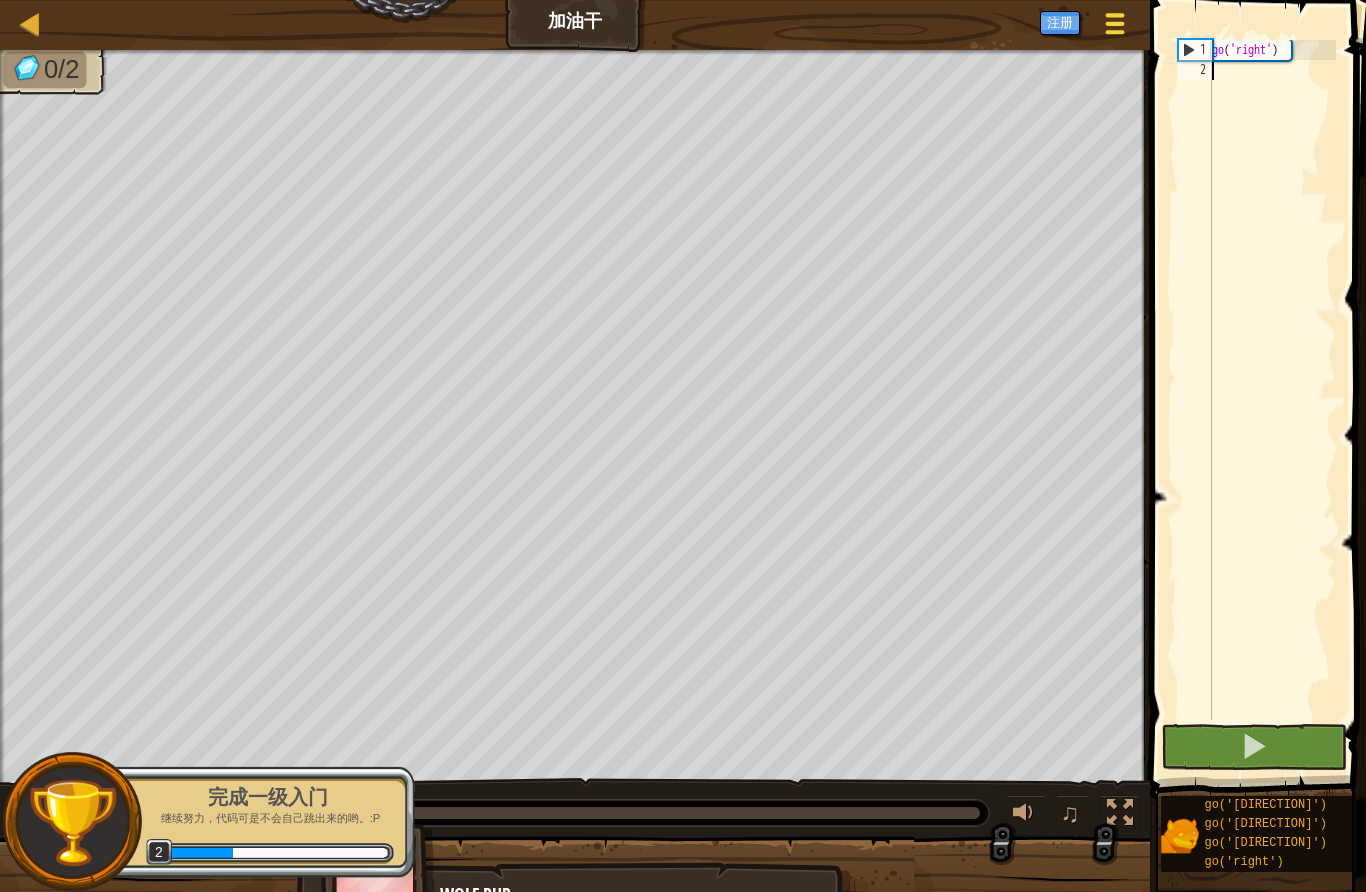 click at bounding box center (1114, 15) 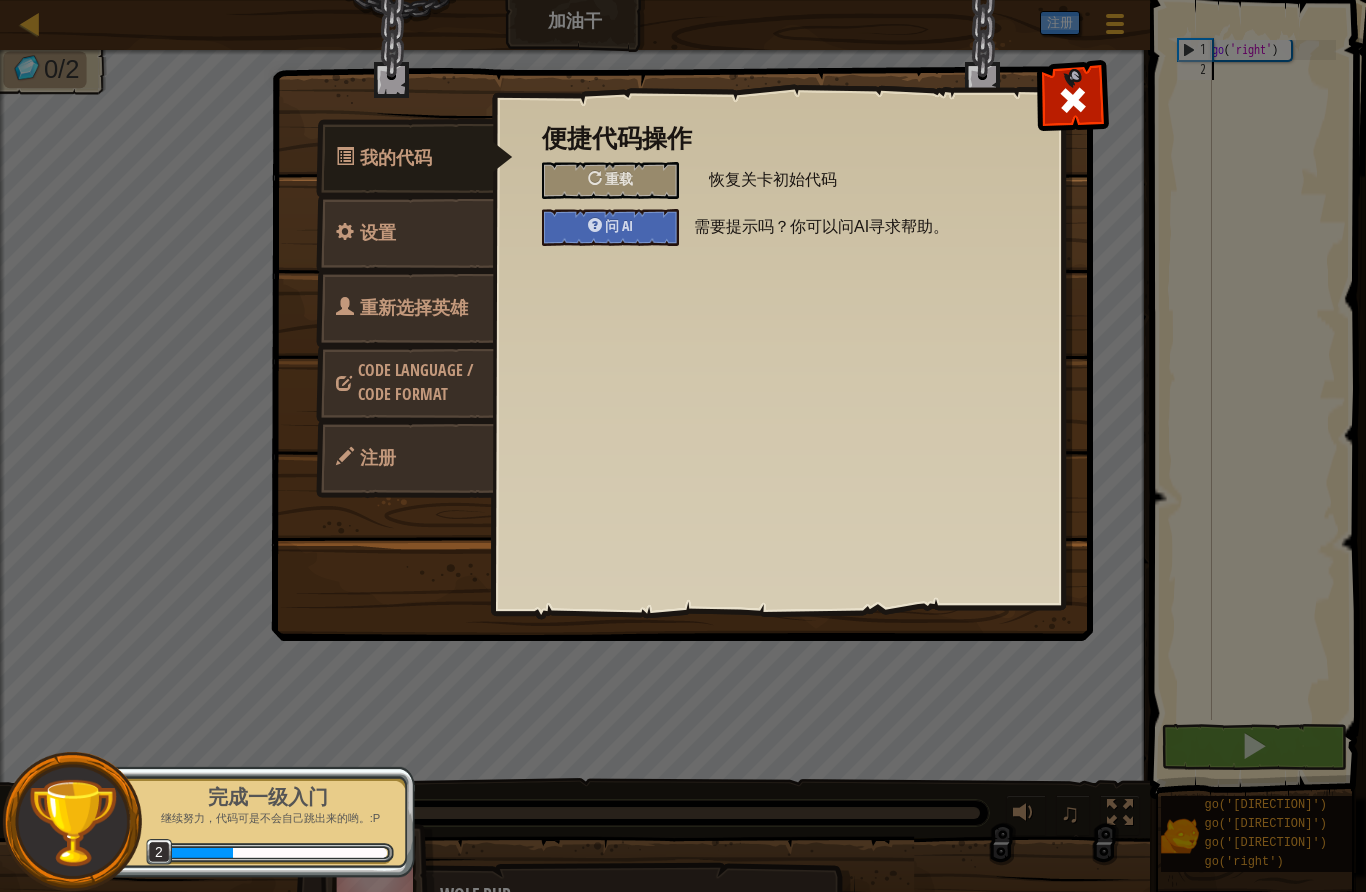 click on "我的代码 设置 重新选择英雄 Code Language / Code Format 注册 便捷代码操作   重载 恢复关卡初始代码   问 AI 需要提示吗？你可以问AI寻求帮助。   一般设置 音乐 开/关背景音乐 编辑器配置 实时代码补全 当输入代码时显示代码自动补全建议。 智能匹配符号 自动匹配括号、大括号和引号。 启用宽屏编辑器 把编辑器的宽度增加到旧风格" at bounding box center [683, 446] 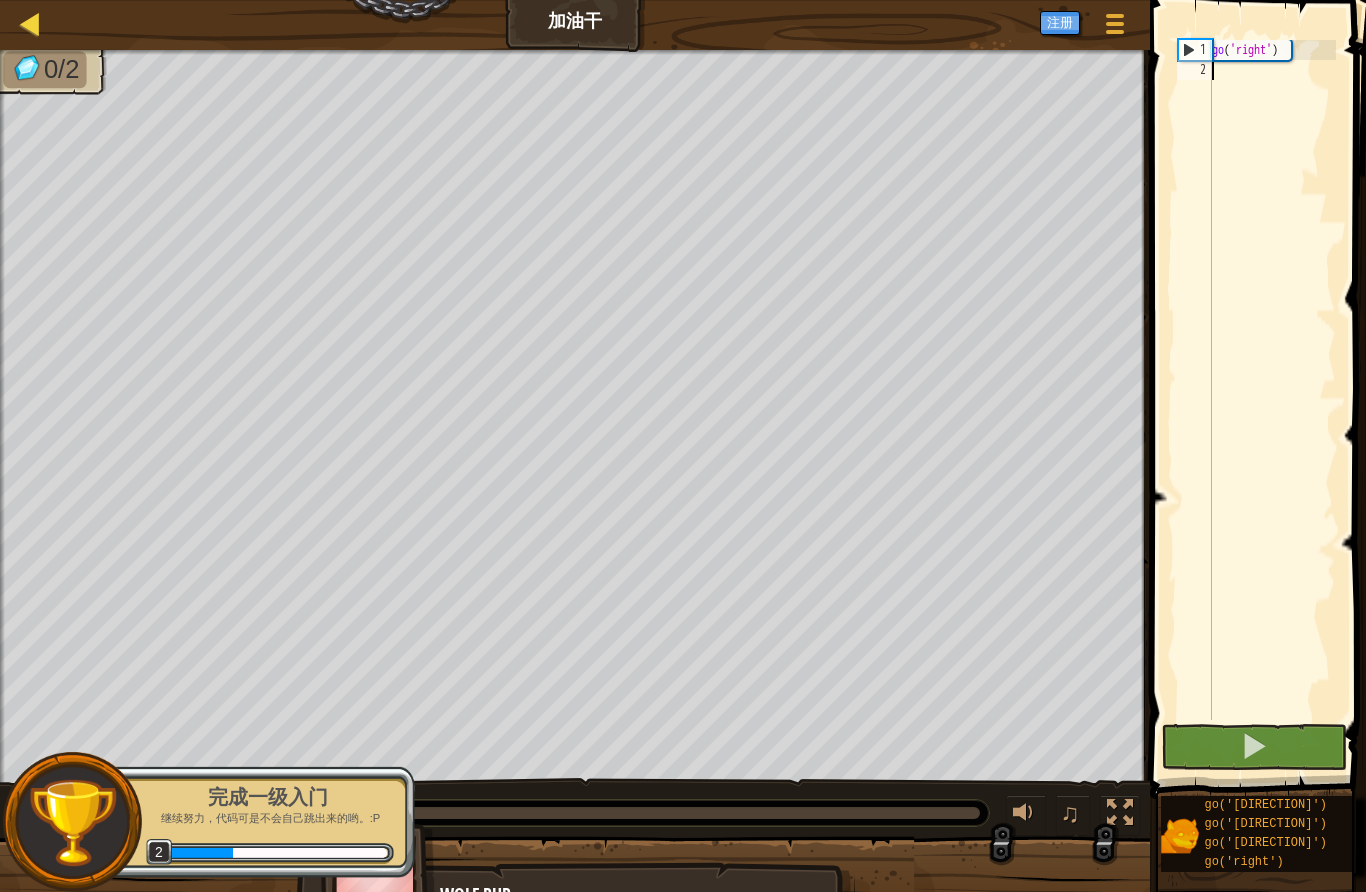 click at bounding box center [30, 23] 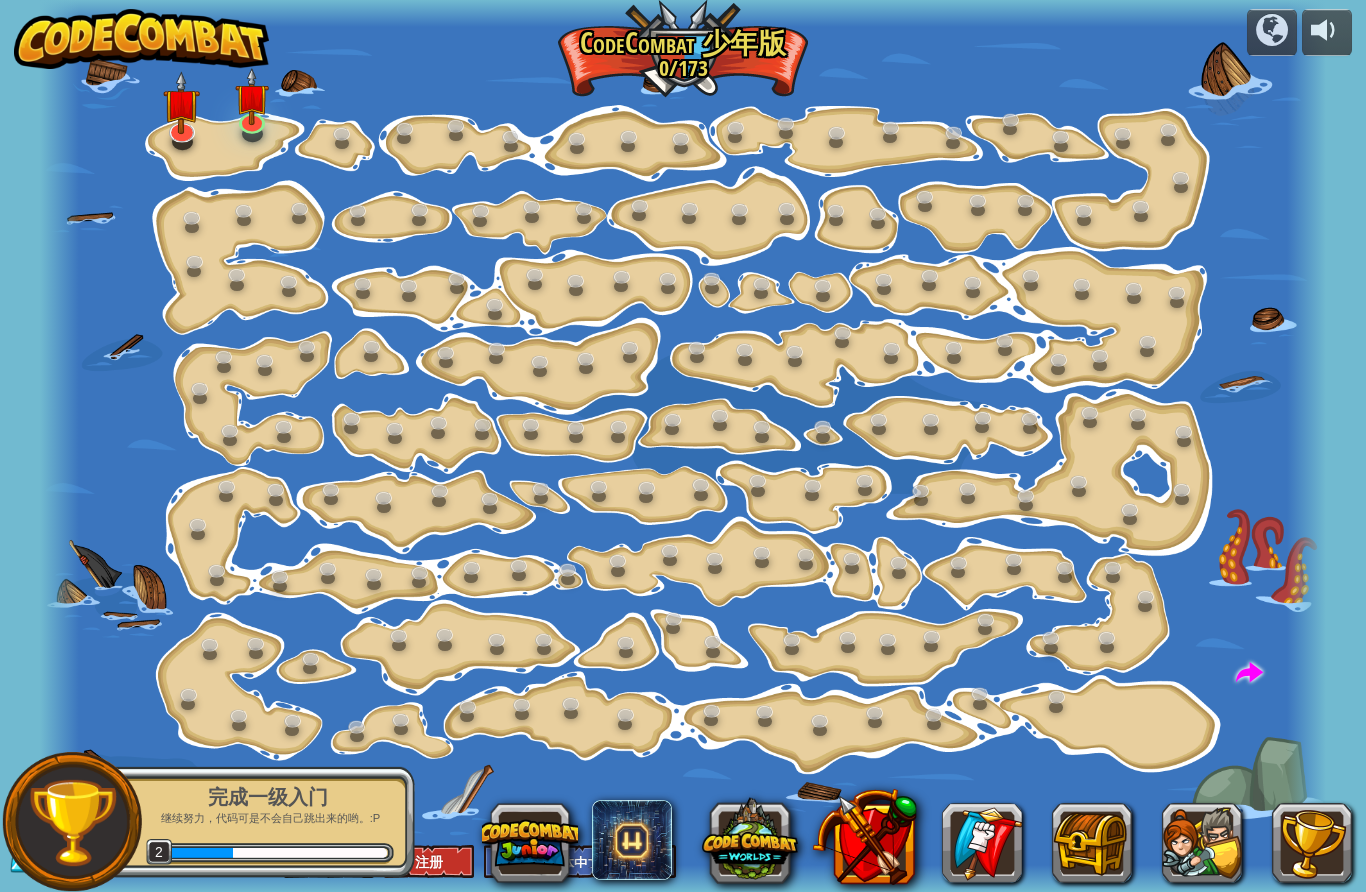 select on "zh-HANS" 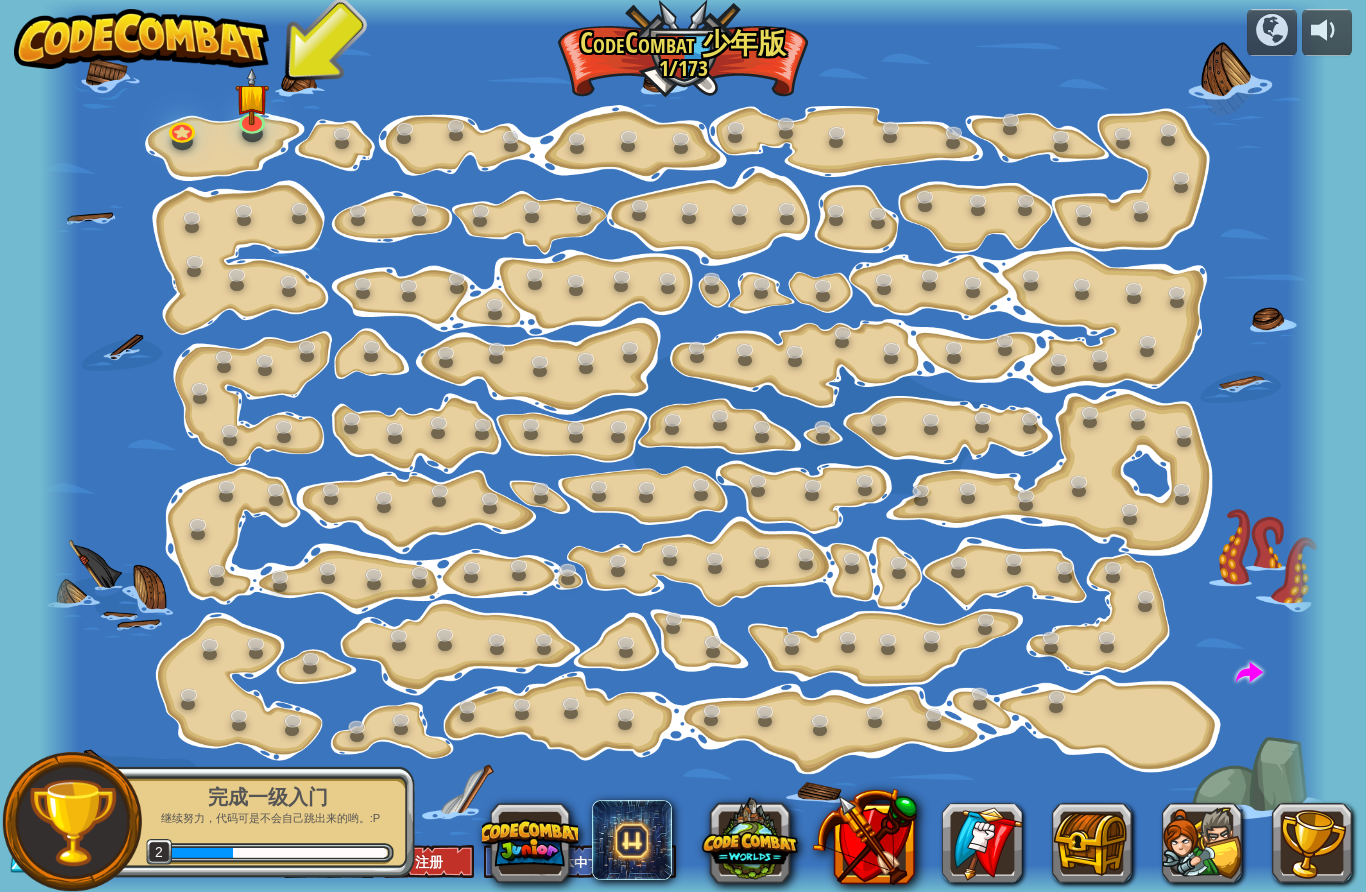 click at bounding box center (683, 446) 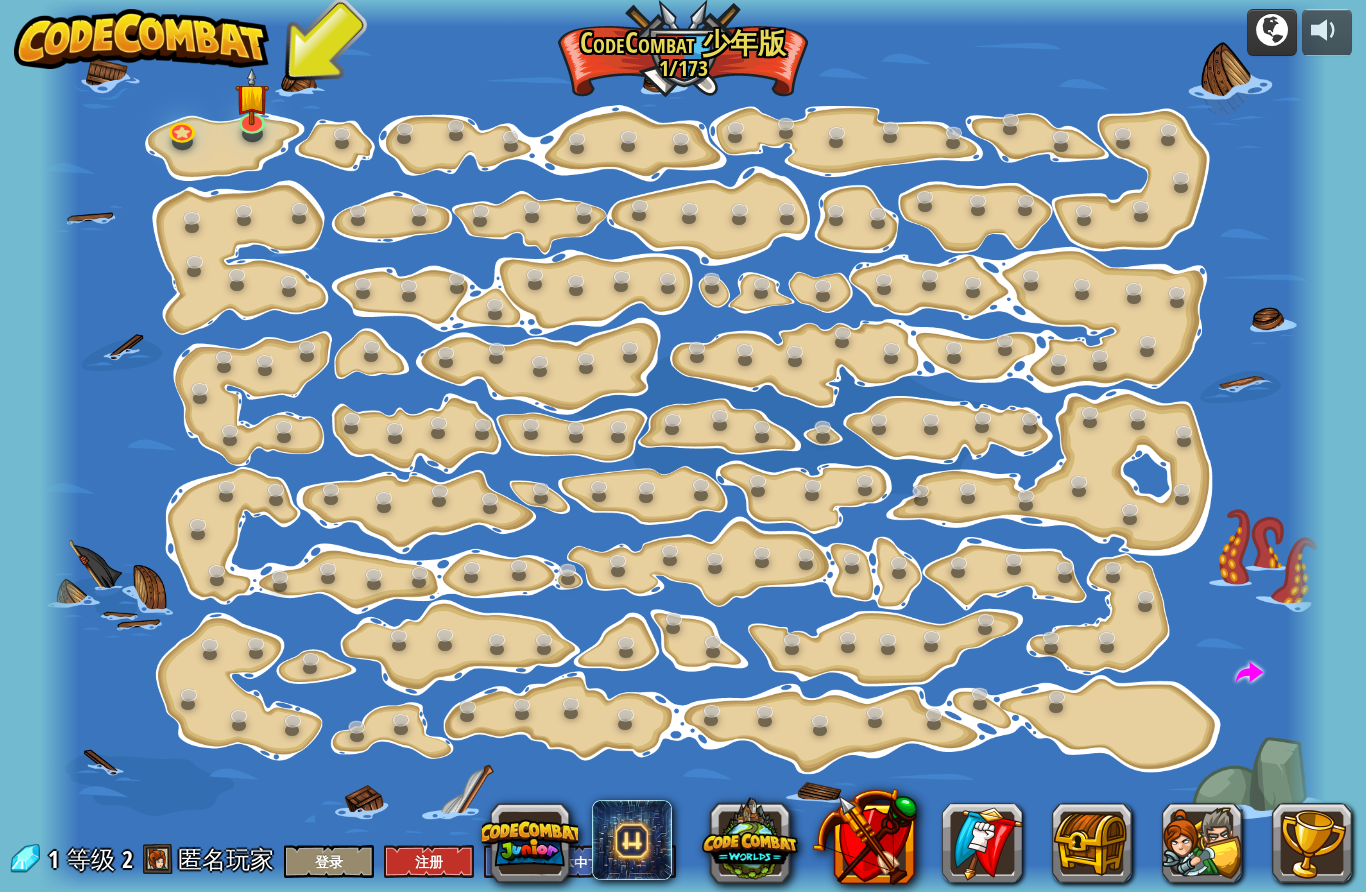 click at bounding box center (1272, 32) 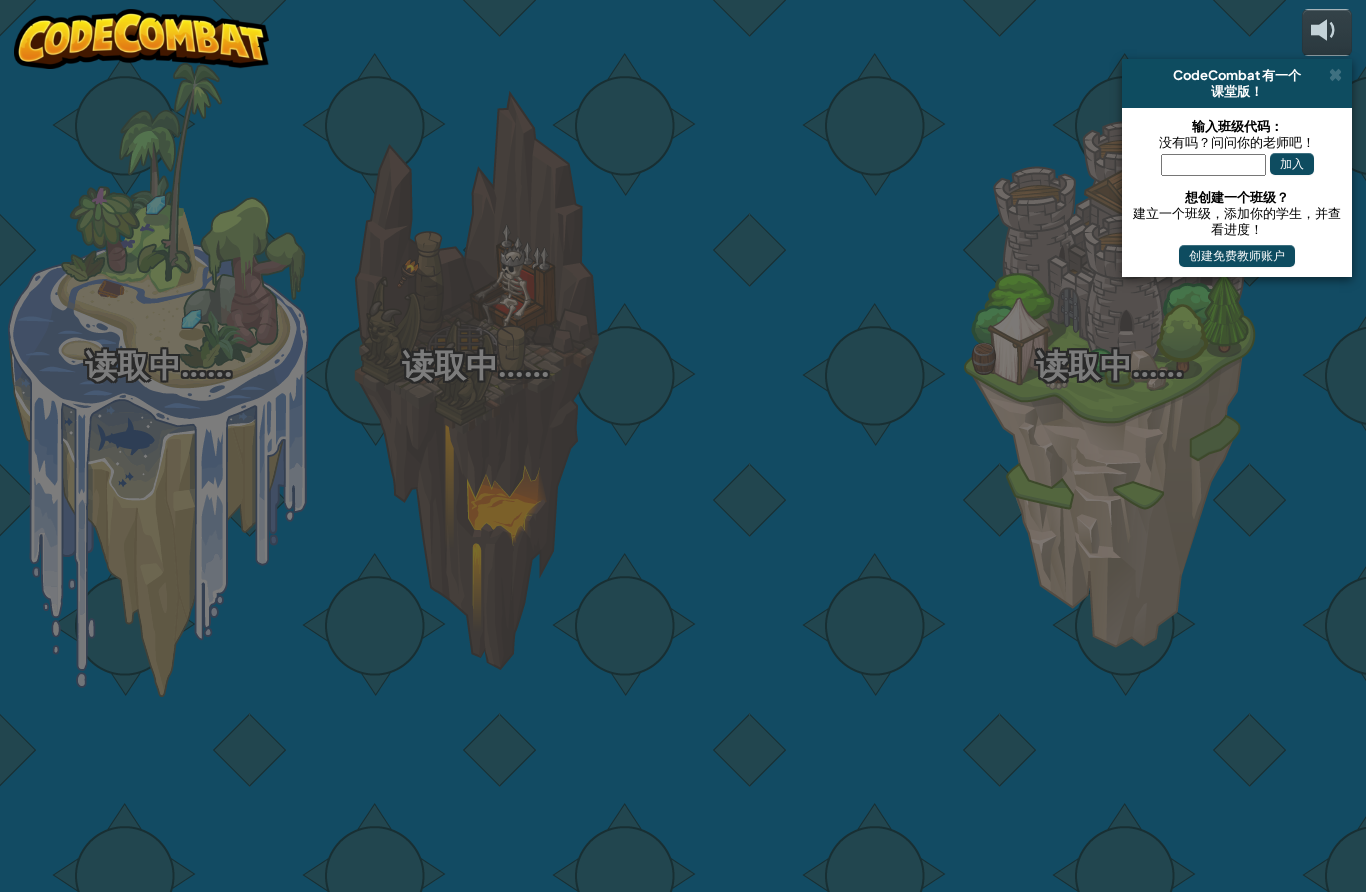 select on "zh-HANS" 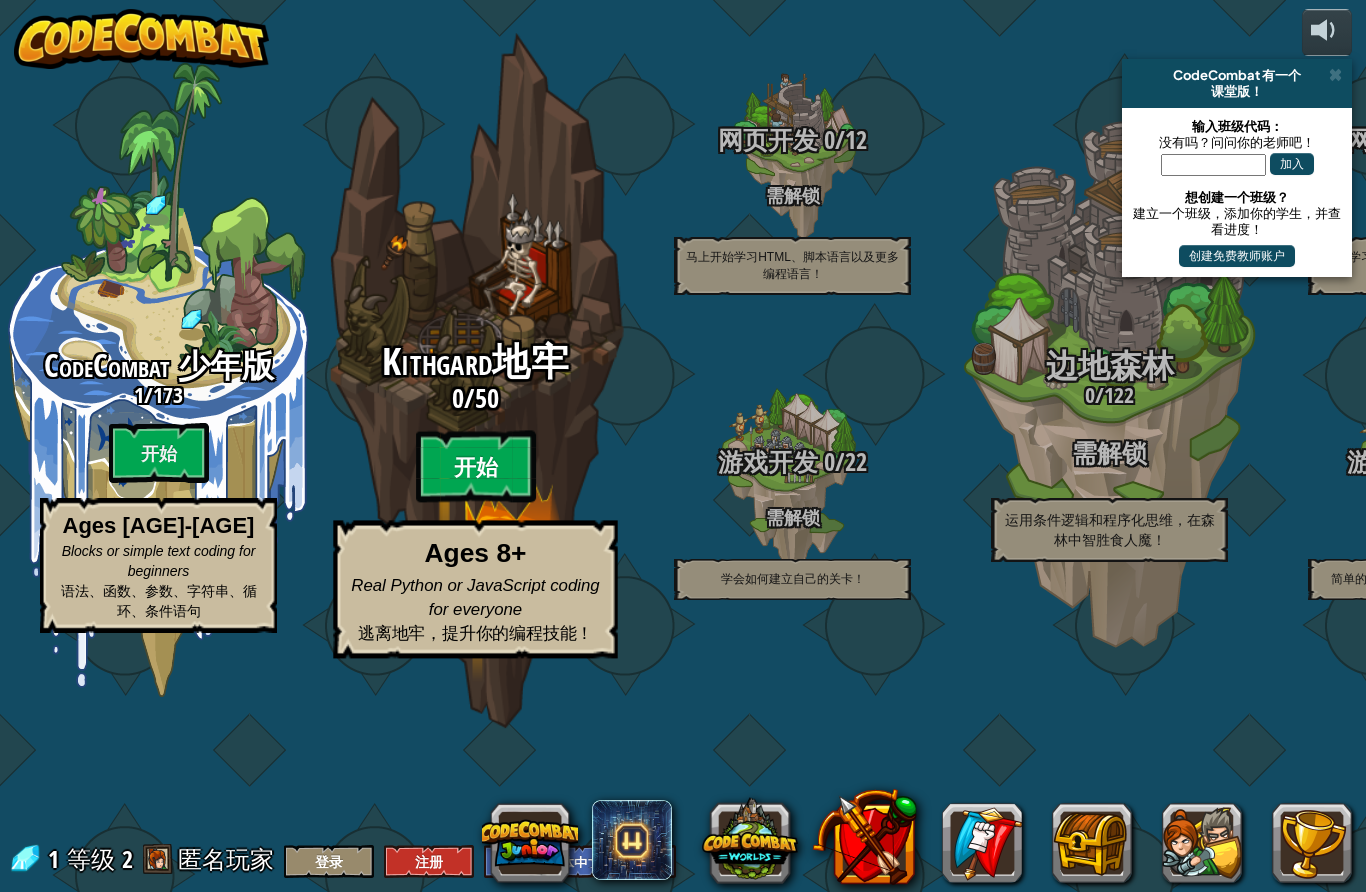 click on "开始" at bounding box center [476, 467] 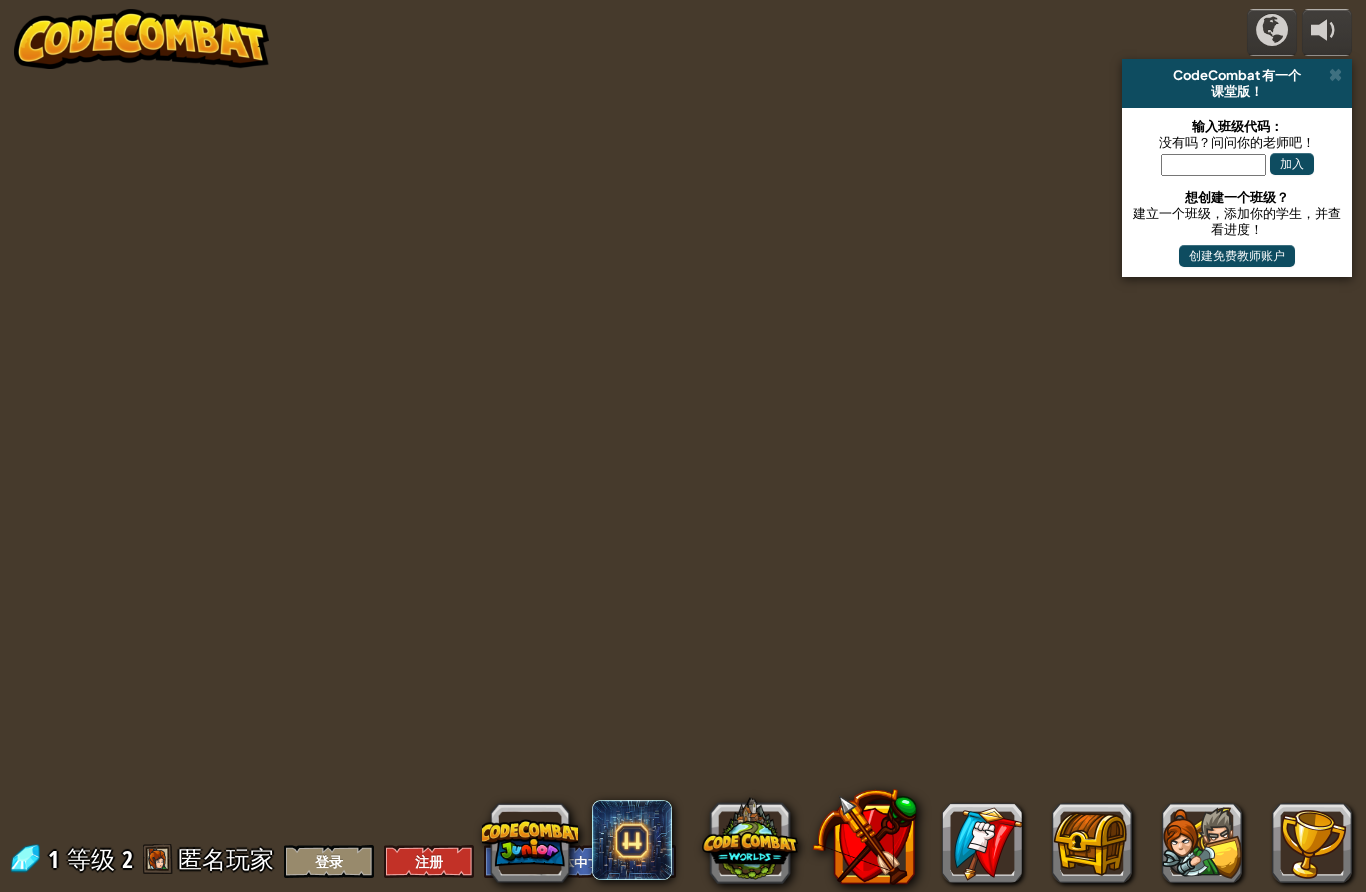 select on "zh-HANS" 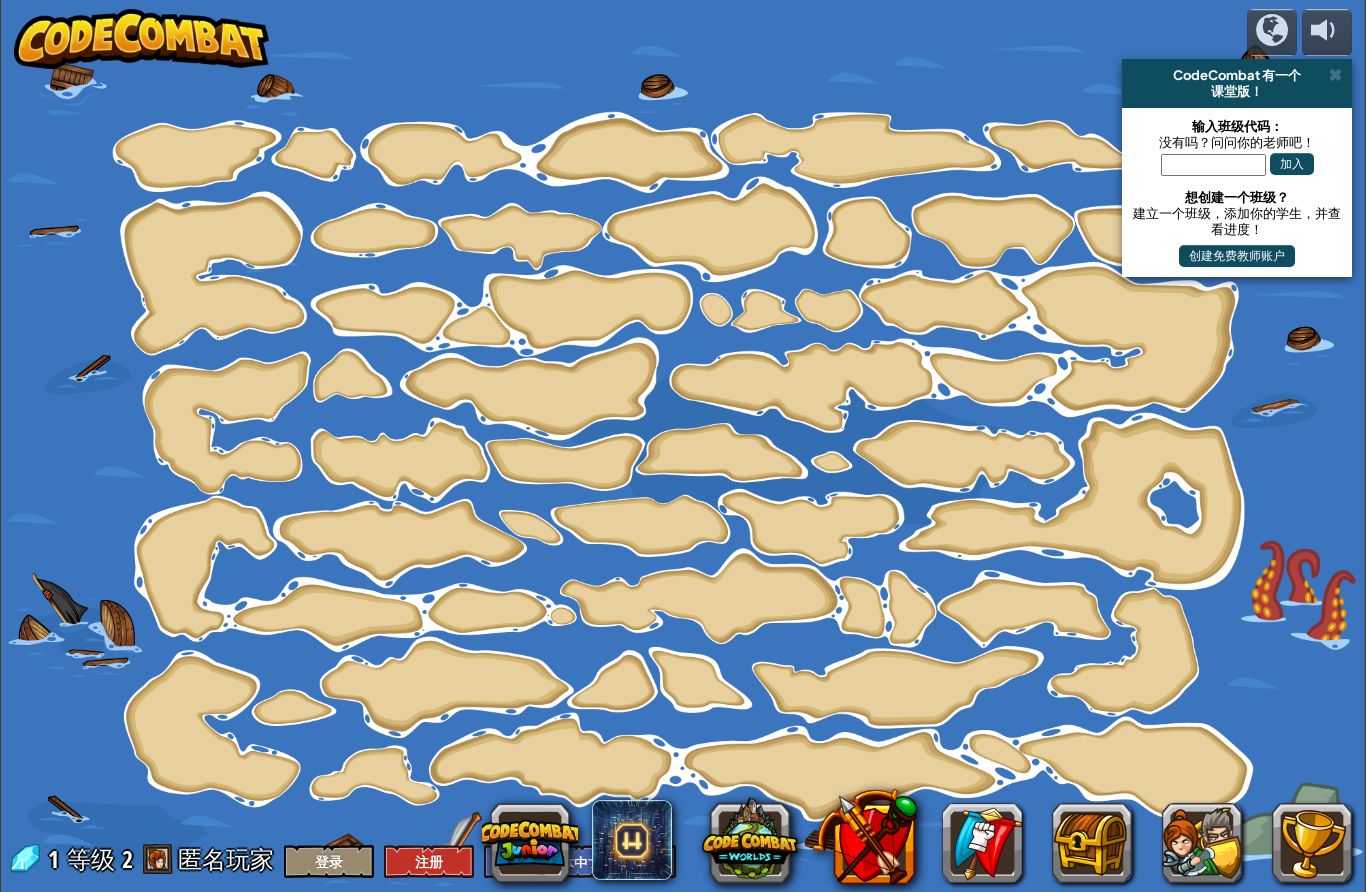 select on "zh-HANS" 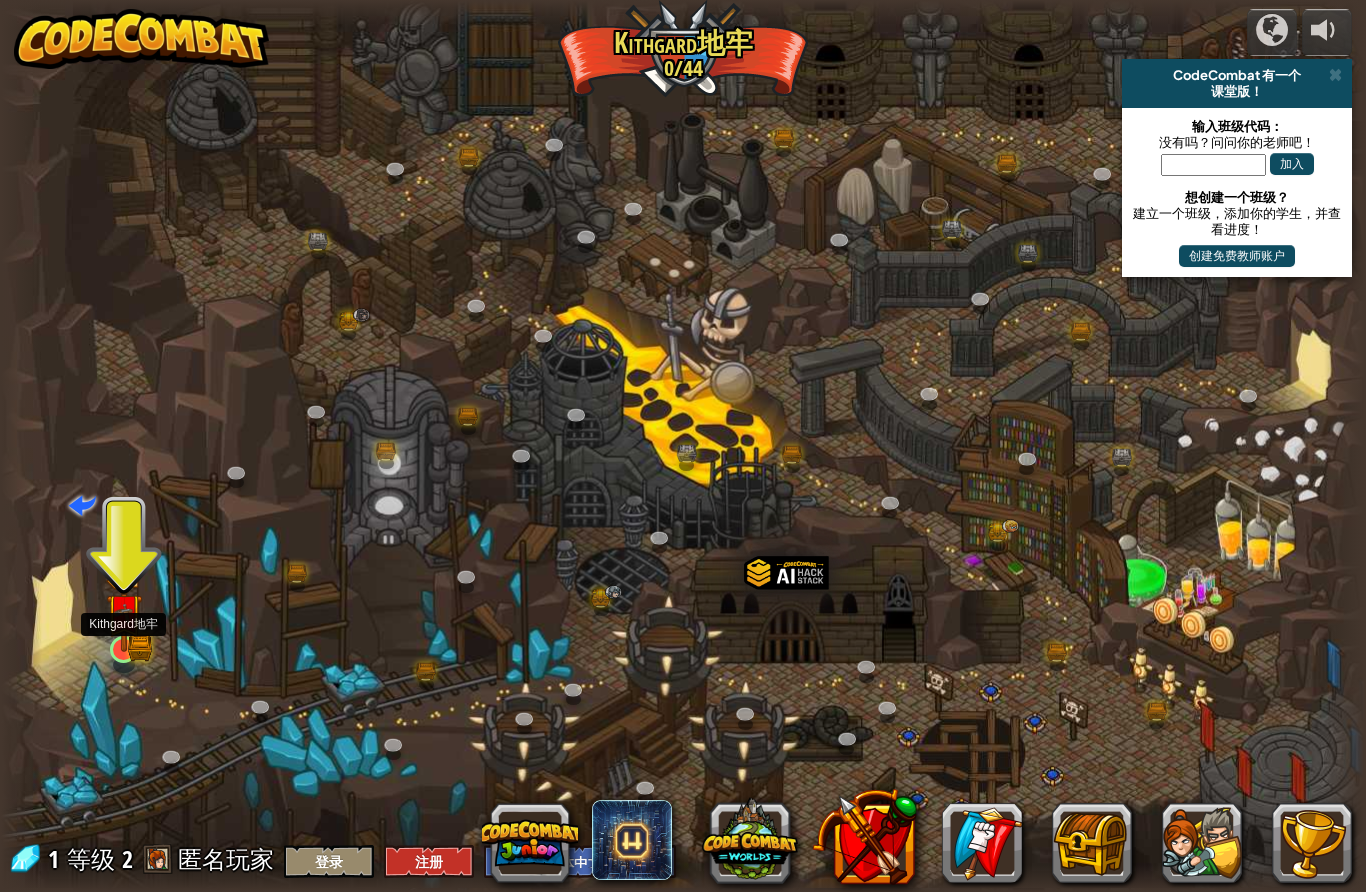 click at bounding box center (124, 611) 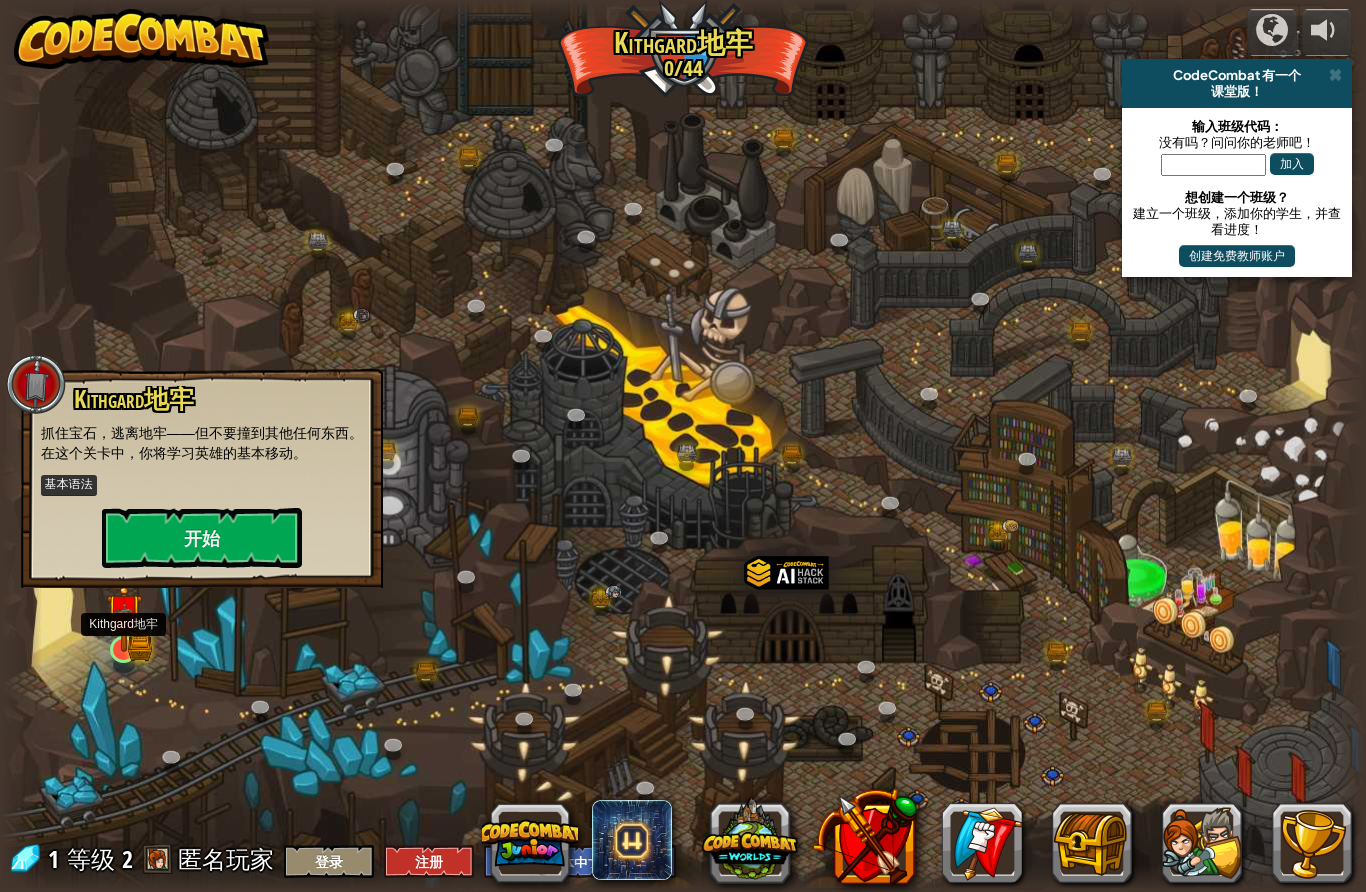 click on "开始" at bounding box center [202, 538] 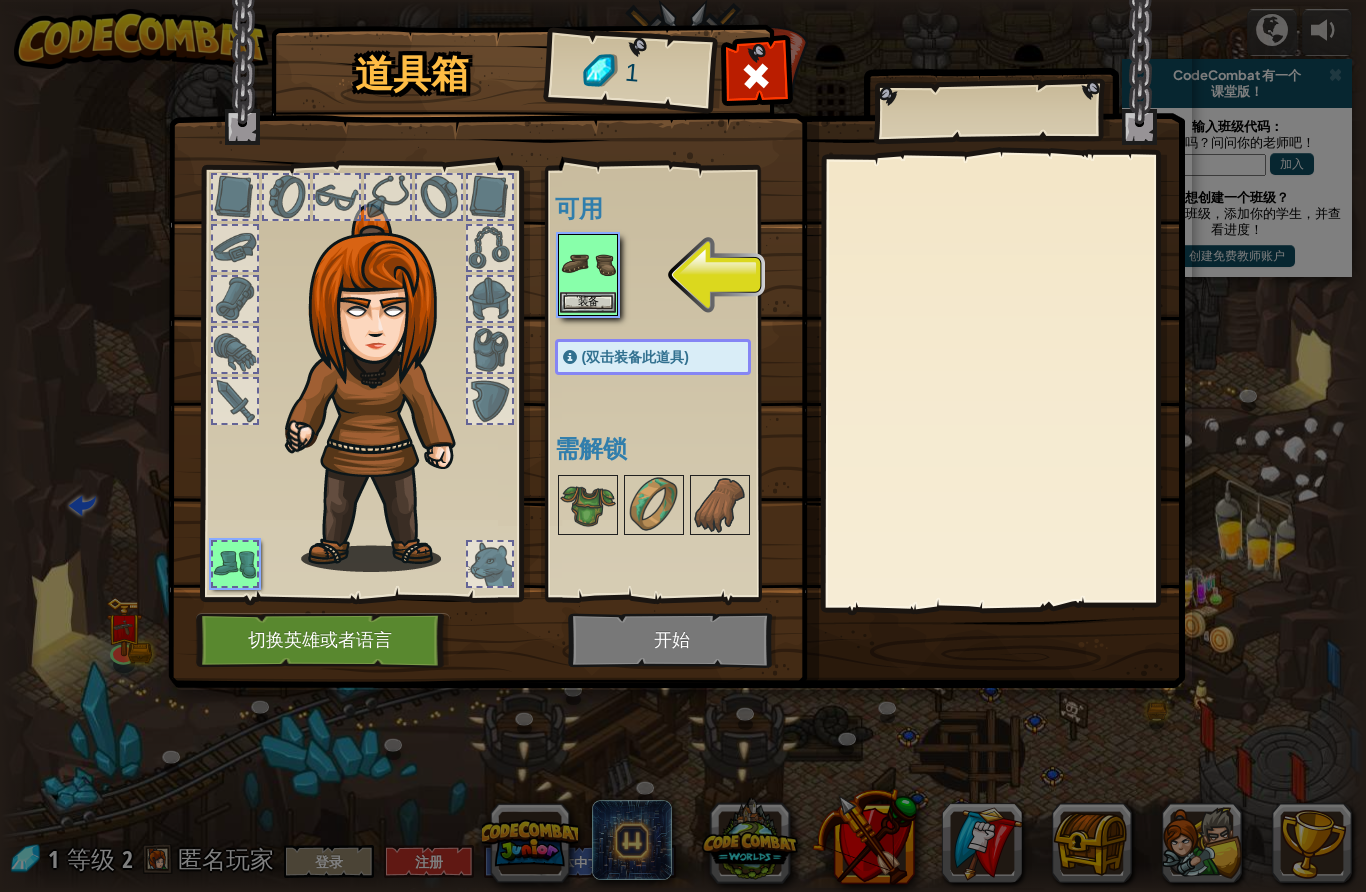 click at bounding box center [588, 264] 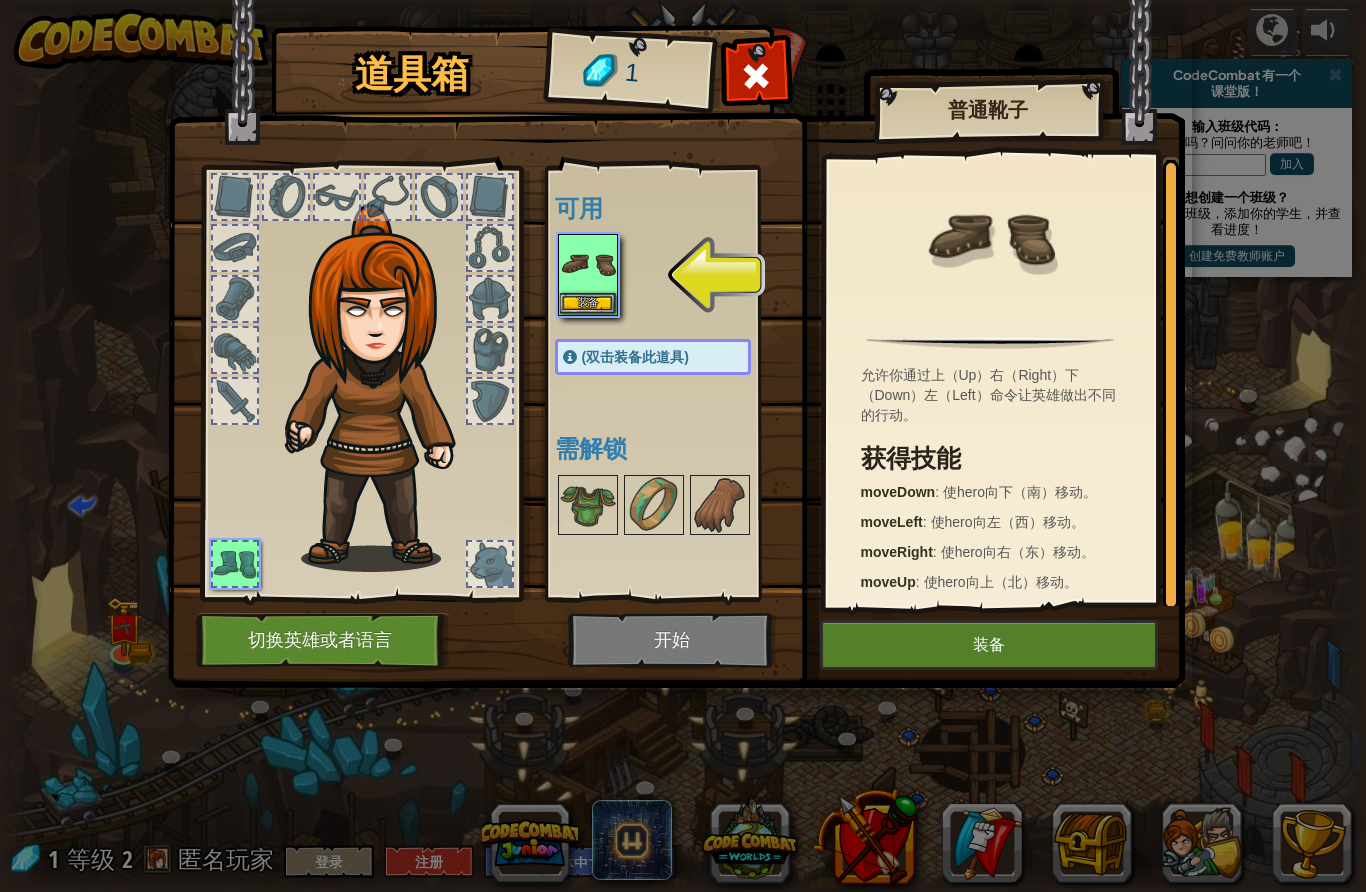 click on "装备" at bounding box center [989, 645] 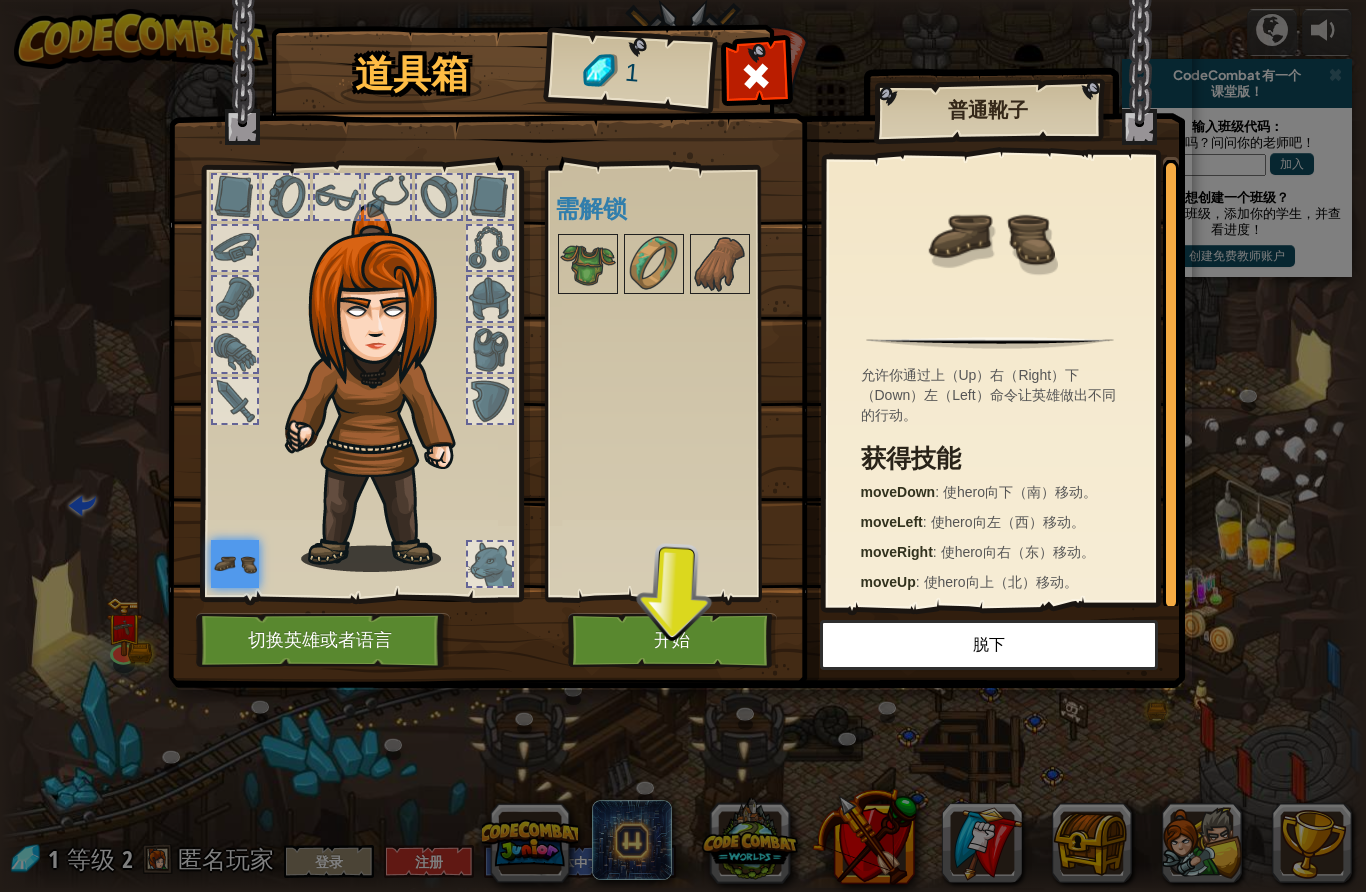 click on "切换英雄或者语言" at bounding box center (323, 640) 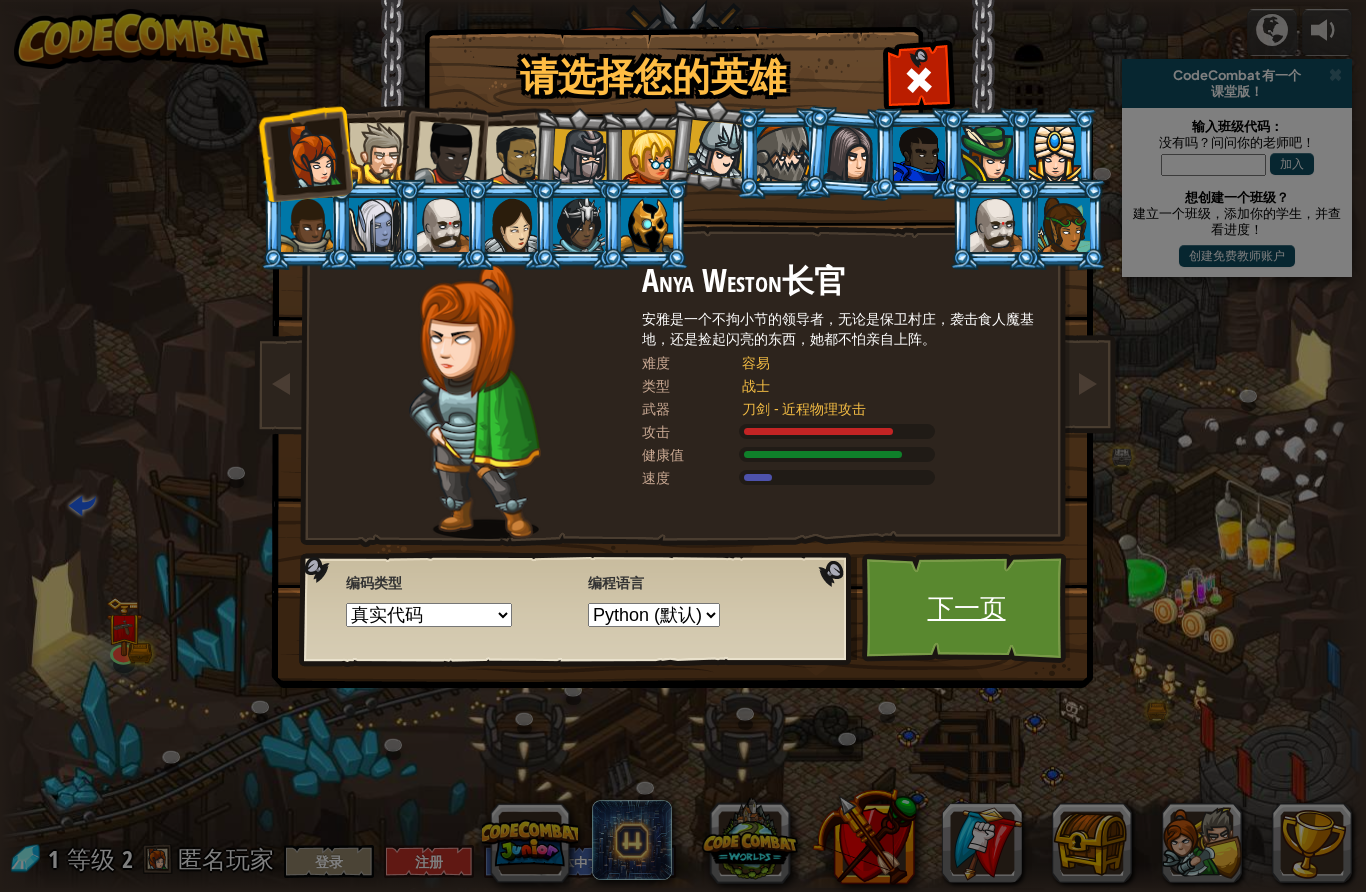 click on "下一页" at bounding box center [966, 608] 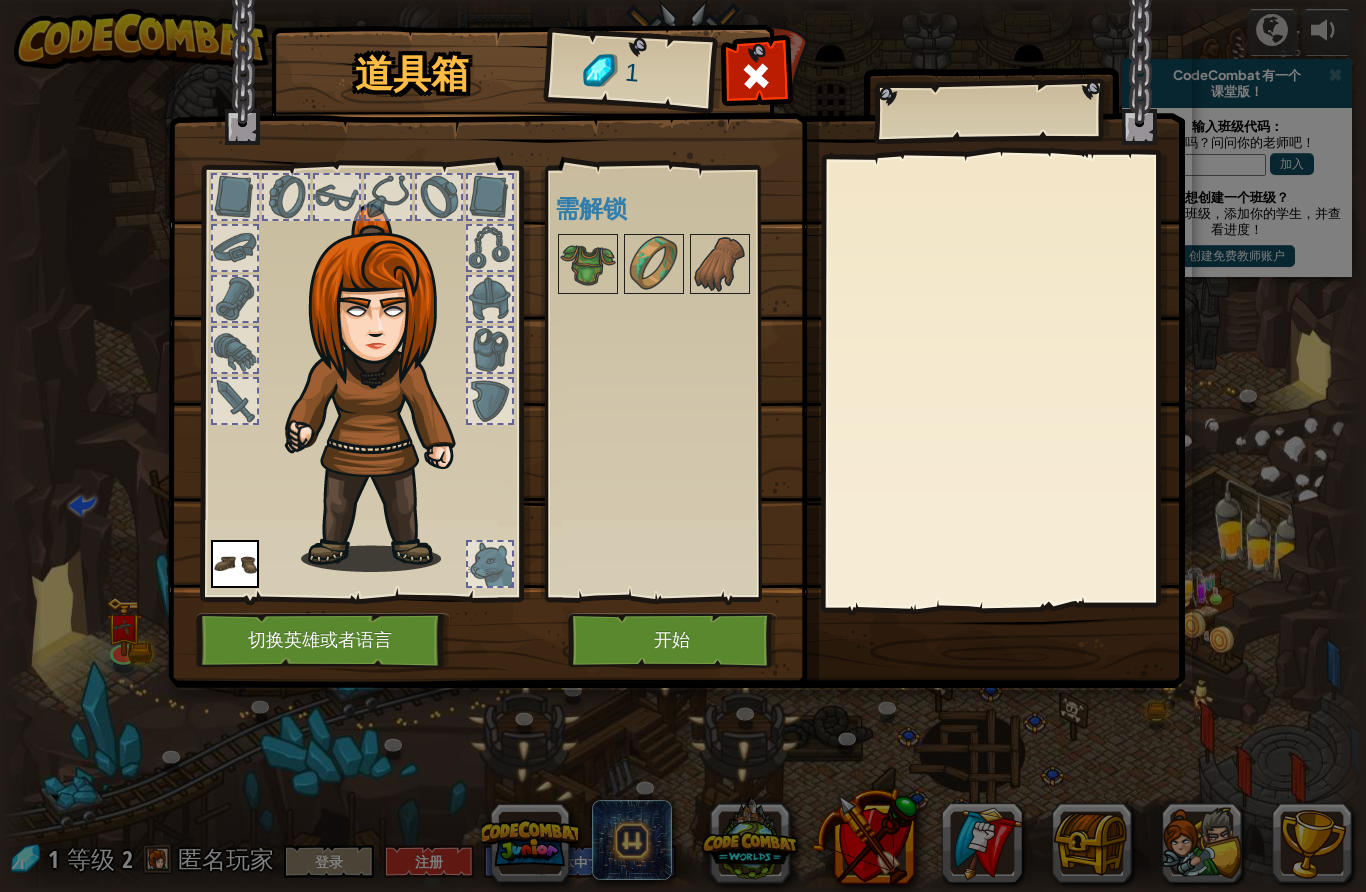 click on "开始" at bounding box center [672, 640] 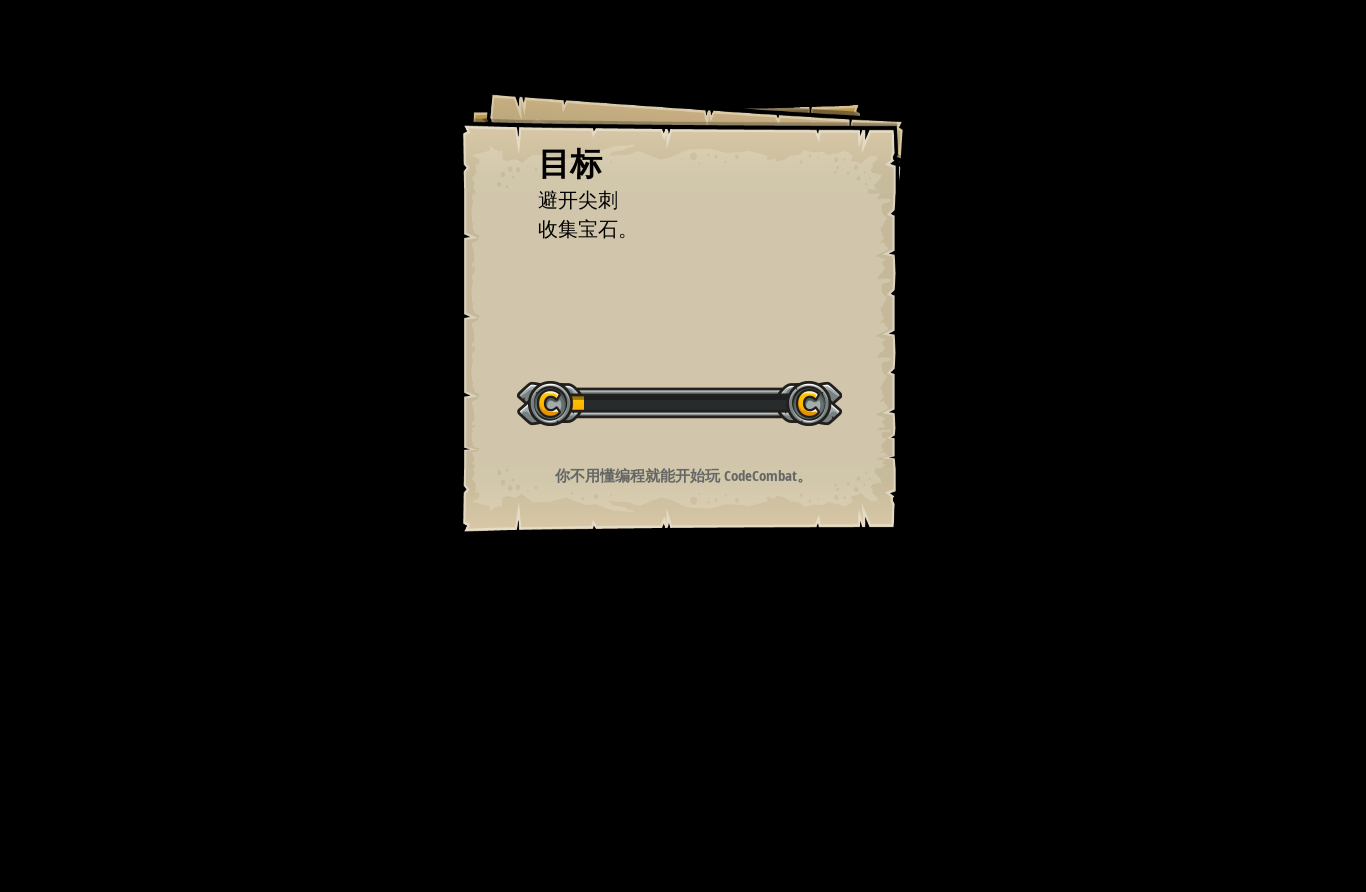 click on "目标 避开尖刺 收集宝石。 开始 载入失败 订阅后才可开始本关 订阅 你将需要加入一个课程来玩这个关卡 回到我的课程 请询问老师分配后续课程，或者联系客服购买课程或学习许可，以便继续学习。 回到我的课程 这一关已锁定。
回到我的课程 你不用懂编程就能开始玩 CodeCombat。" at bounding box center [683, 446] 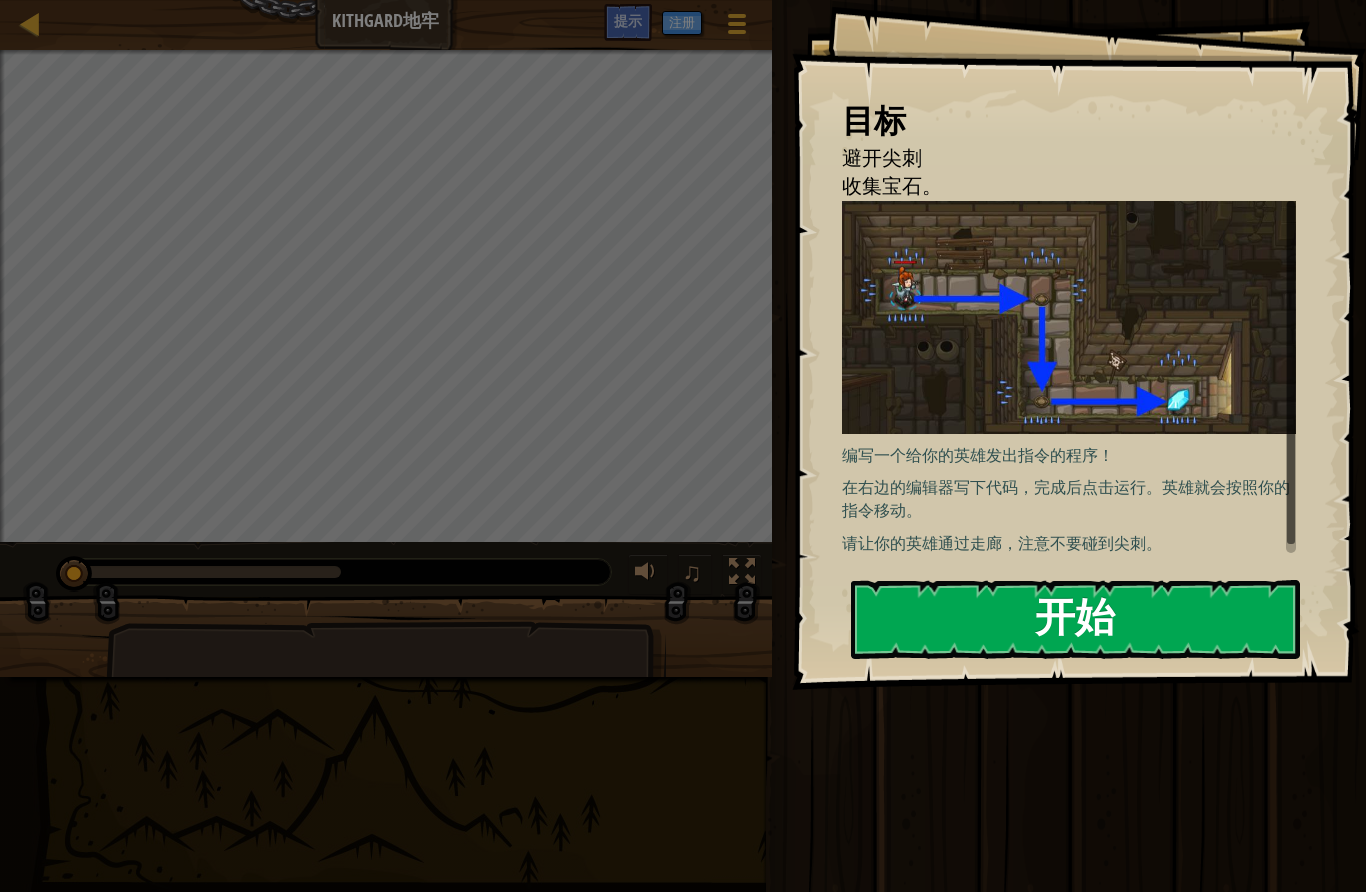 click on "开始" at bounding box center (1075, 619) 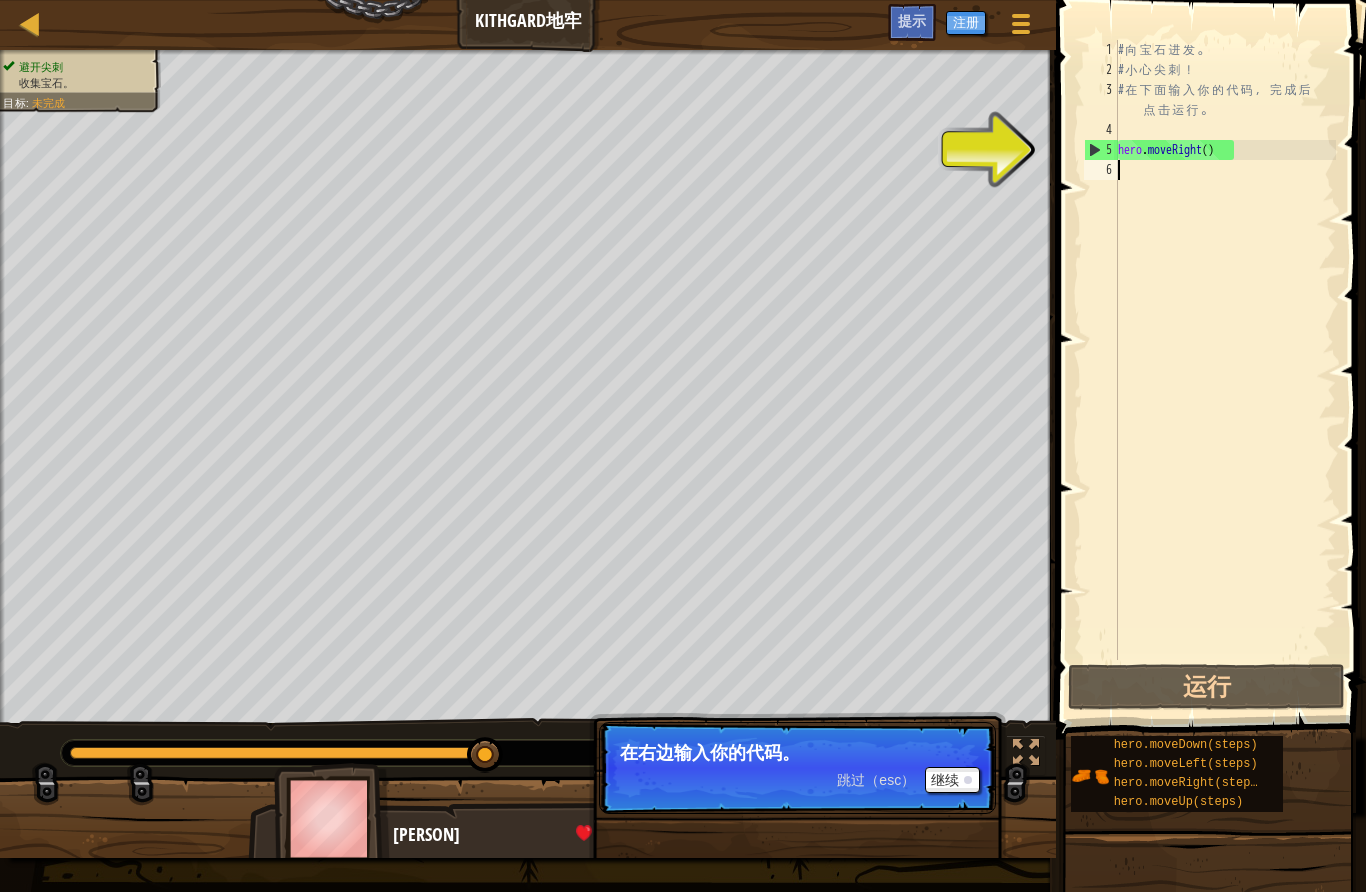 click on "#  向 宝 石 进 发 。 #  小 心 尖 刺 ！ #  在 下 面 输 入 你 的 代 码 ， 完 成 后      点 击 运 行 。 hero . moveRight ( )" at bounding box center (1225, 370) 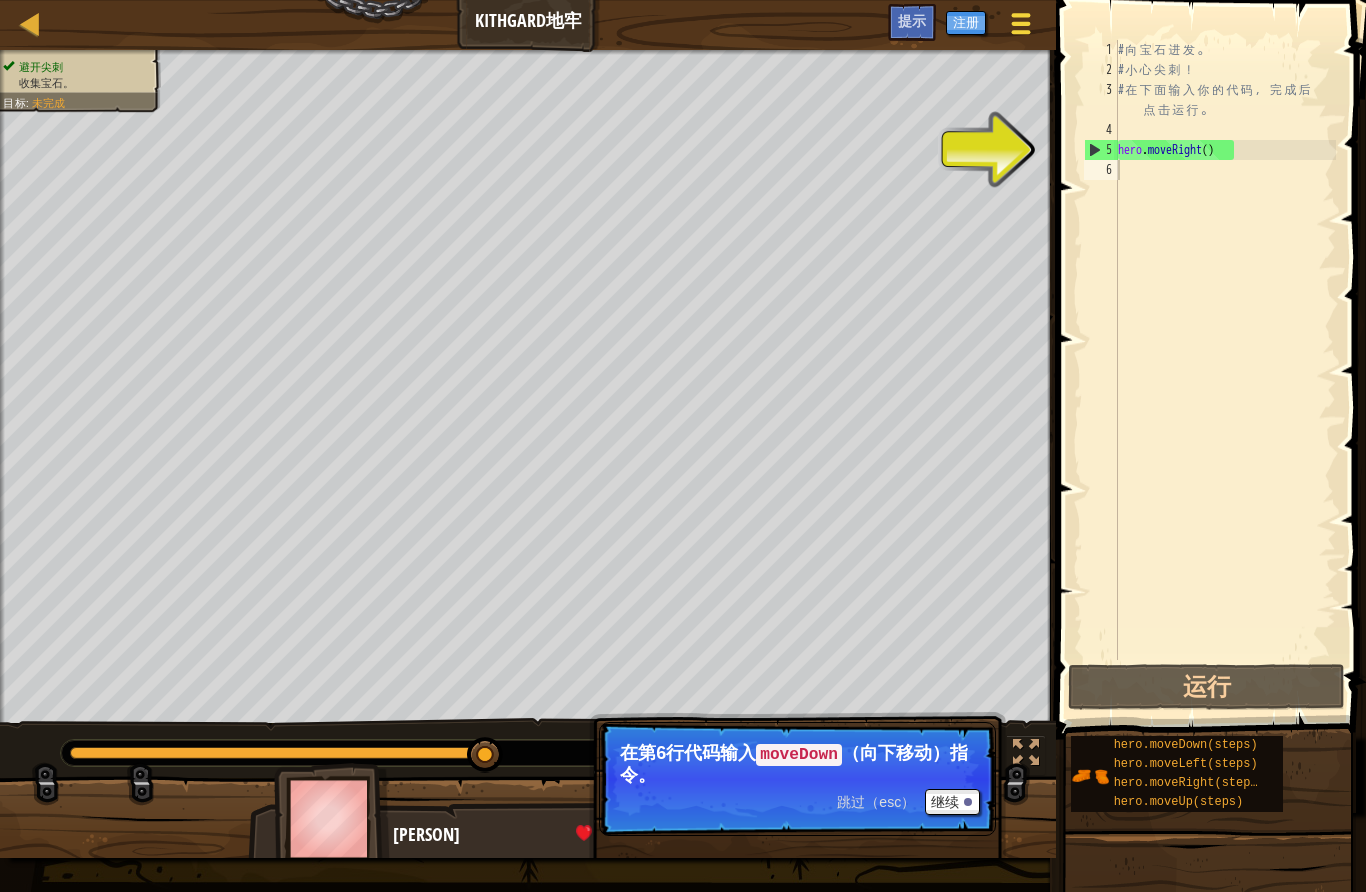 click at bounding box center (1021, 23) 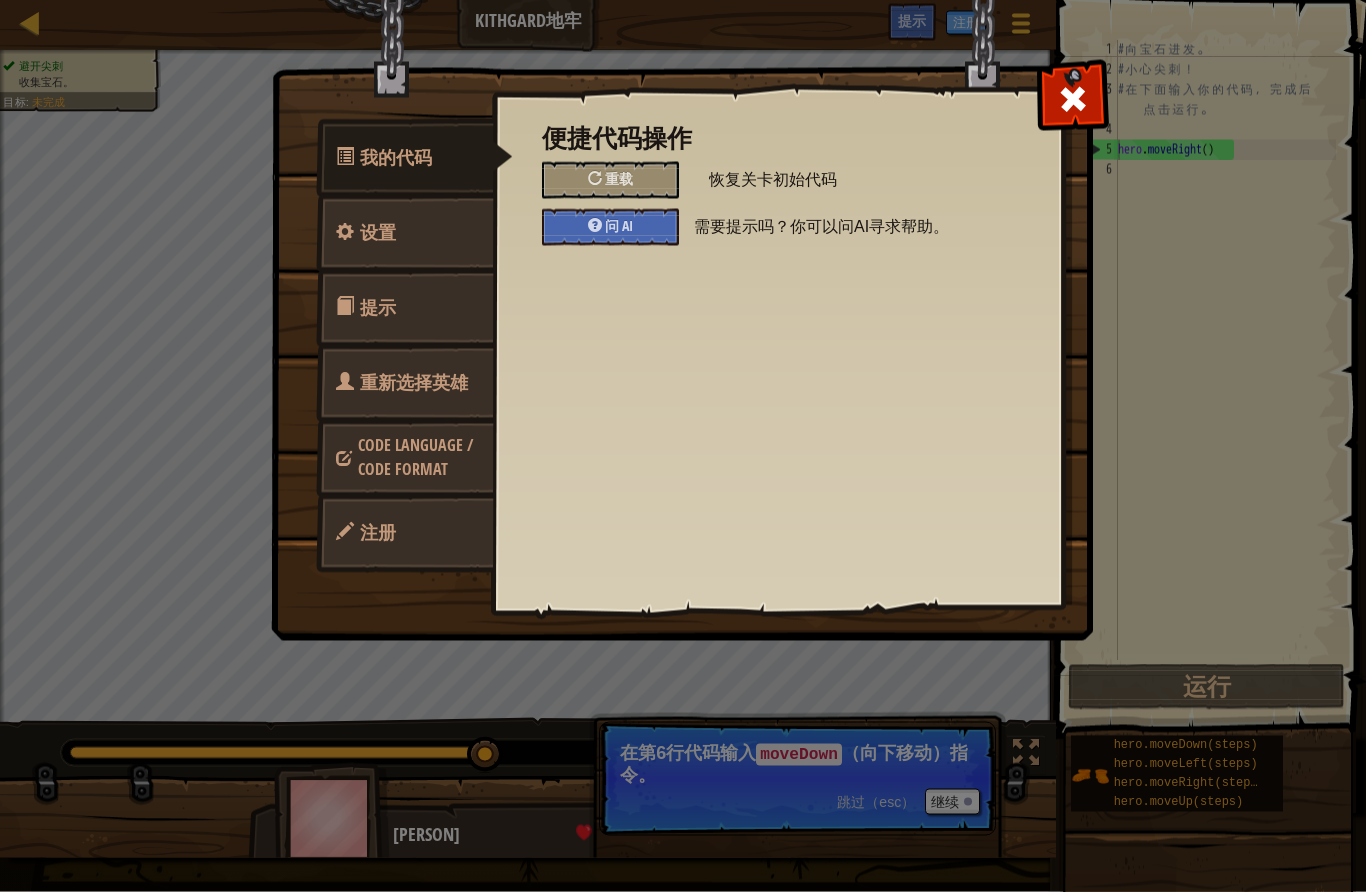click at bounding box center (1073, 100) 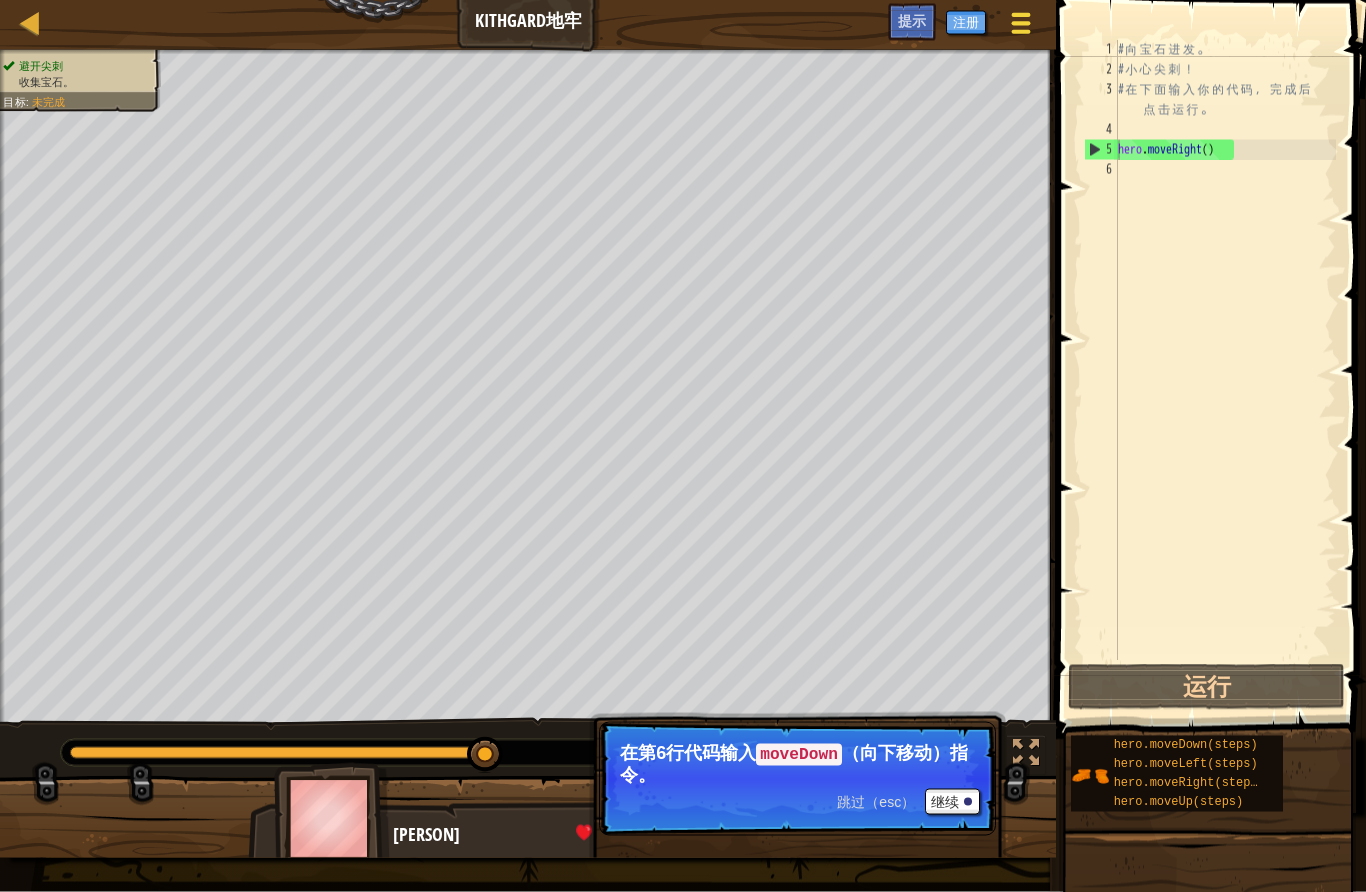 click at bounding box center [1021, 23] 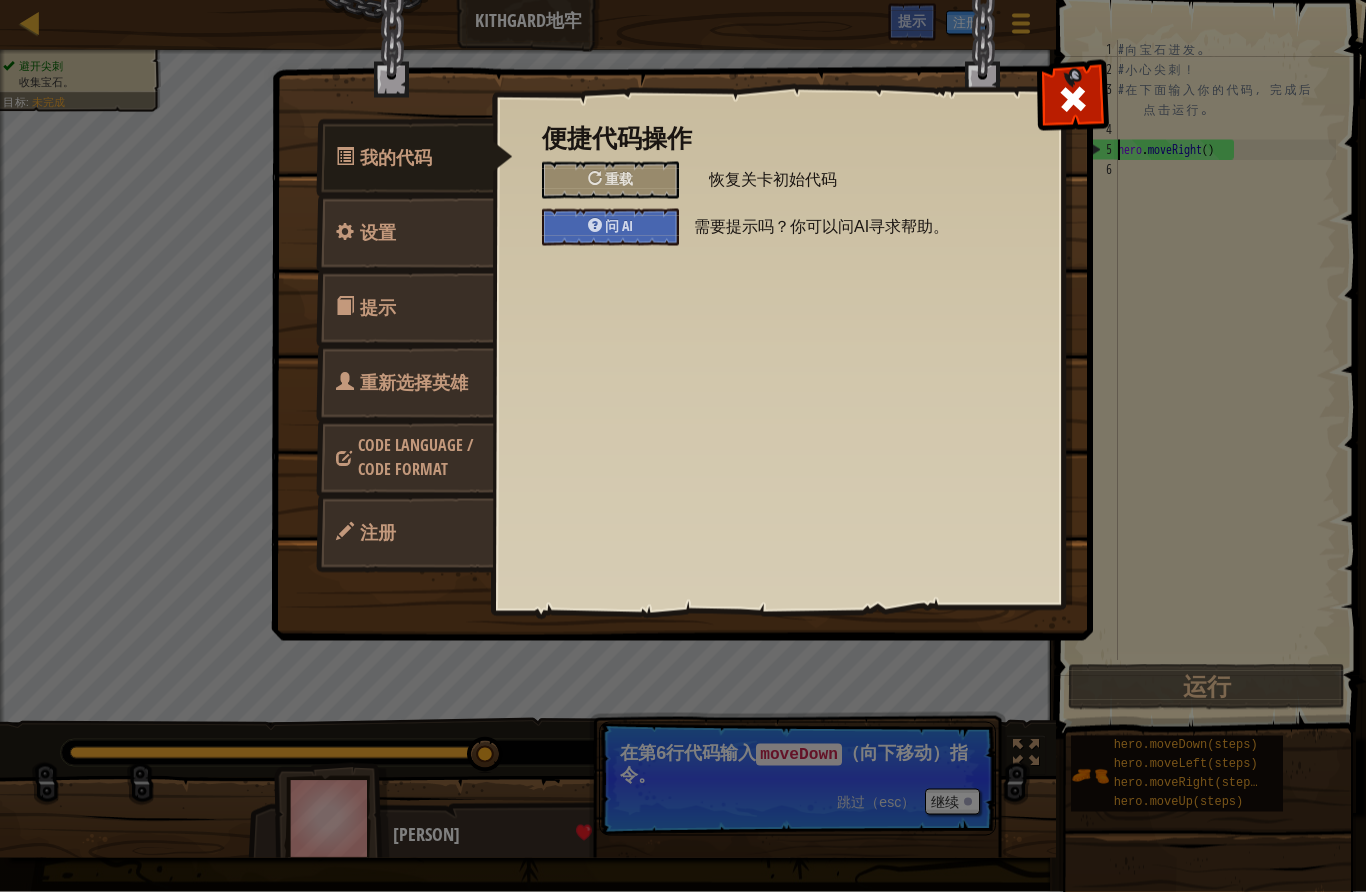 click on "设置" at bounding box center [405, 233] 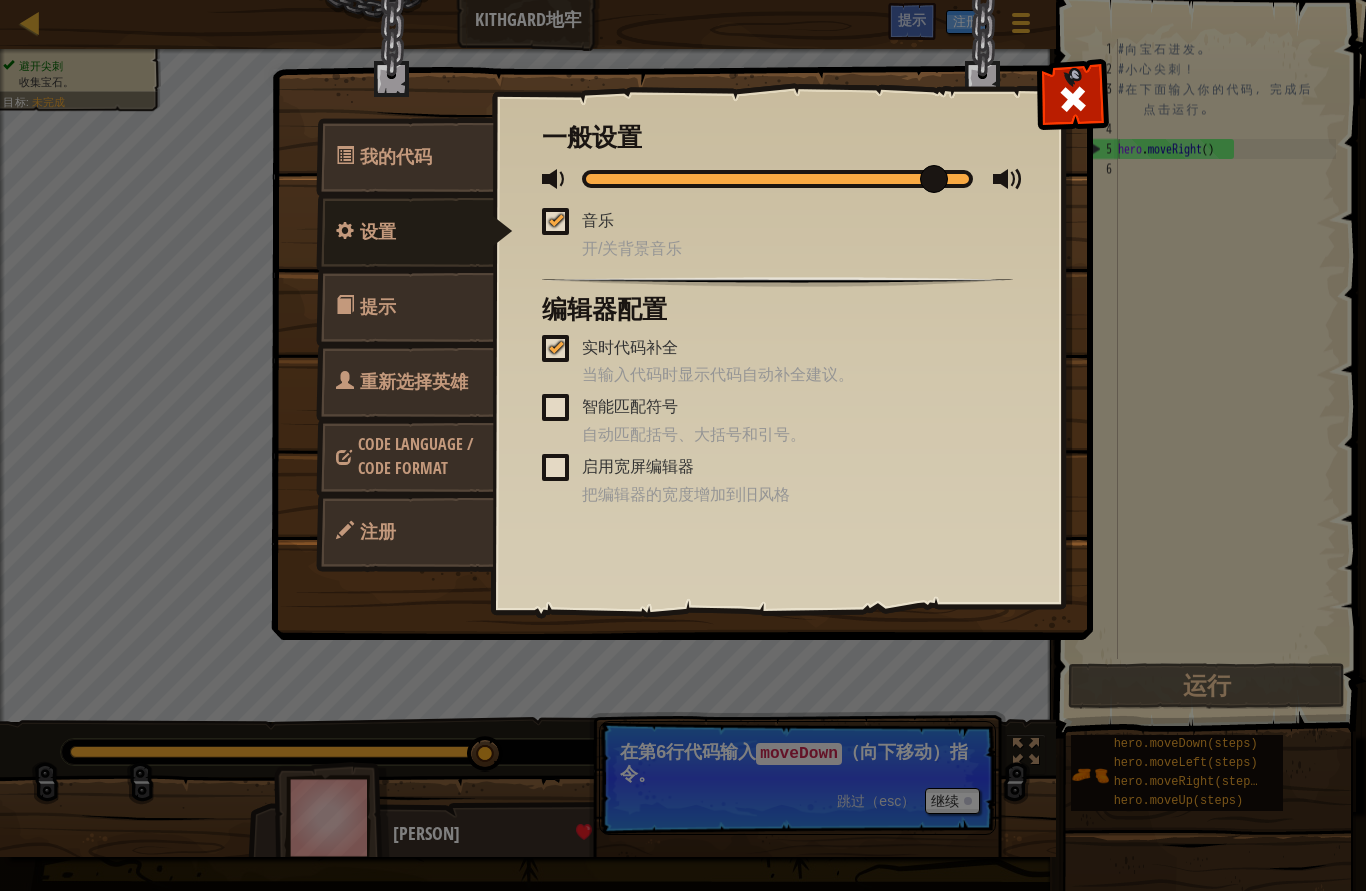 click at bounding box center [1008, 180] 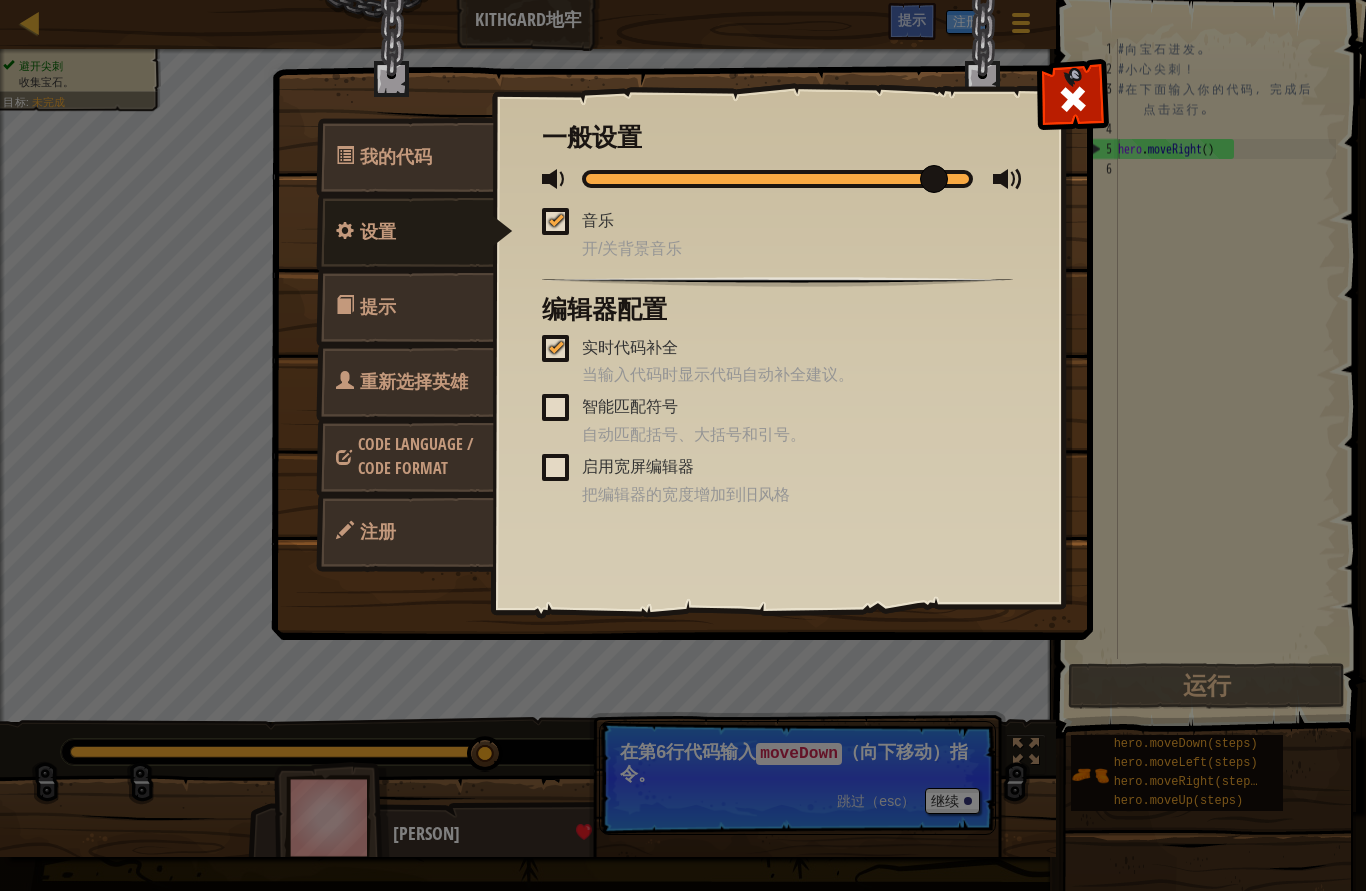 click at bounding box center (777, 180) 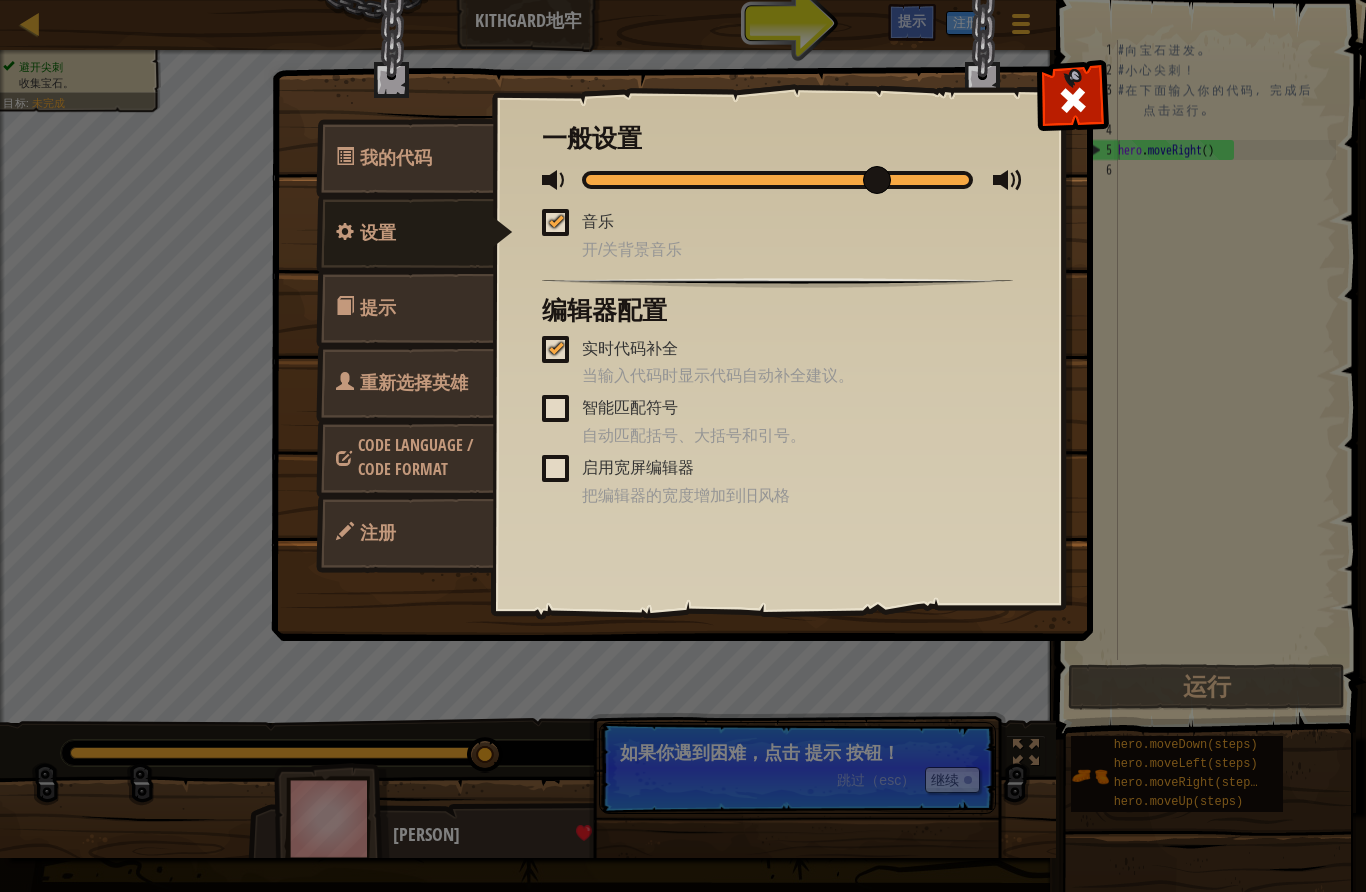 scroll, scrollTop: 0, scrollLeft: 0, axis: both 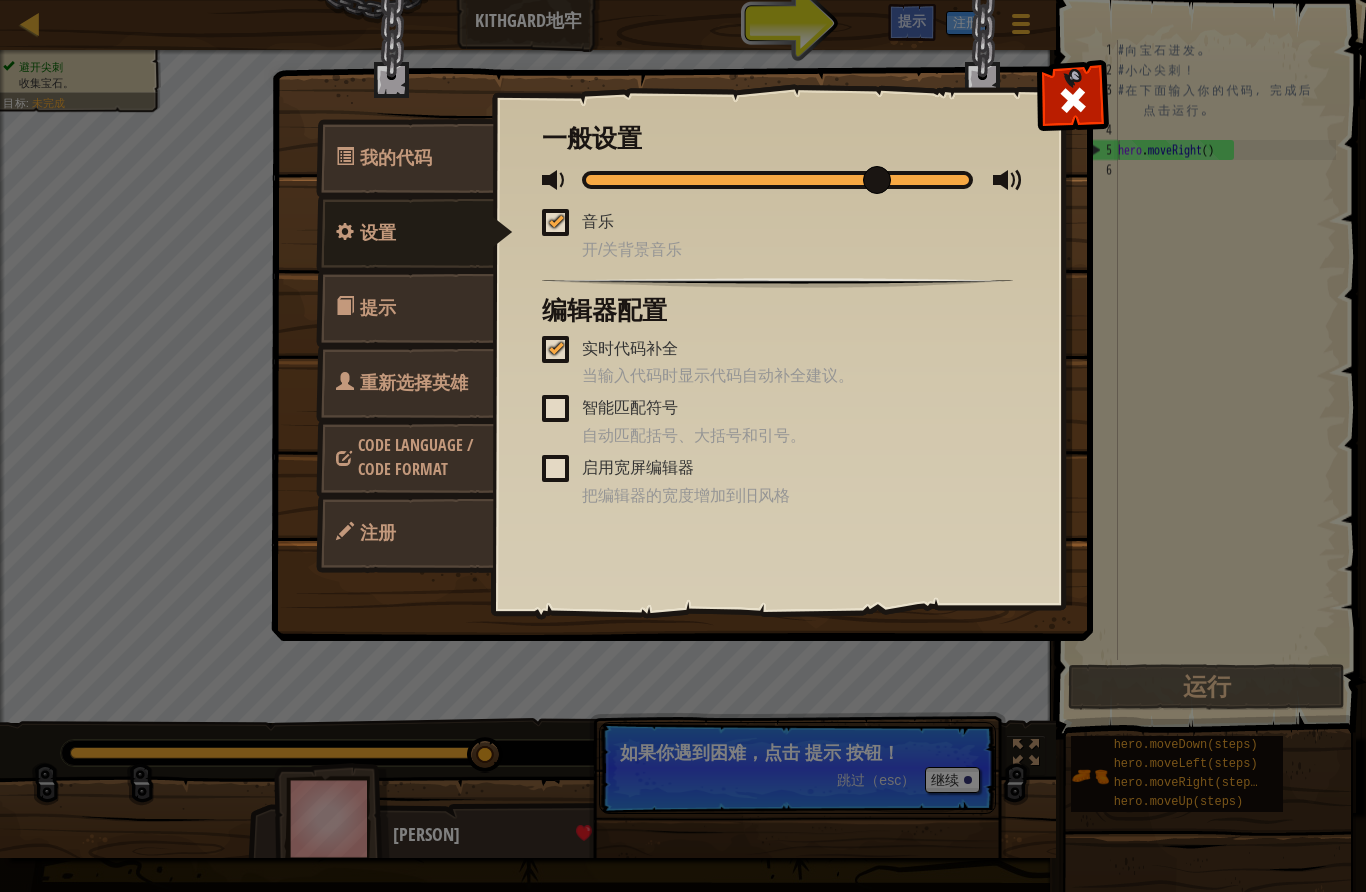 click at bounding box center (557, 180) 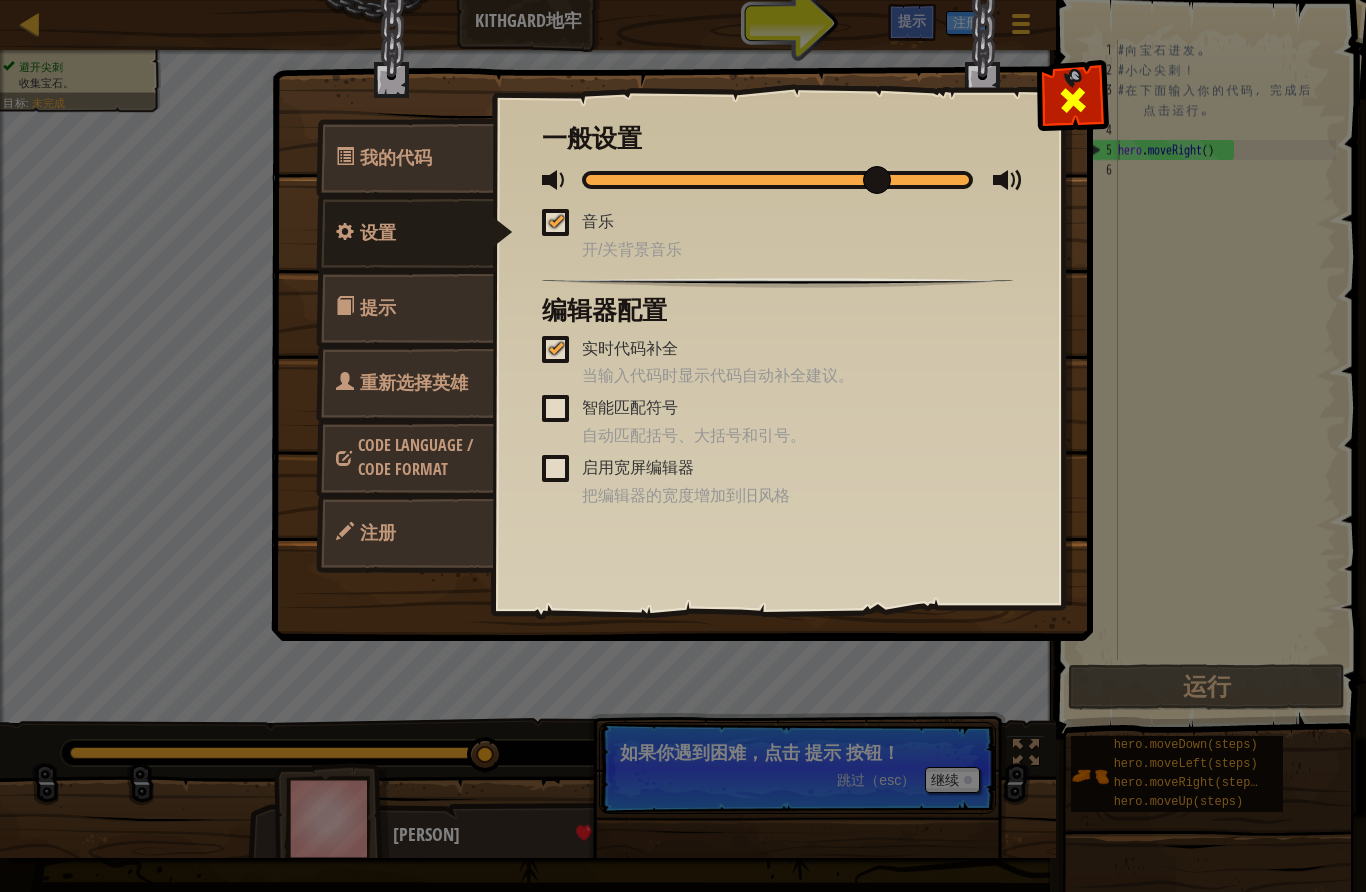 click at bounding box center (1073, 100) 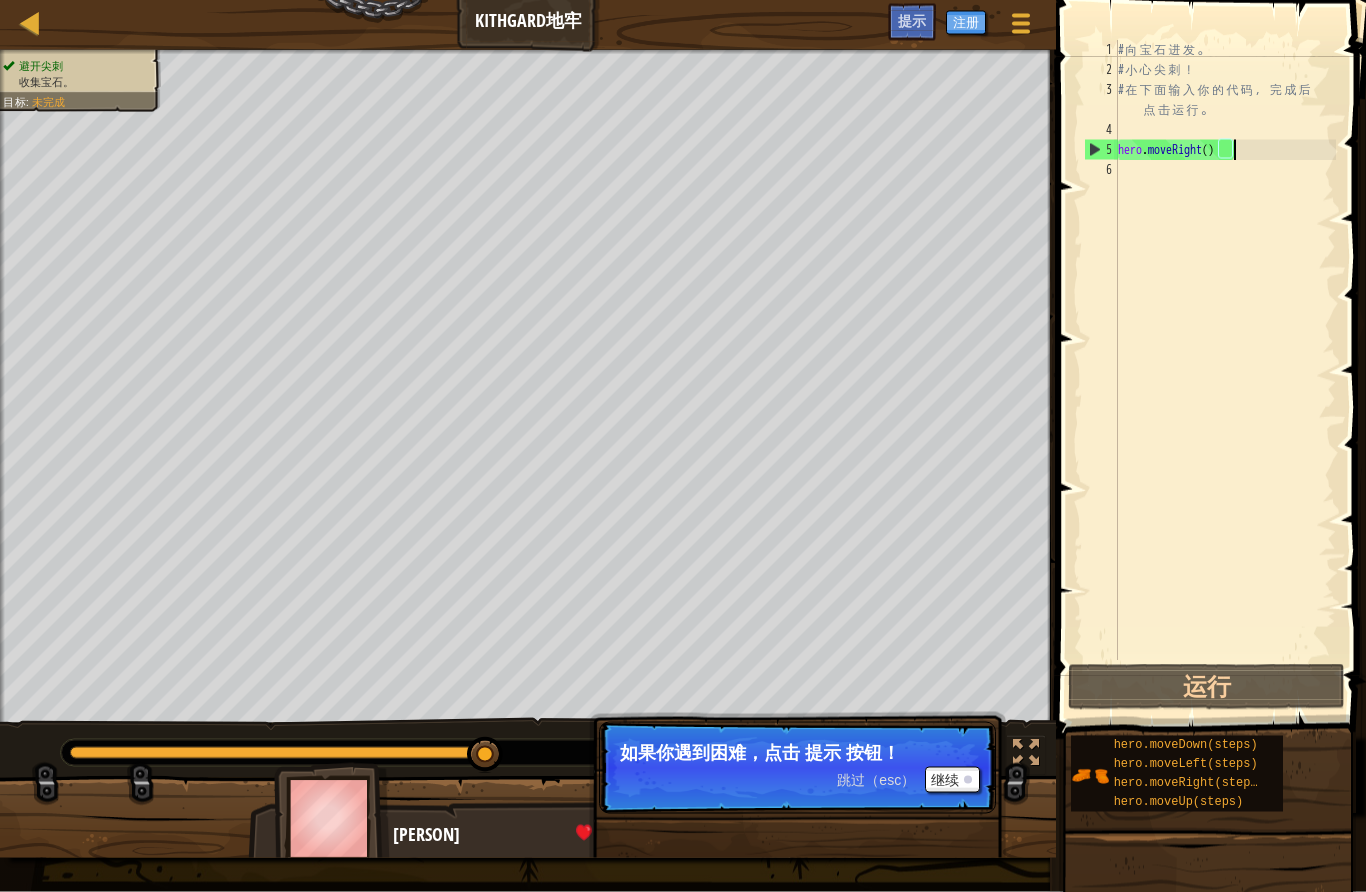 click on "#  向 宝 石 进 发 。 #  小 心 尖 刺 ！ #  在 下 面 输 入 你 的 代 码 ， 完 成 后      点 击 运 行 。 hero . moveRight ( )" at bounding box center (1225, 370) 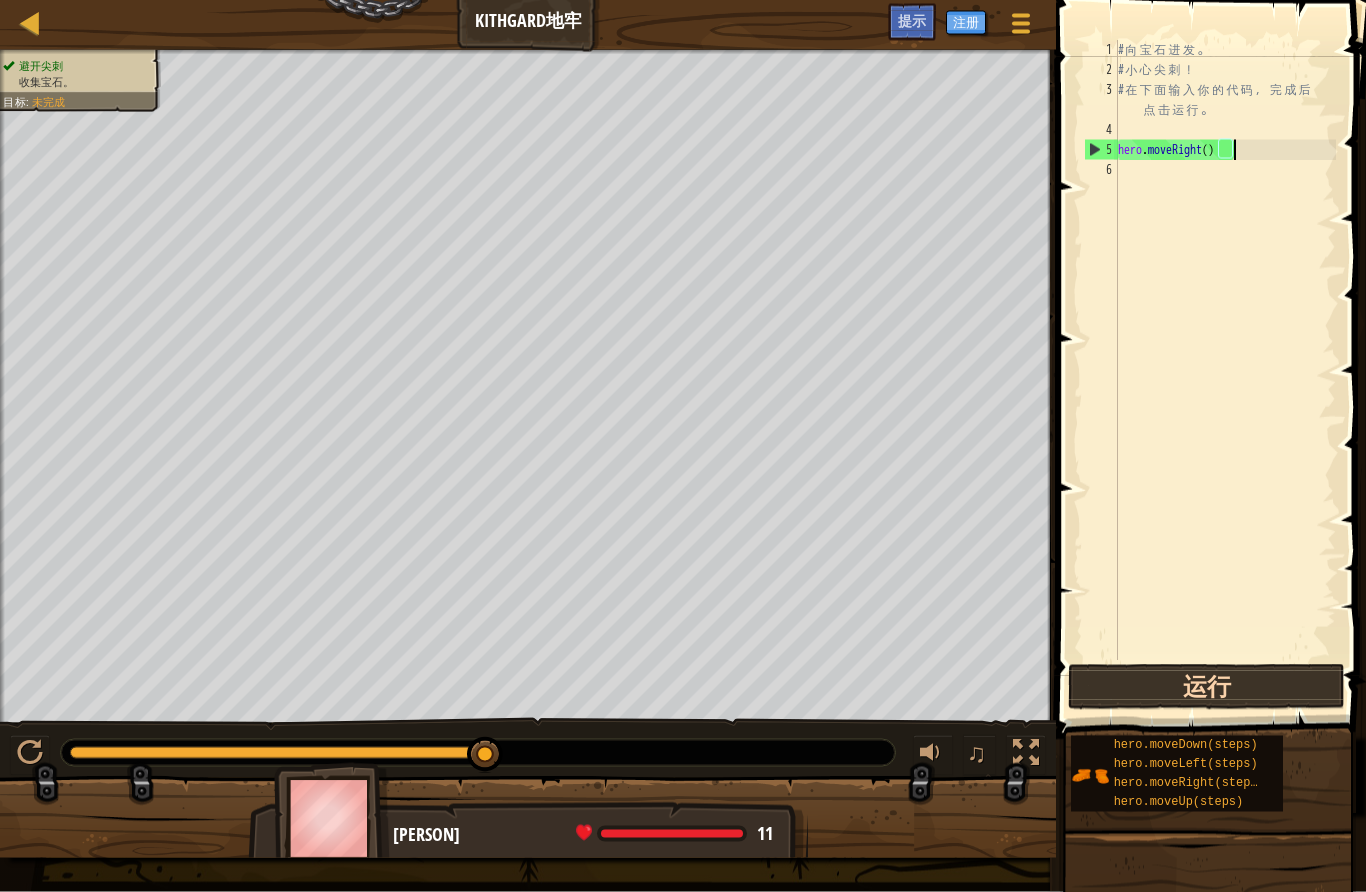 click on "运行" at bounding box center (1206, 687) 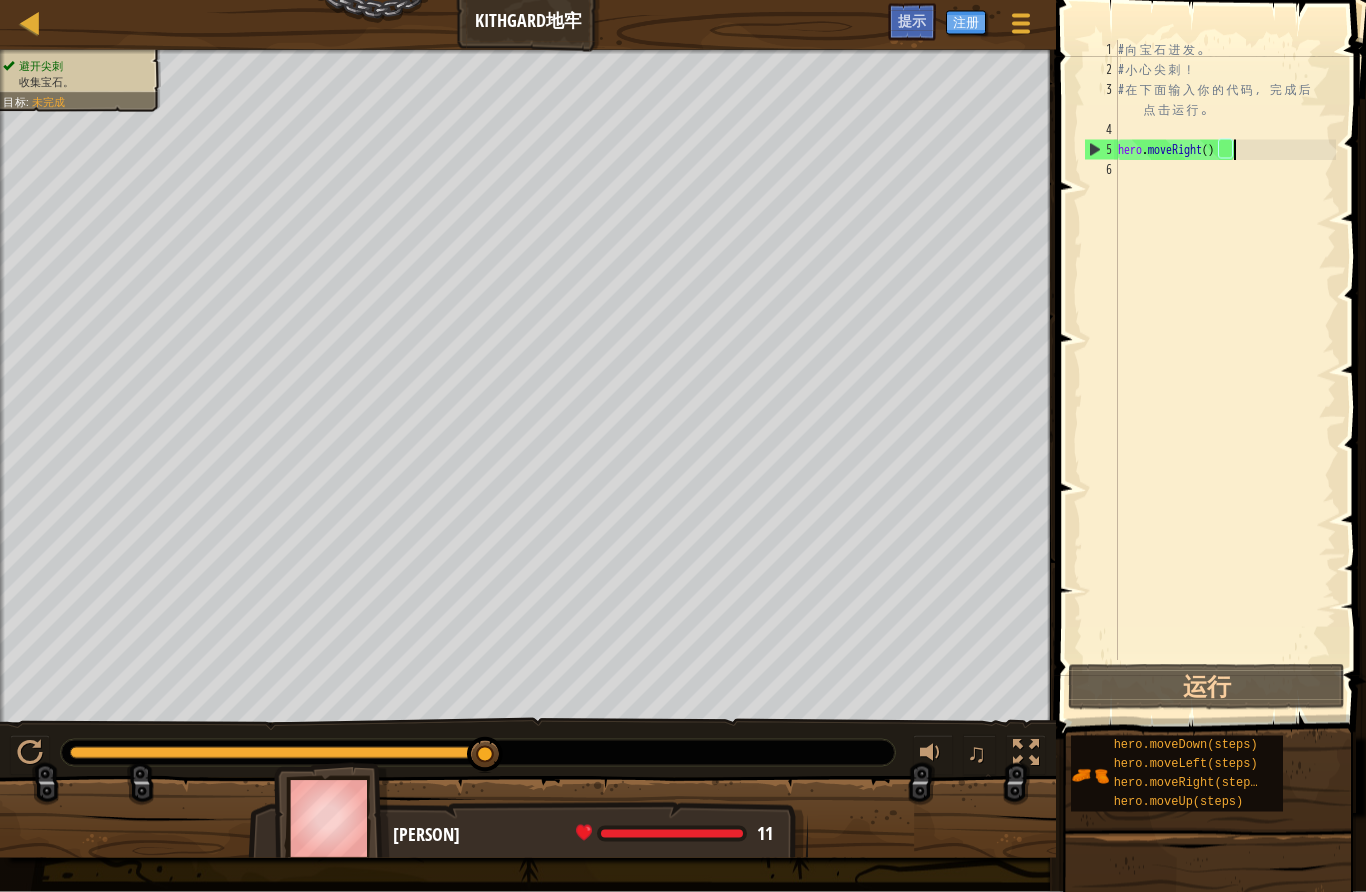 click on "#  向 宝 石 进 发 。 #  小 心 尖 刺 ！ #  在 下 面 输 入 你 的 代 码 ， 完 成 后      点 击 运 行 。 hero . moveRight ( )" at bounding box center (1225, 370) 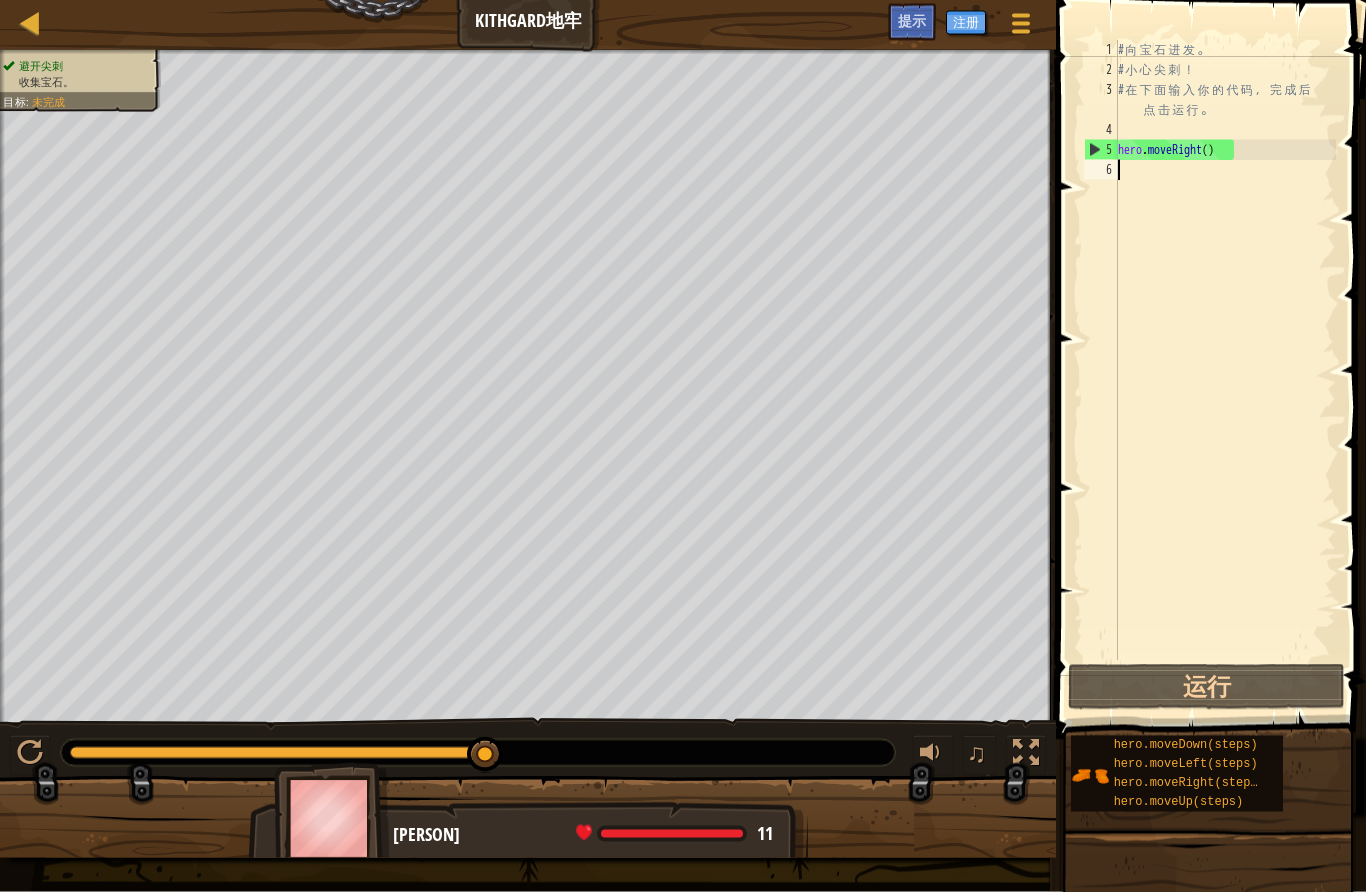 scroll, scrollTop: 21, scrollLeft: 27, axis: both 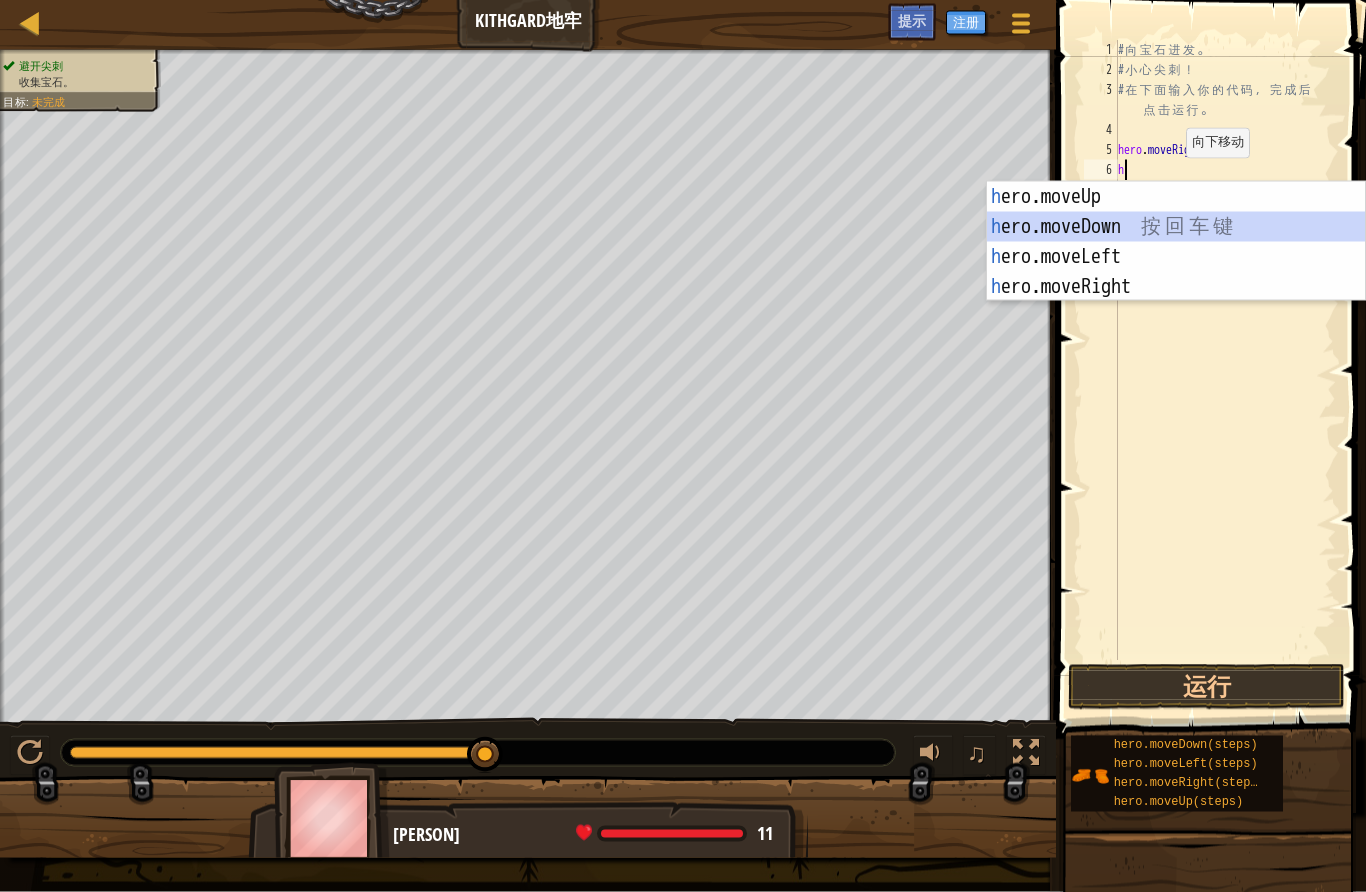 click on "h ero.moveUp 按 回 车 键 h ero.moveDown 按 回 车 键 h ero.moveLeft 按 回 车 键 h ero.moveRight 按 回 车 键" at bounding box center (1176, 272) 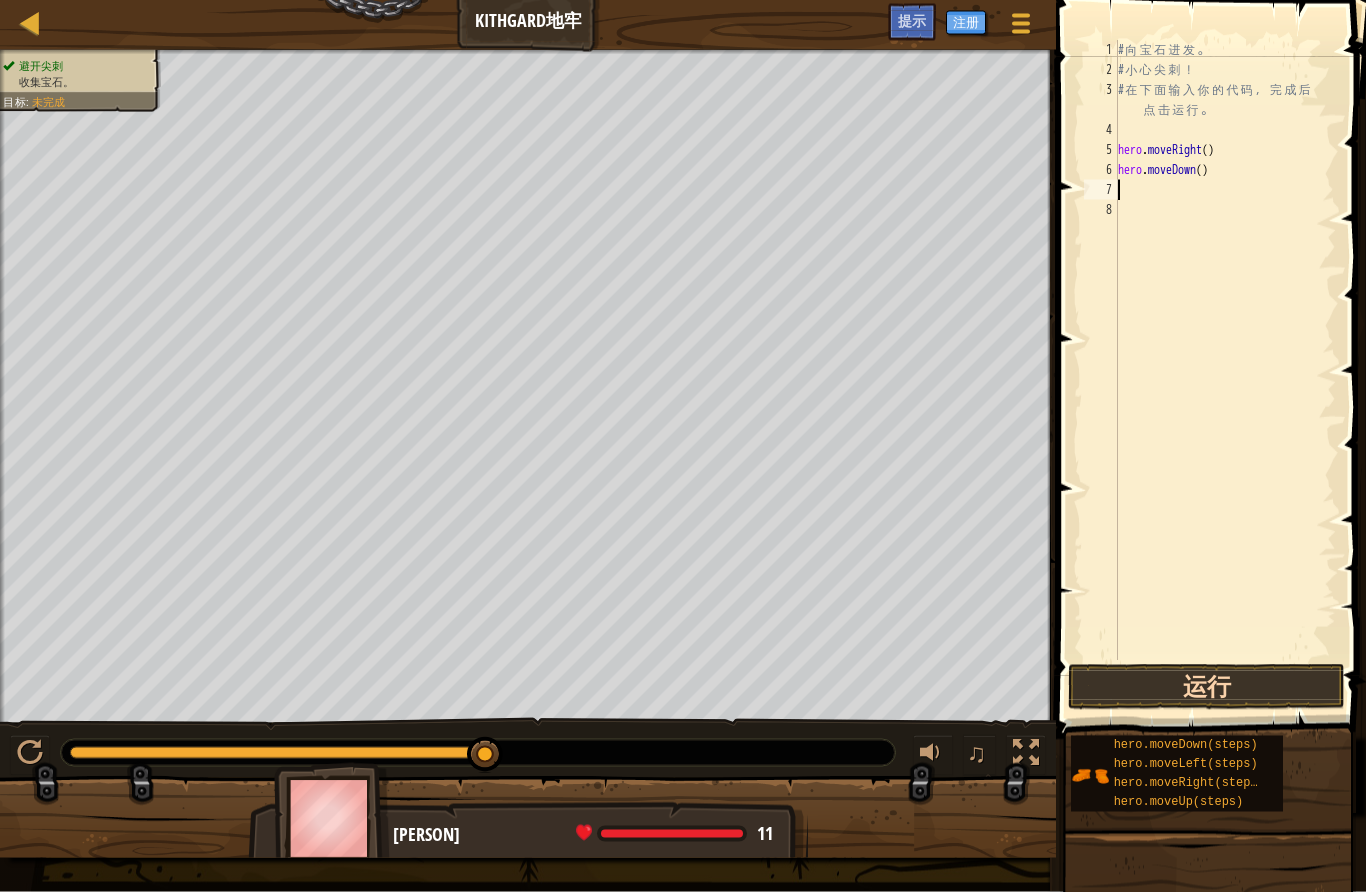 click on "运行" at bounding box center [1206, 687] 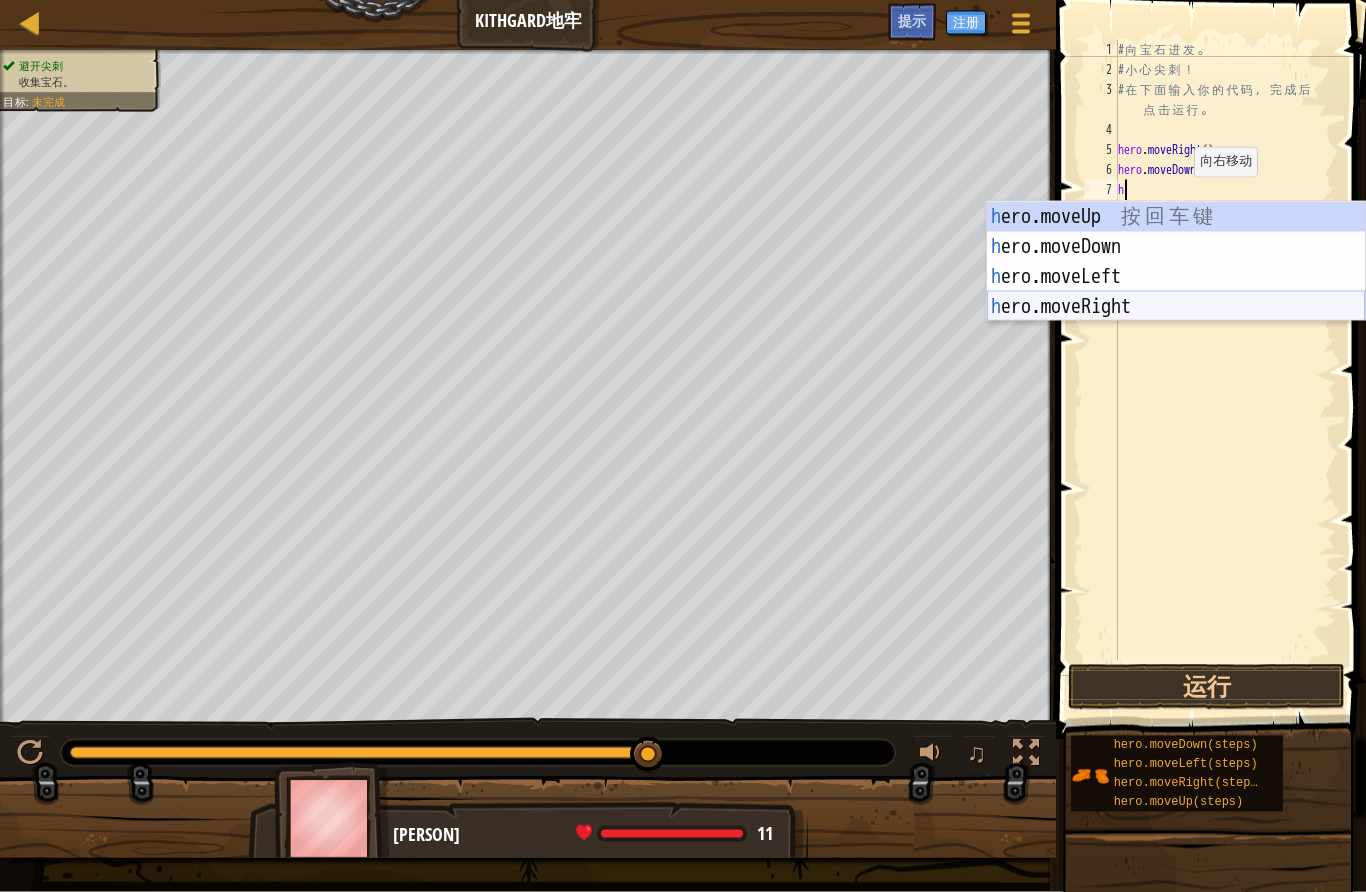 click on "h ero.moveUp 按 回 车 键 h ero.moveDown 按 回 车 键 h ero.moveLeft 按 回 车 键 h ero.moveRight 按 回 车 键" at bounding box center (1176, 292) 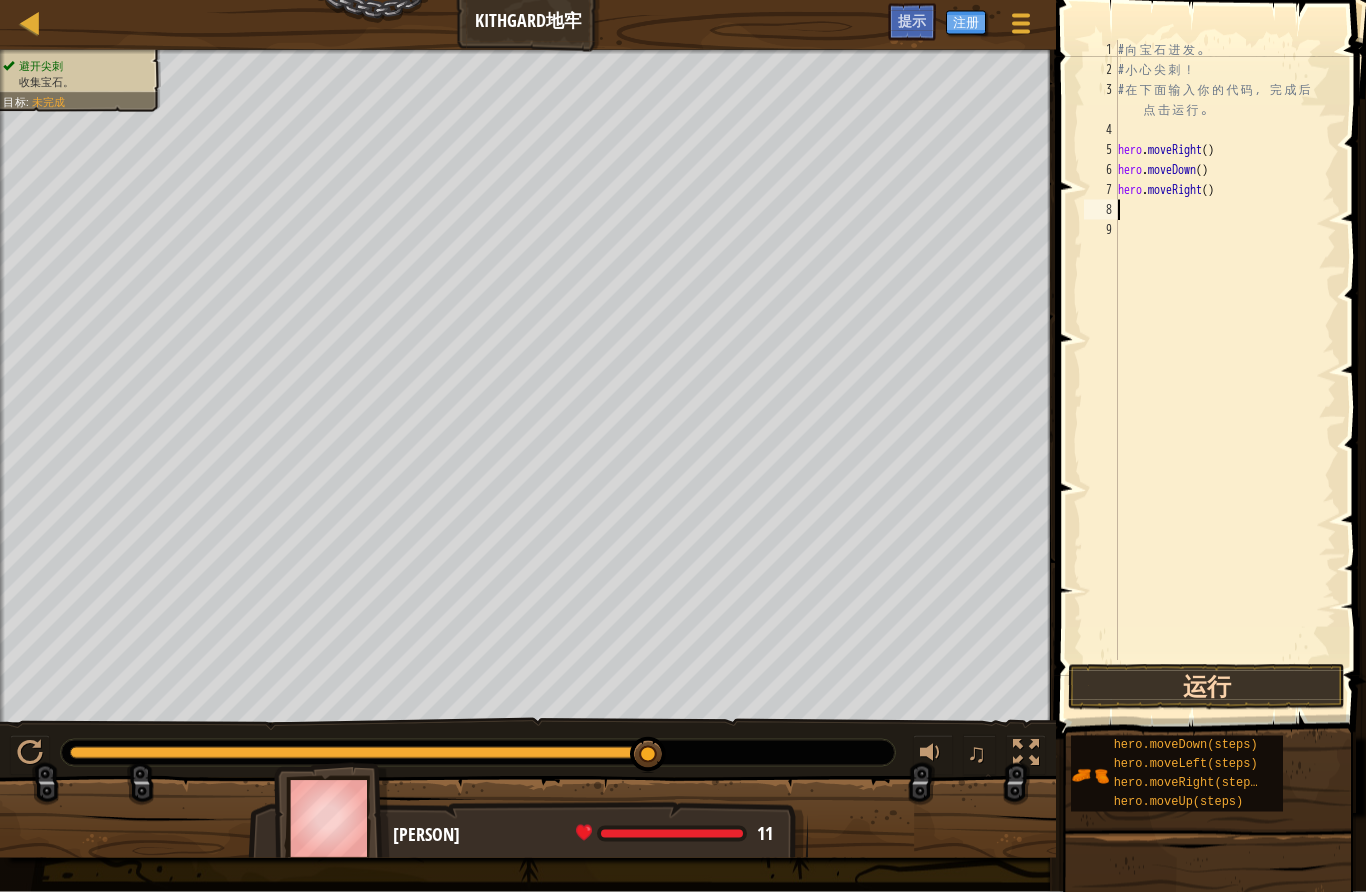 click on "运行" at bounding box center (1206, 687) 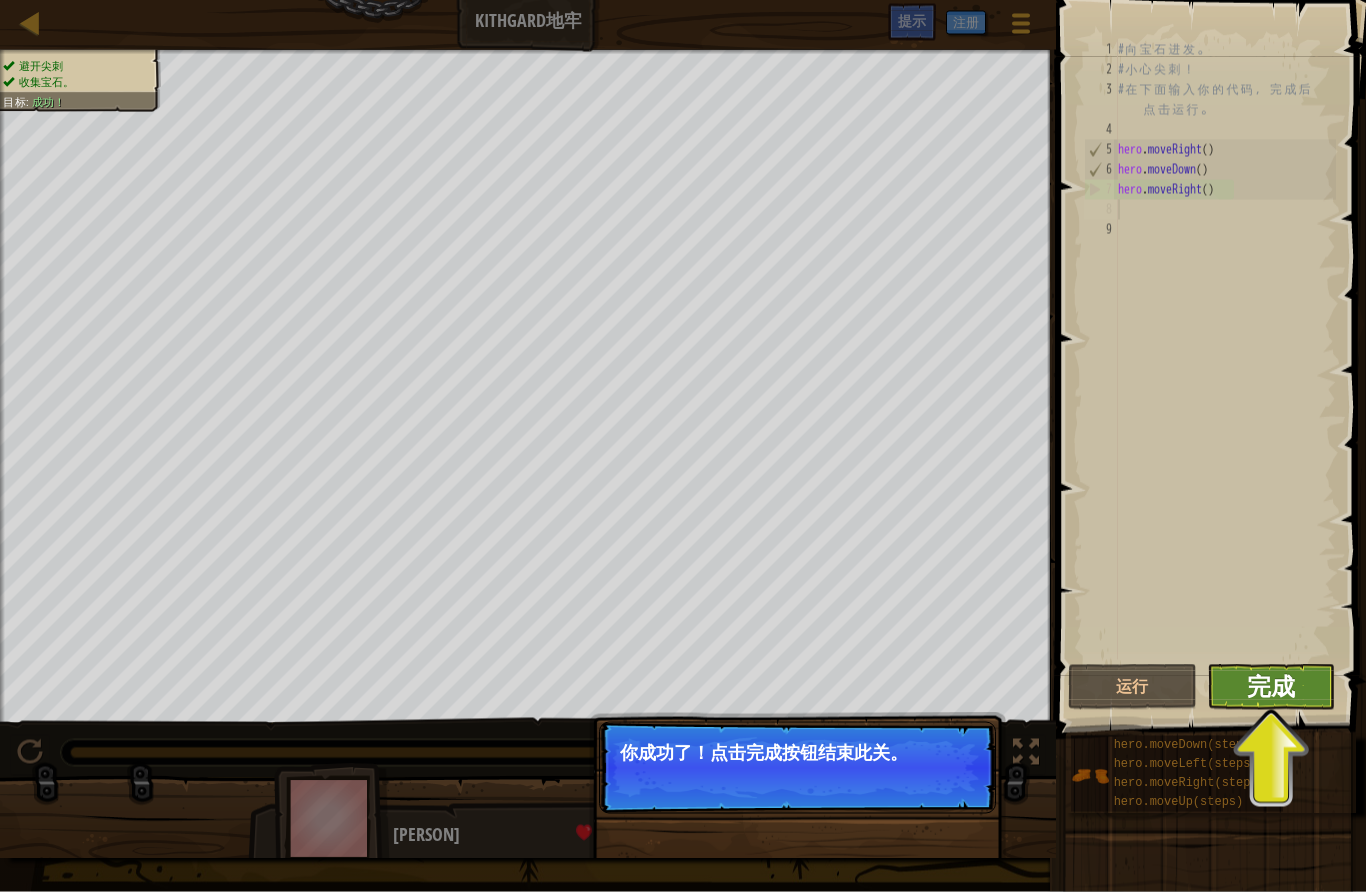 click on "完成" at bounding box center [1271, 686] 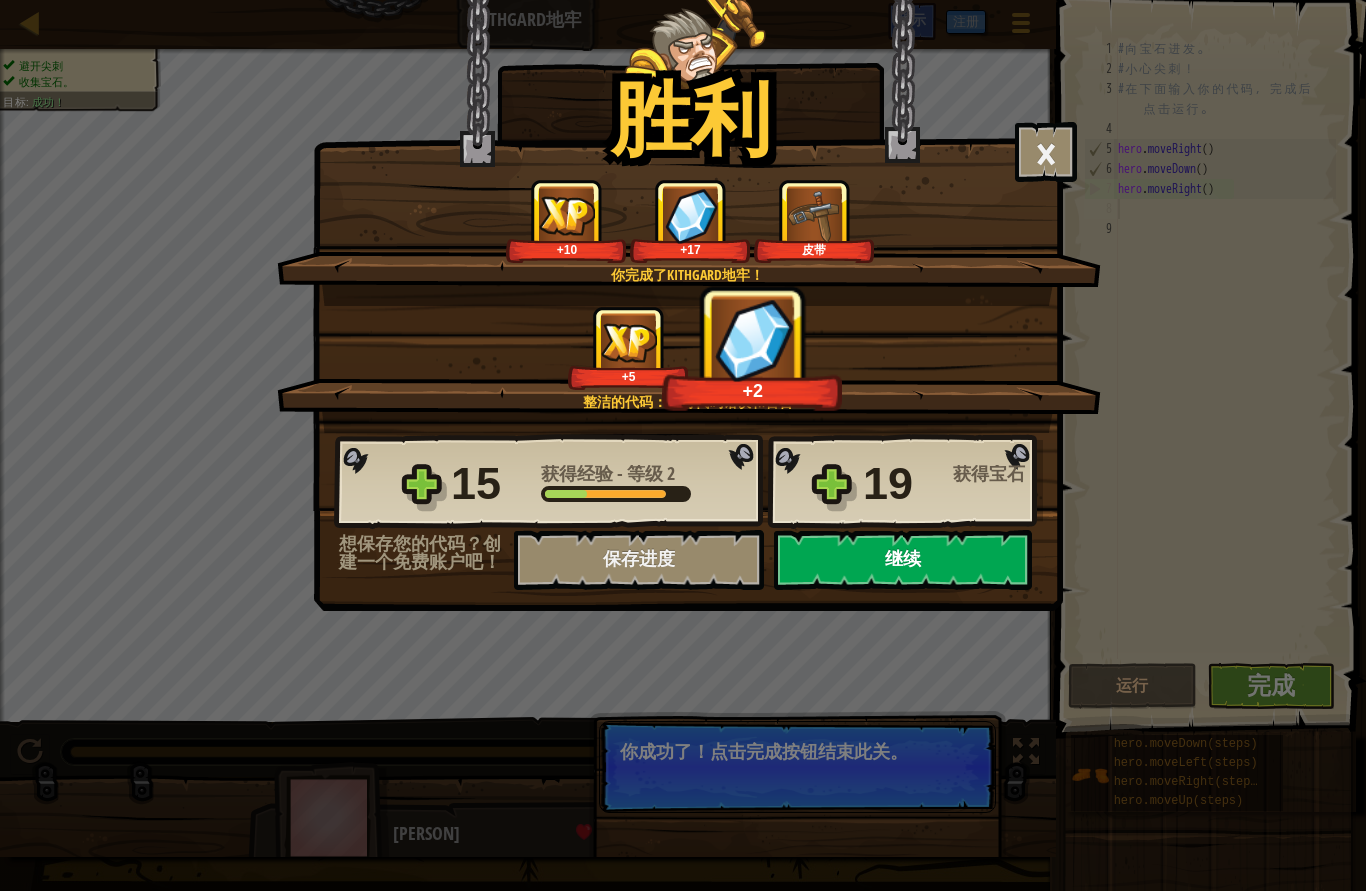 click on "继续" at bounding box center [903, 561] 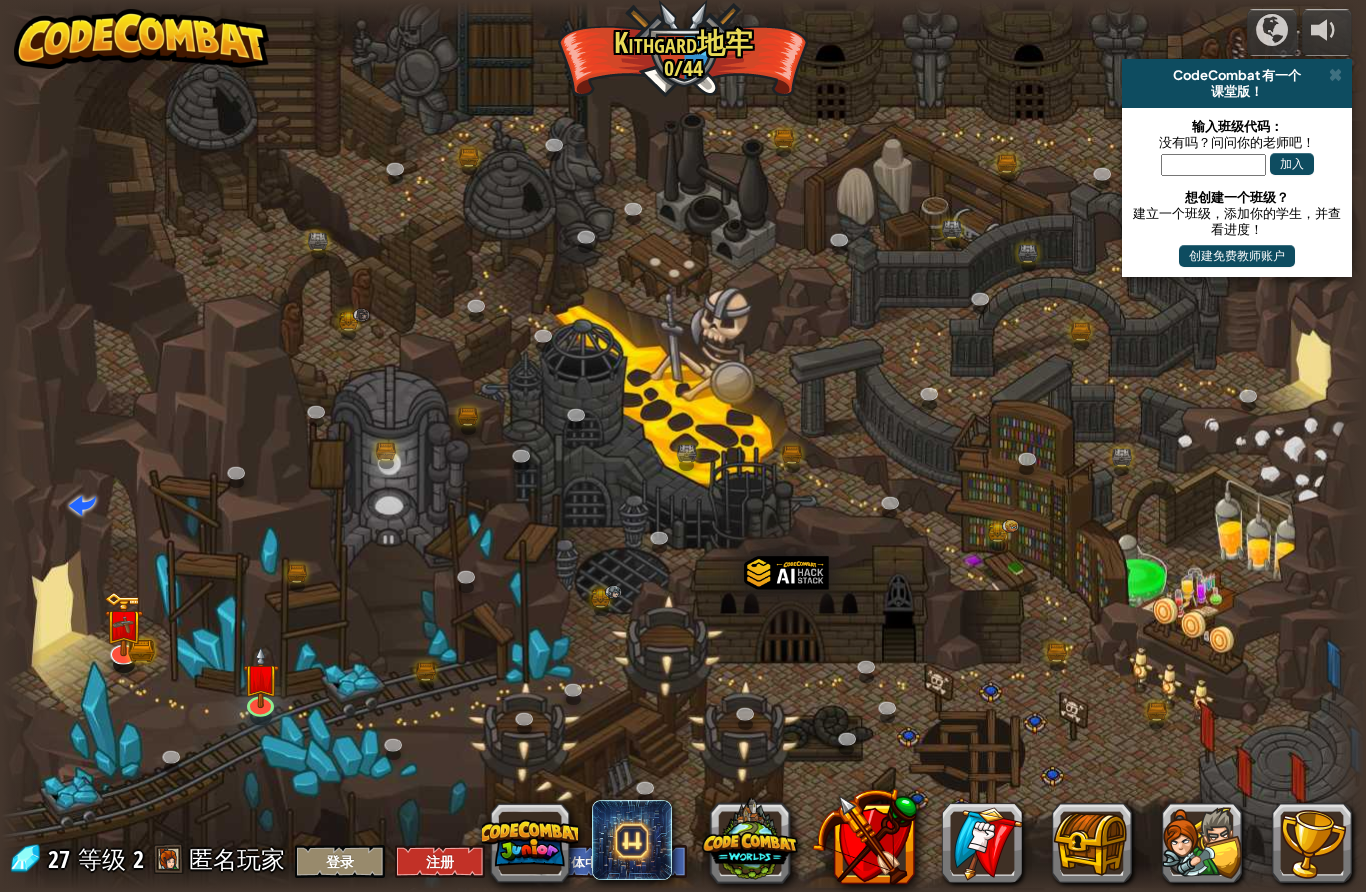 select on "zh-HANS" 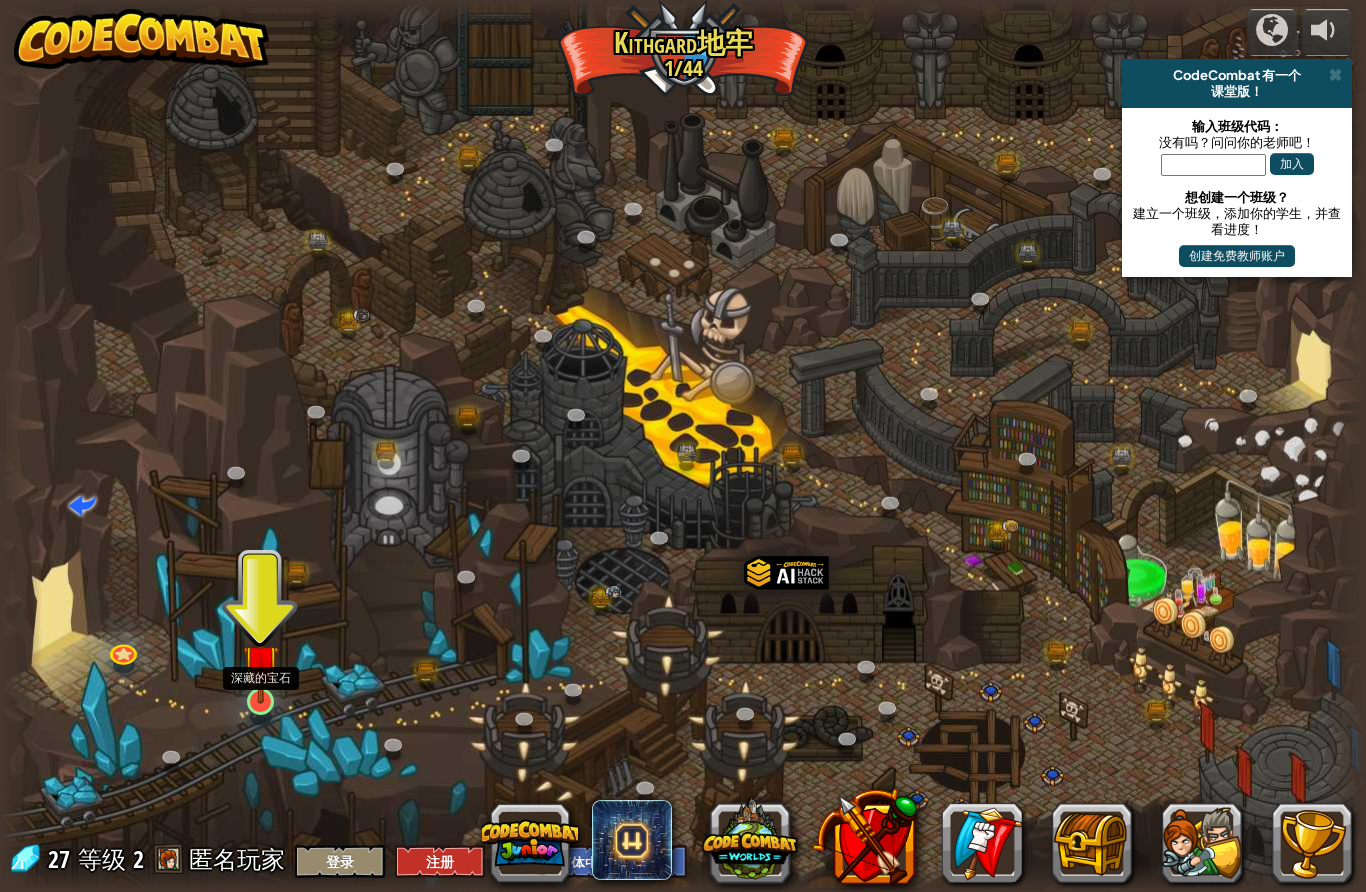 click at bounding box center (261, 662) 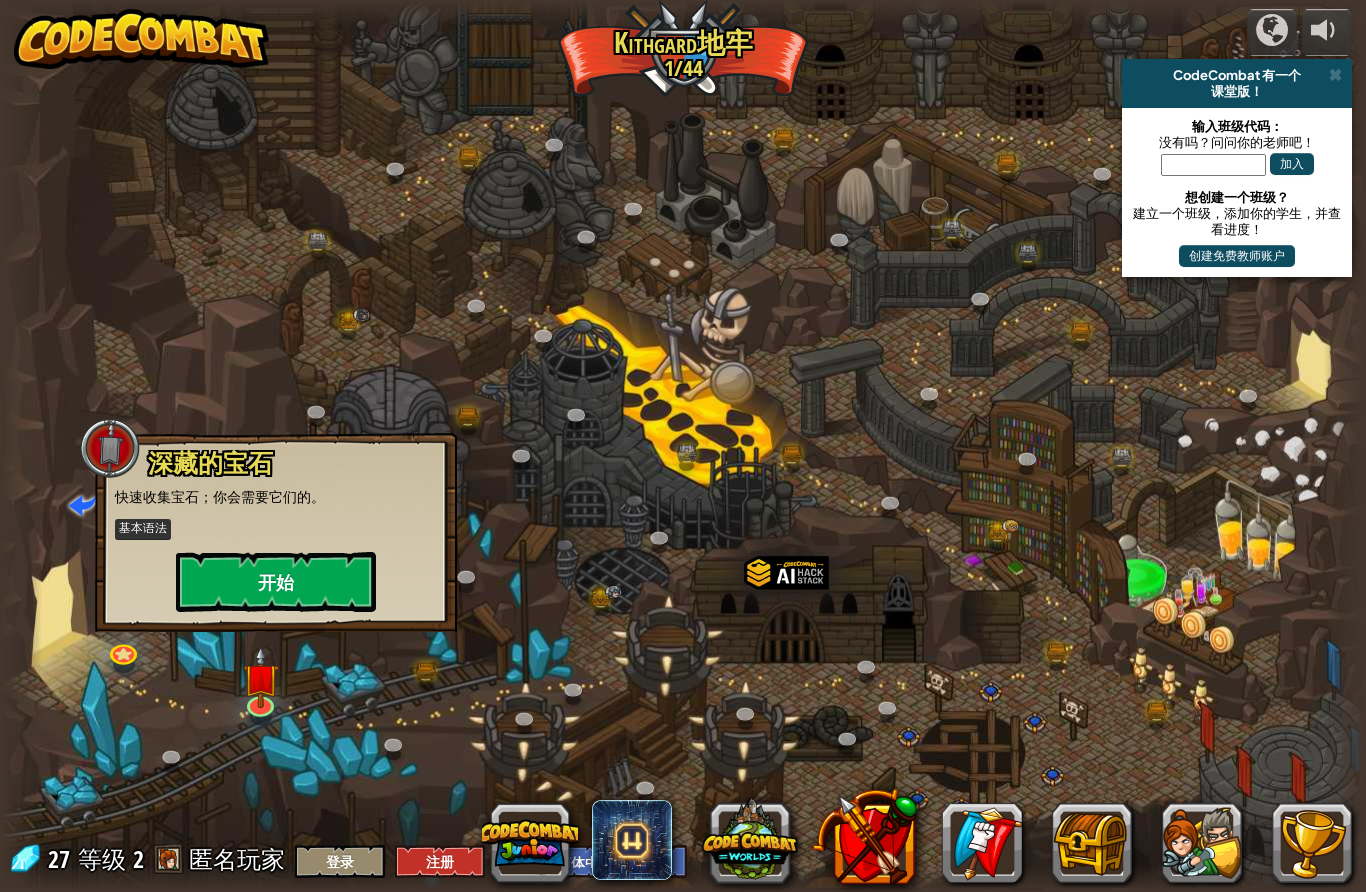 click on "开始" at bounding box center (276, 582) 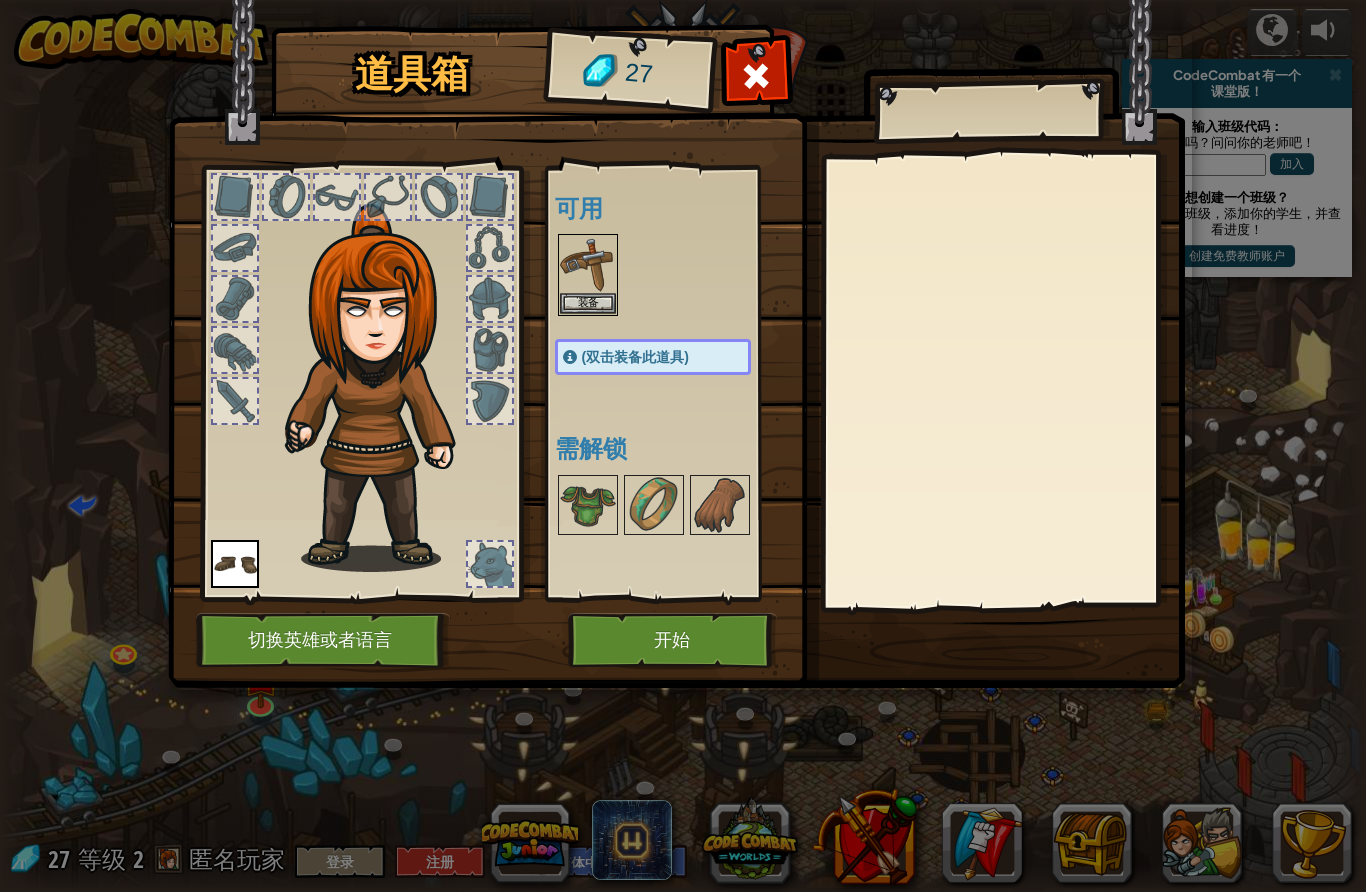 click on "开始" at bounding box center (672, 640) 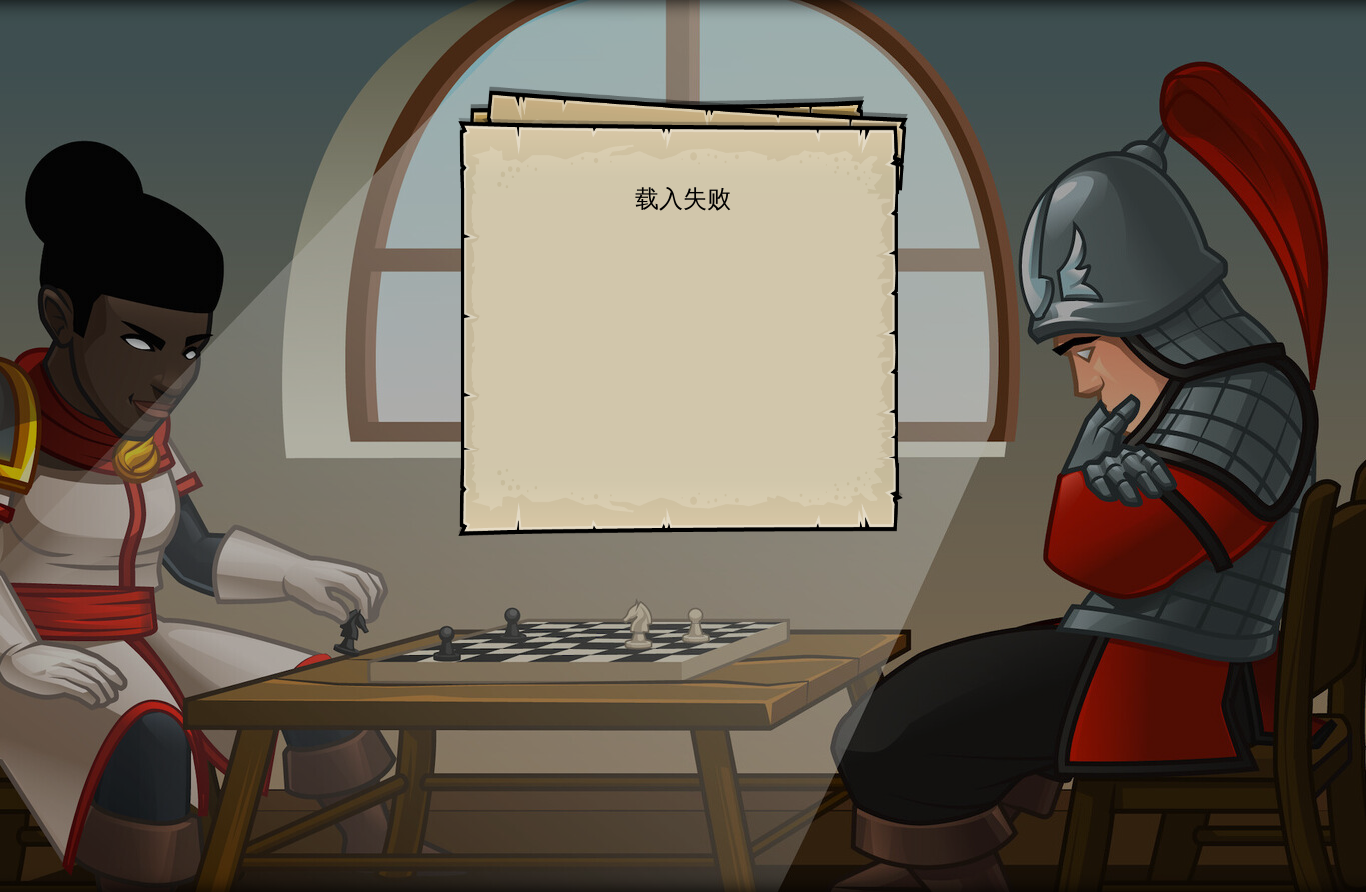 click on "目标 避开尖刺 收集宝石。 开始 载入失败 订阅后才可开始本关 订阅 你将需要加入一个课程来玩这个关卡 回到我的课程 请询问老师分配后续课程，或者联系客服购买课程或学习许可，以便继续学习。 回到我的课程 这一关已锁定。
回到我的课程 随着你的升级，后面的关卡变得更加具有挑战性。" at bounding box center (683, 446) 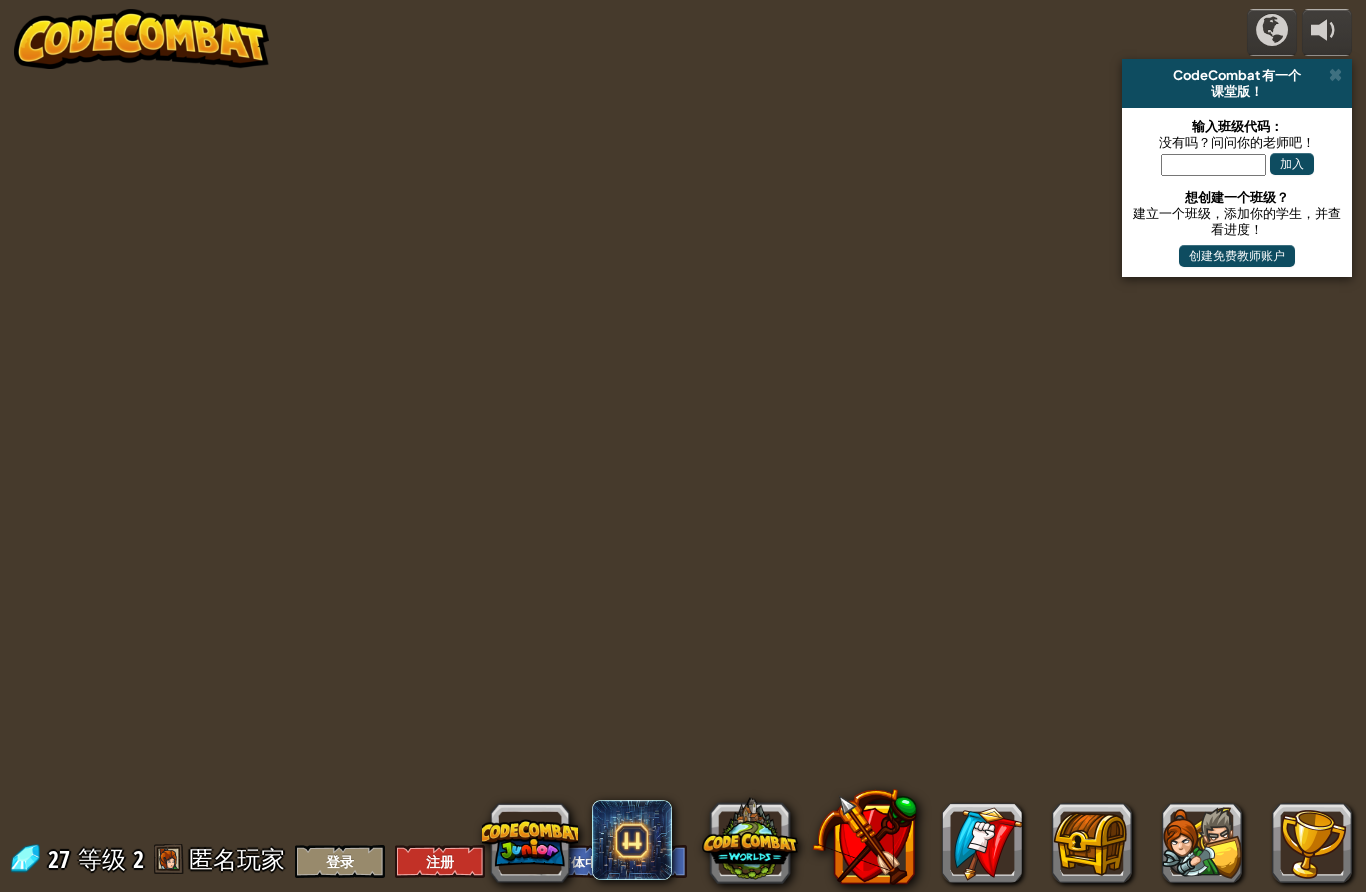 select on "zh-HANS" 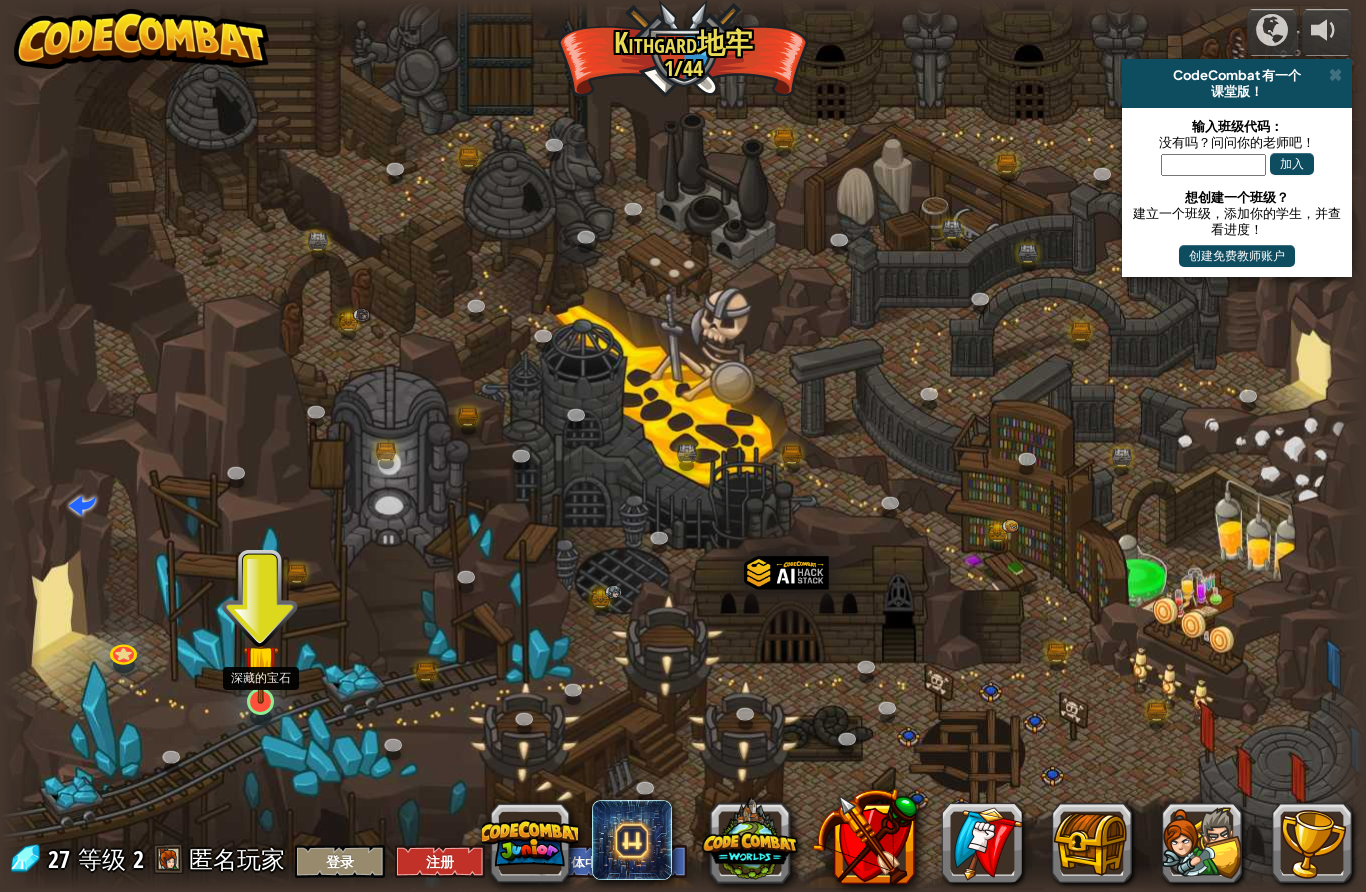 click at bounding box center (261, 662) 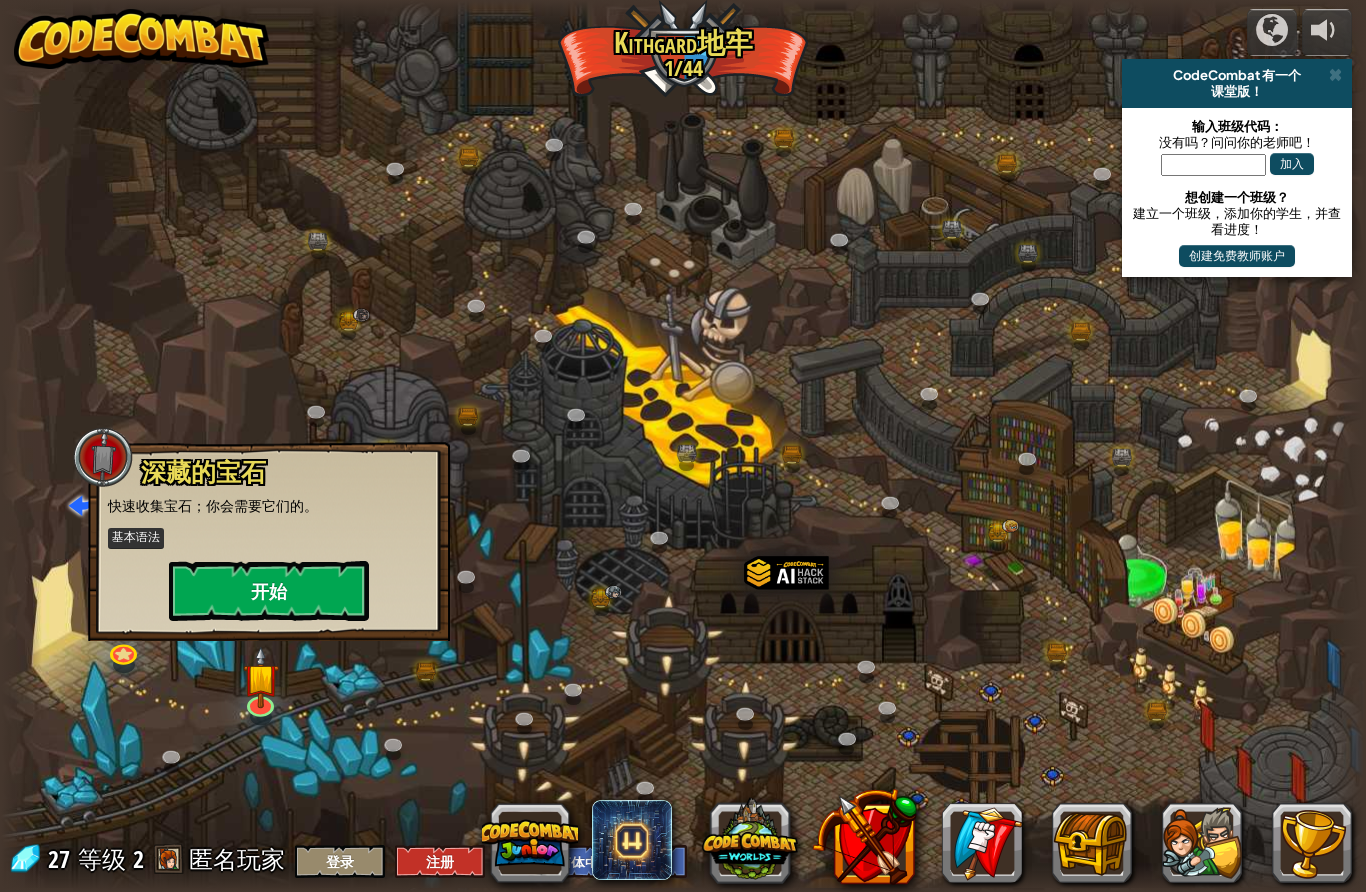 click on "开始" at bounding box center (269, 591) 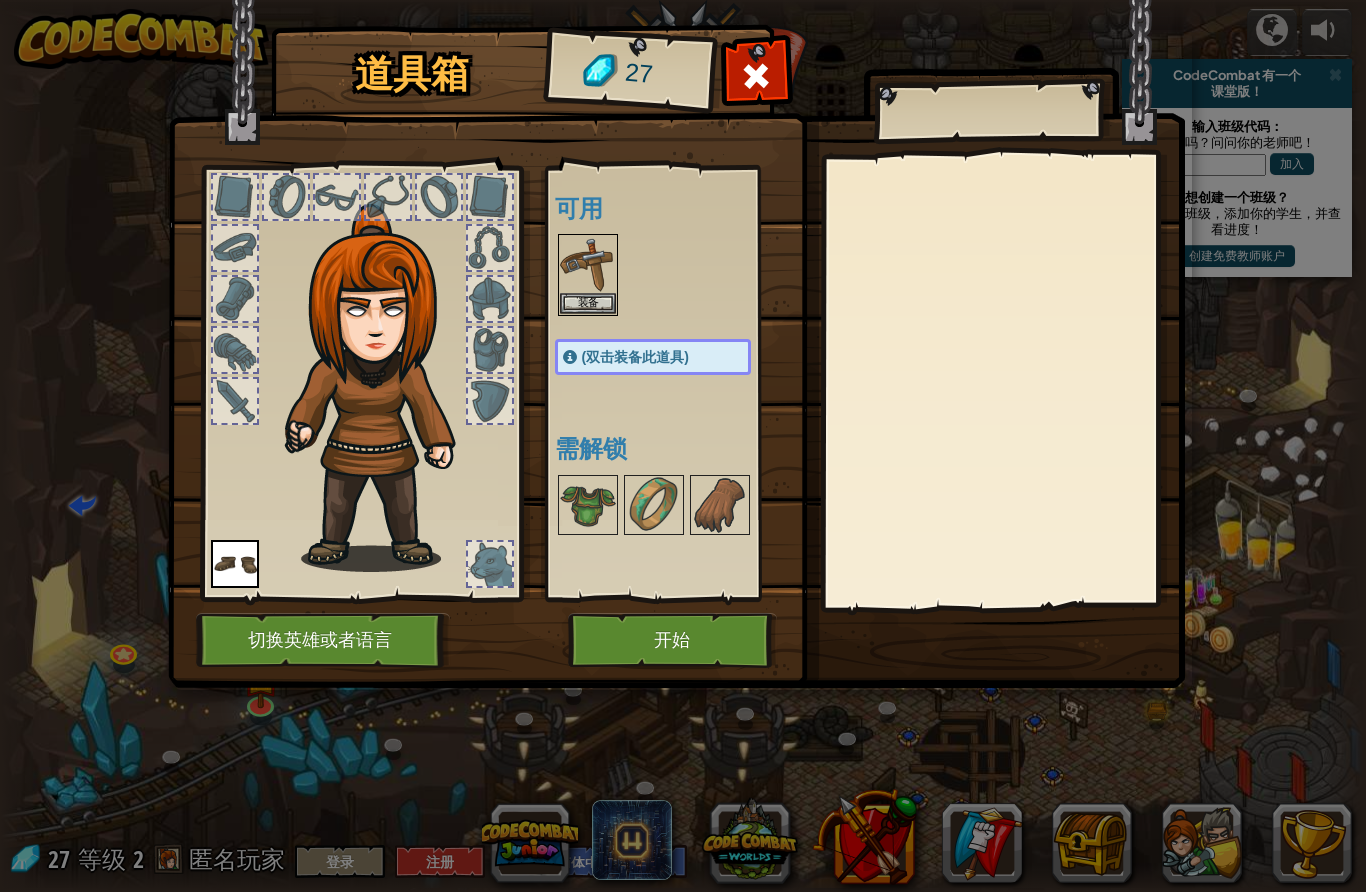 click on "开始" at bounding box center (672, 640) 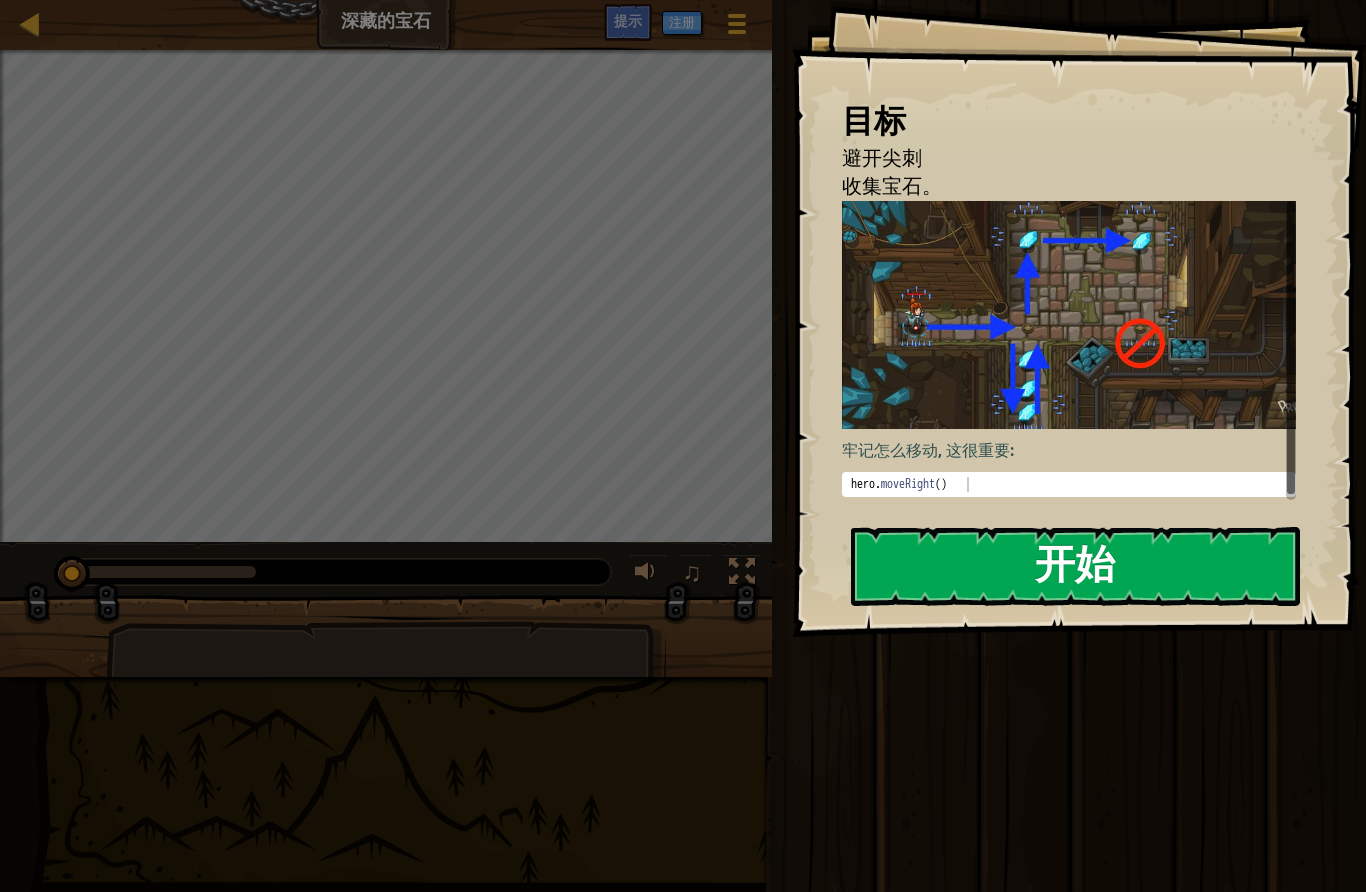 click on "目标 避开尖刺 收集宝石。
牢记怎么移动, 这很重要:
1 hero . moveRight ( )     הההההההההההההההההההההההההההההההההההההההההההההההההההההההההההההההההההההההההההההההההההההההההההההההההההההההההההההההההההההההההההההההההההההההההההההההההההההההההההההההההההההההההההההההההההההההההההההההההההההההההההההההההההההההההההההההההההההההההההההההההההההההההההההההה XXXXXXXXXXXXXXXXXXXXXXXXXXXXXXXXXXXXXXXXXXXXXXXXXXXXXXXXXXXXXXXXXXXXXXXXXXXXXXXXXXXXXXXXXXXXXXXXXXXXXXXXXXXXXXXXXXXXXXXXXXXXXXXXXXXXXXXXXXXXXXXXXXXXXXXXXXXXXXXXXXXXXXXXXXXXXXXXXXXXXXXXXXXXXXXXXXXXXXXXXXXXXXXXXXXXXXXXXXXXXXXXXXXXXXXXXXXXXXXXXXXXXXXXXXXXXXXX
开始 载入失败 订阅后才可开始本关 订阅 你将需要加入一个课程来玩这个关卡 回到我的课程 回到我的课程 地图" at bounding box center [683, 0] 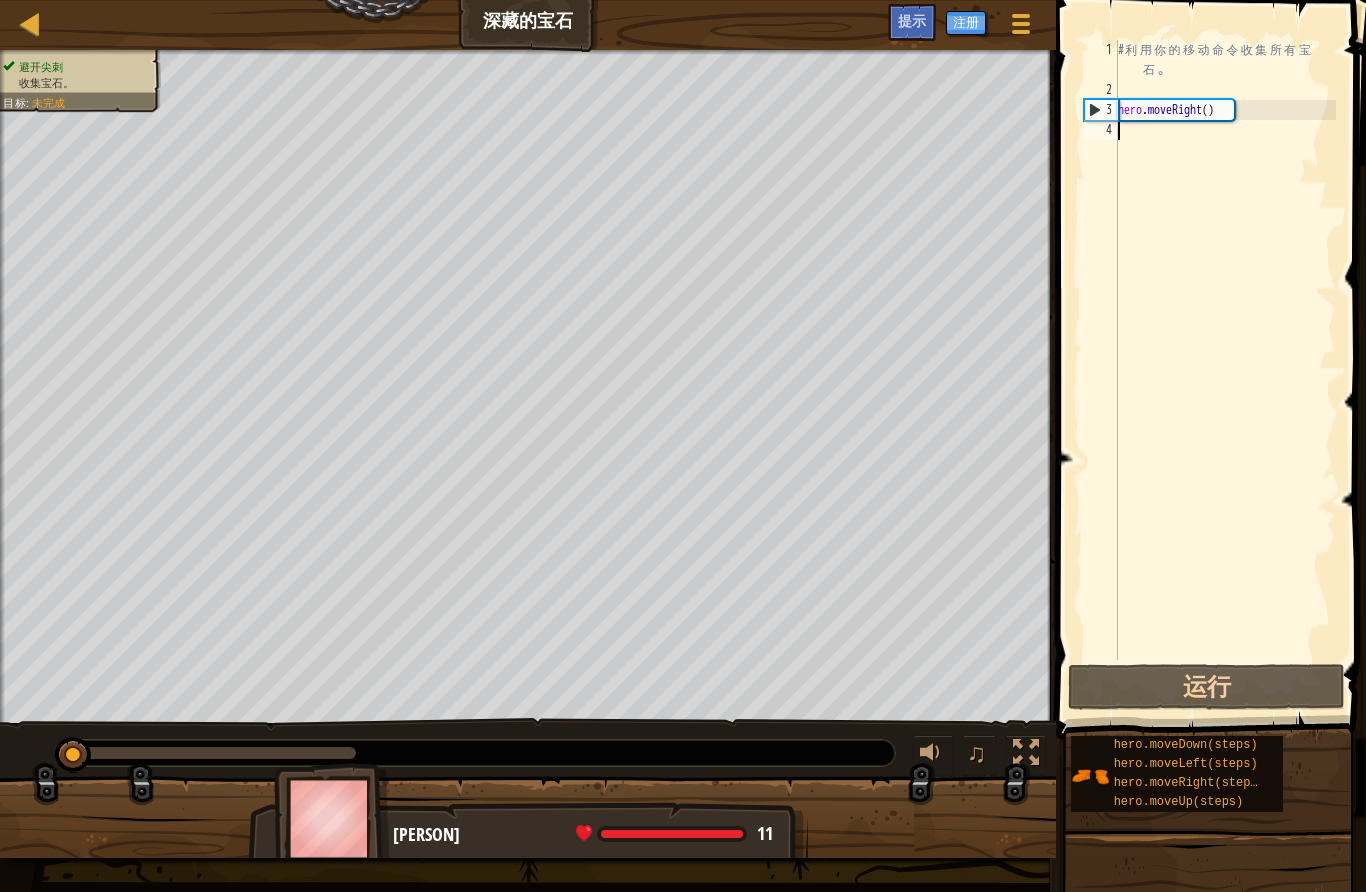 click on "#  利 用 你 的 移 动 命 令 收 集 所 有 宝      石 。 hero . moveRight ( )" at bounding box center (1225, 380) 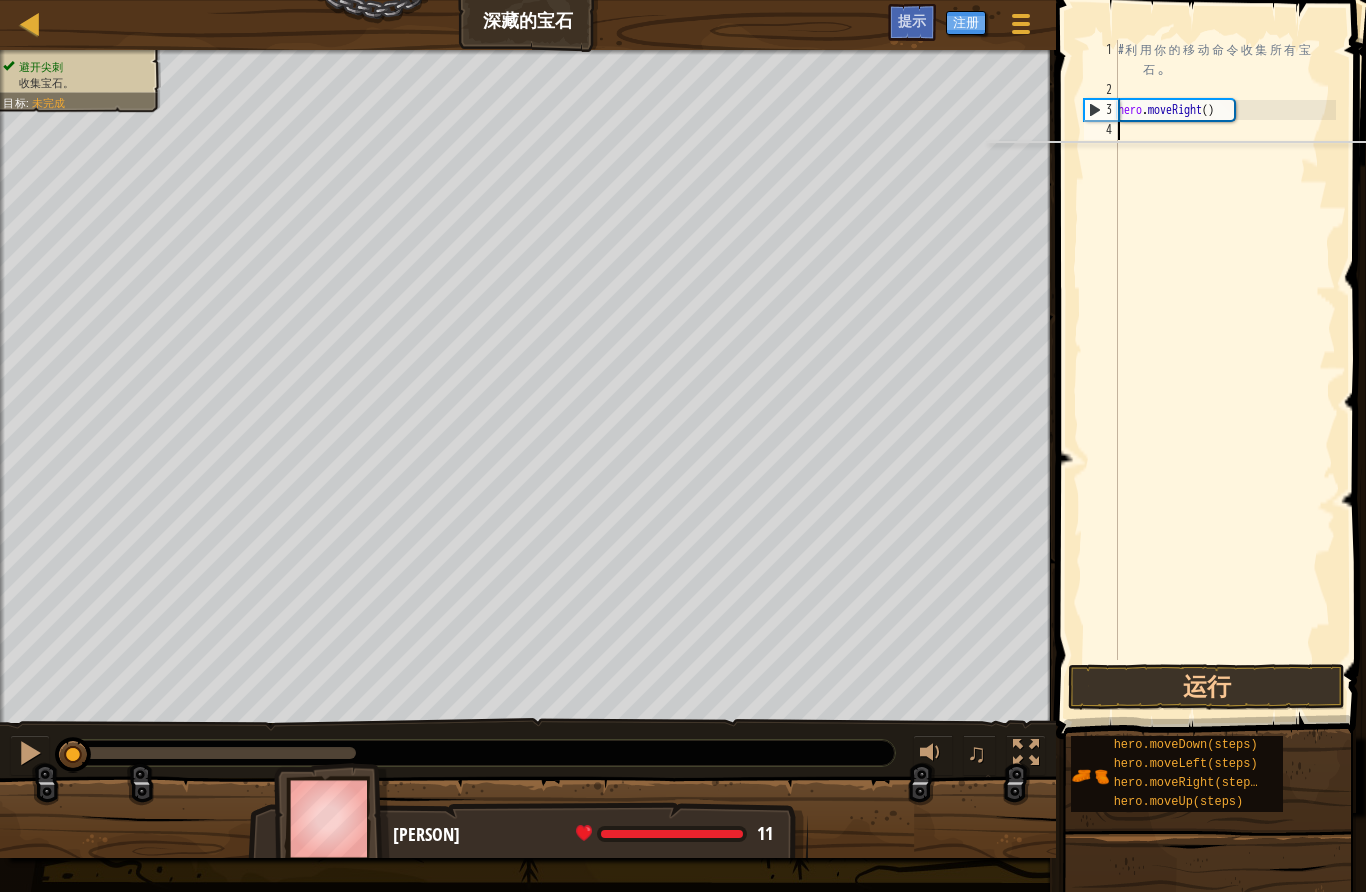 scroll, scrollTop: 21, scrollLeft: 27, axis: both 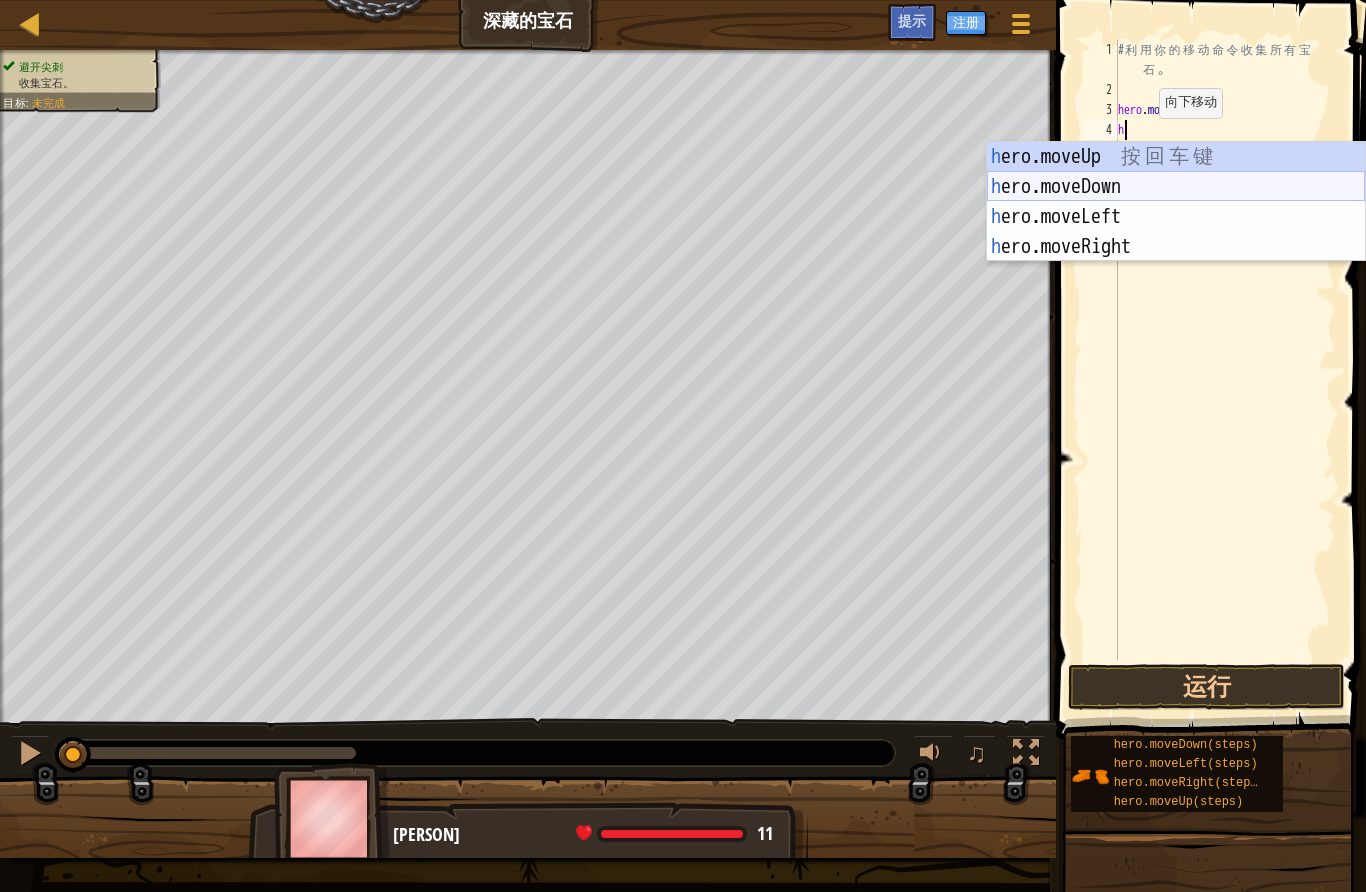 click on "h ero.moveUp 按 回 车 键 h ero.moveDown 按 回 车 键 h ero.moveLeft 按 回 车 键 h ero.moveRight 按 回 车 键" at bounding box center (1176, 232) 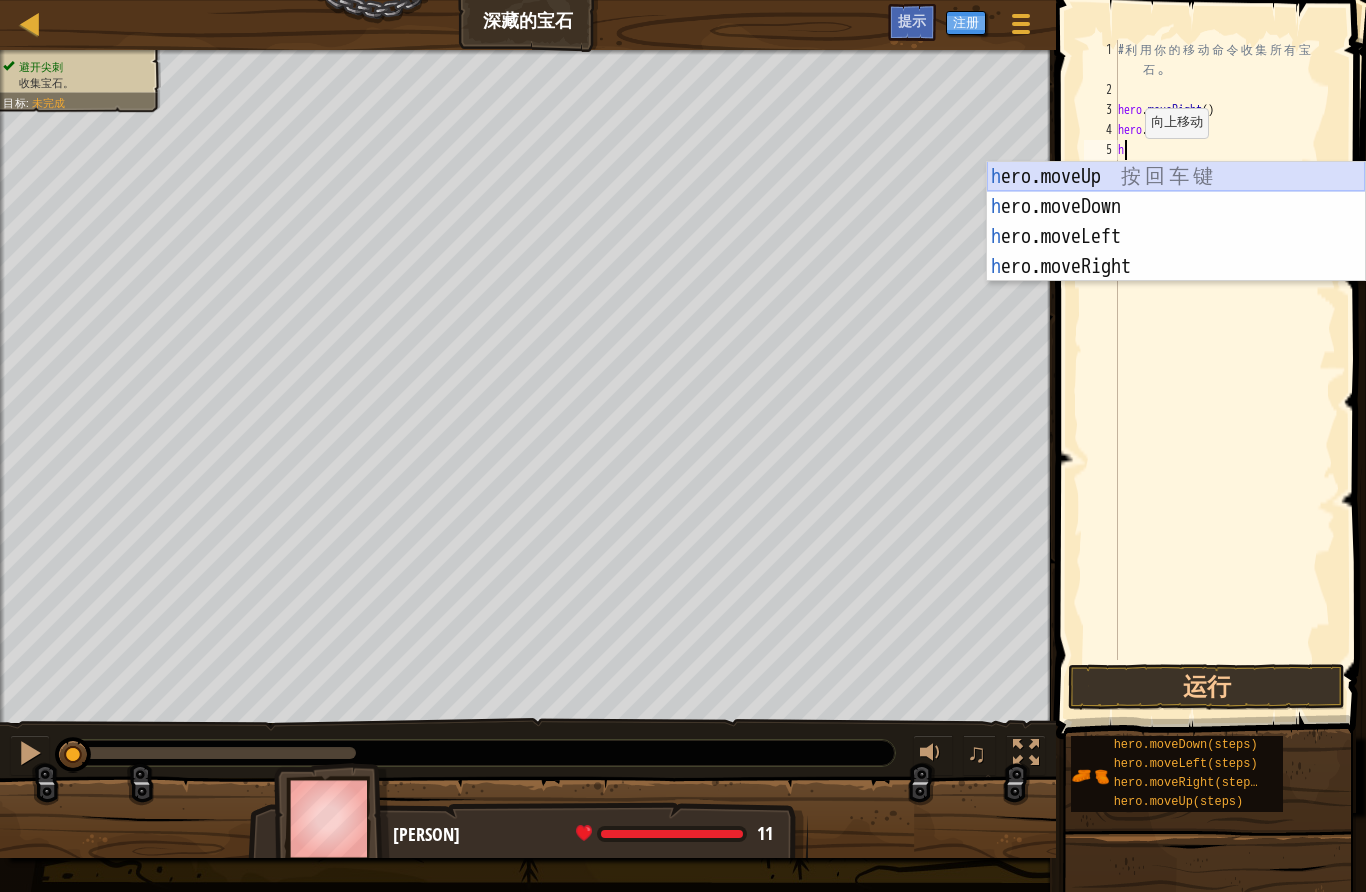 click on "h ero.moveUp 按 回 车 键 h ero.moveDown 按 回 车 键 h ero.moveLeft 按 回 车 键 h ero.moveRight 按 回 车 键" at bounding box center (1176, 252) 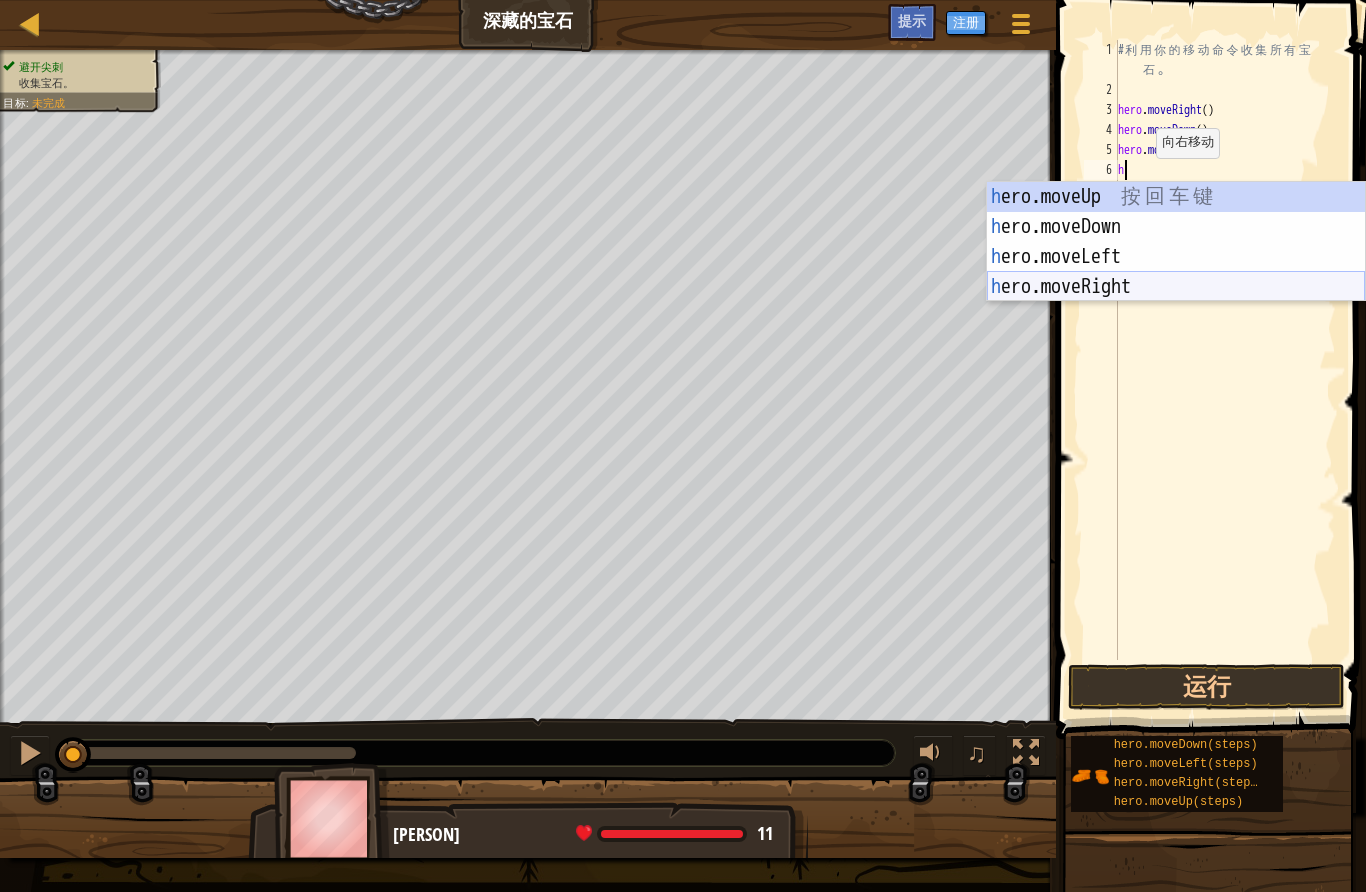 click on "h ero.moveUp 按 回 车 键 h ero.moveDown 按 回 车 键 h ero.moveLeft 按 回 车 键 h ero.moveRight 按 回 车 键" at bounding box center (1176, 272) 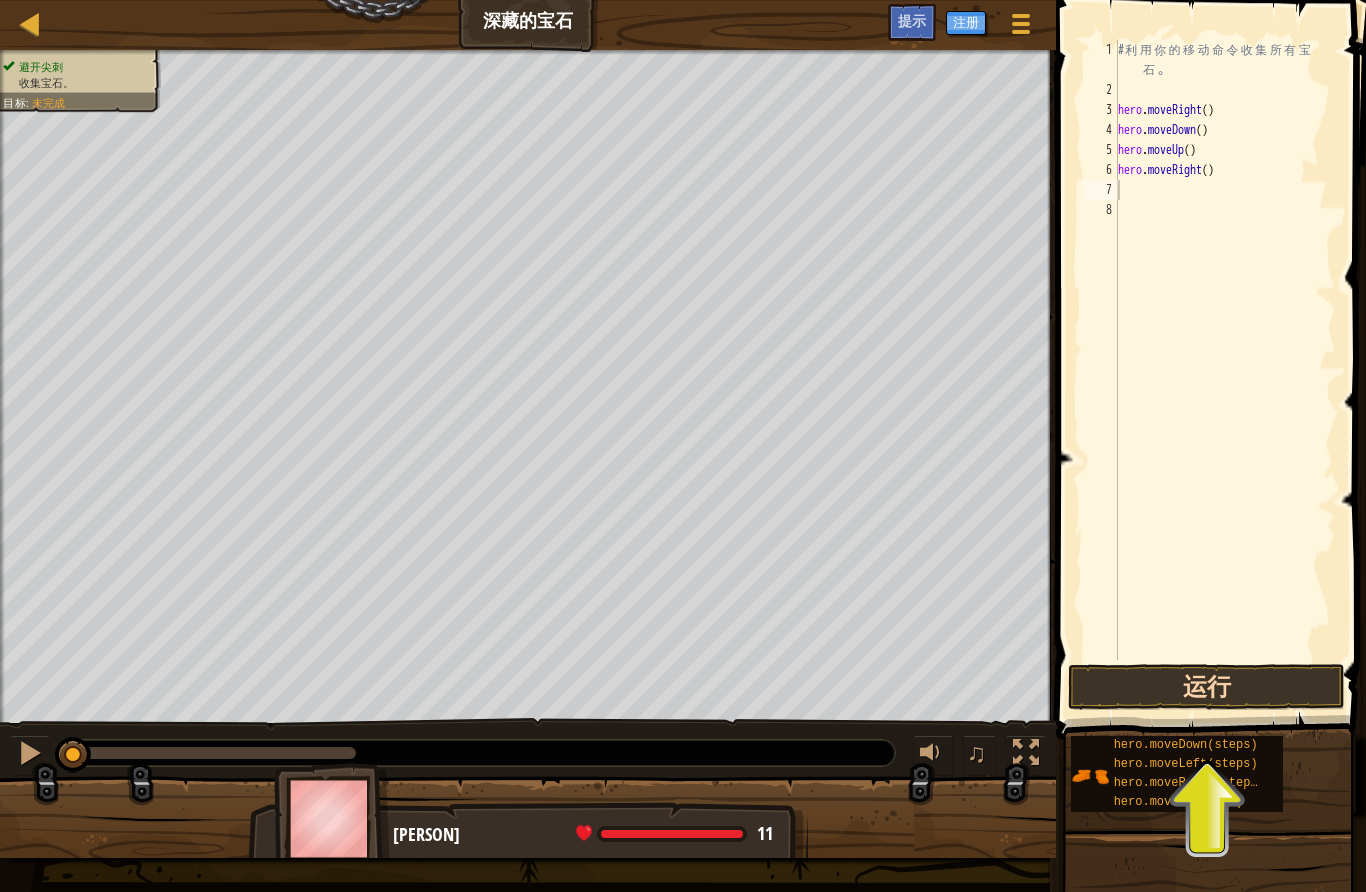 click on "运行" at bounding box center (1206, 687) 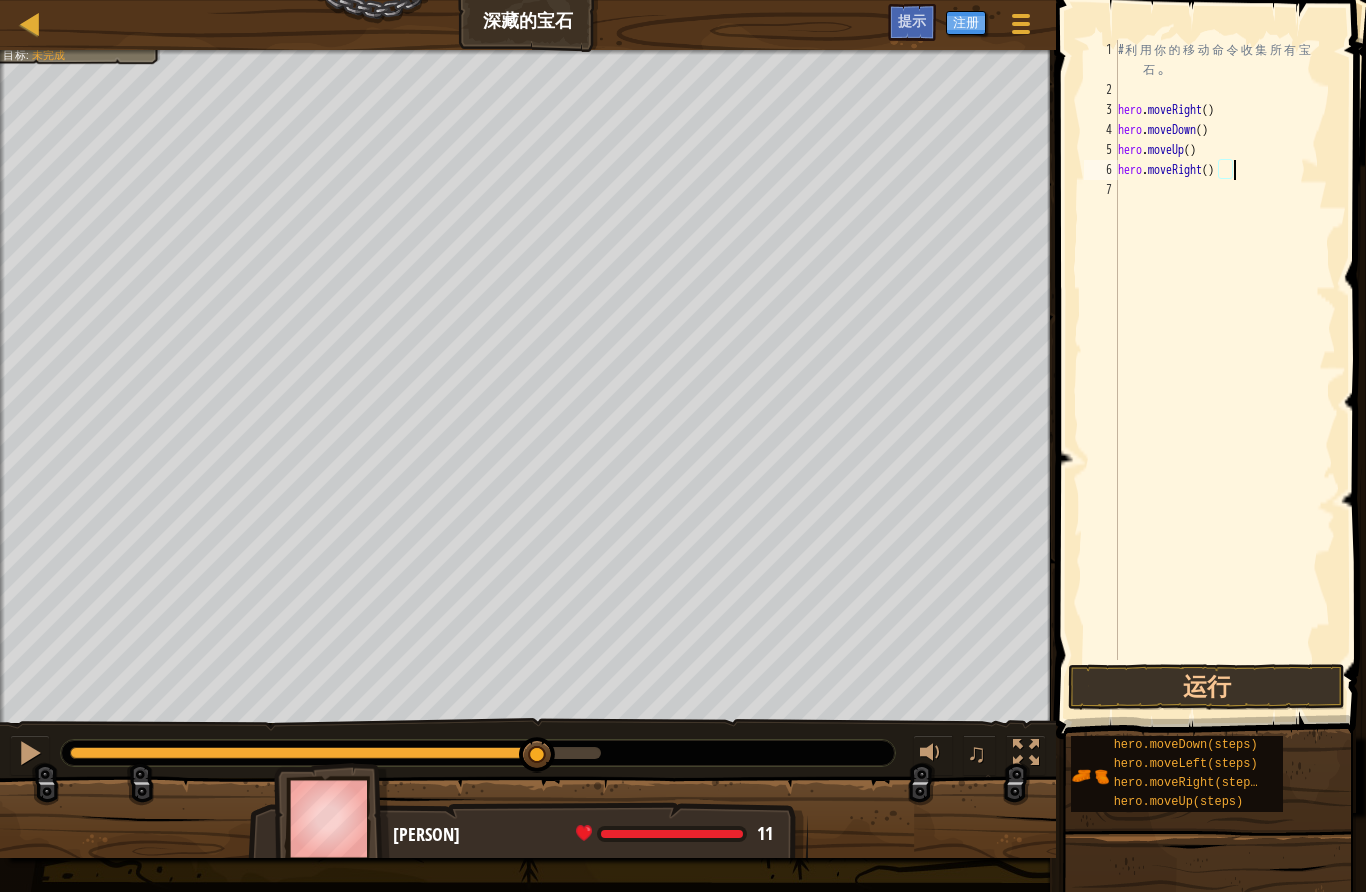 click on "#  利 用 你 的 移 动 命 令 收 集 所 有 宝      石 。 hero . moveRight ( ) hero . moveDown ( ) hero . moveUp ( ) hero . moveRight ( )" at bounding box center [1225, 380] 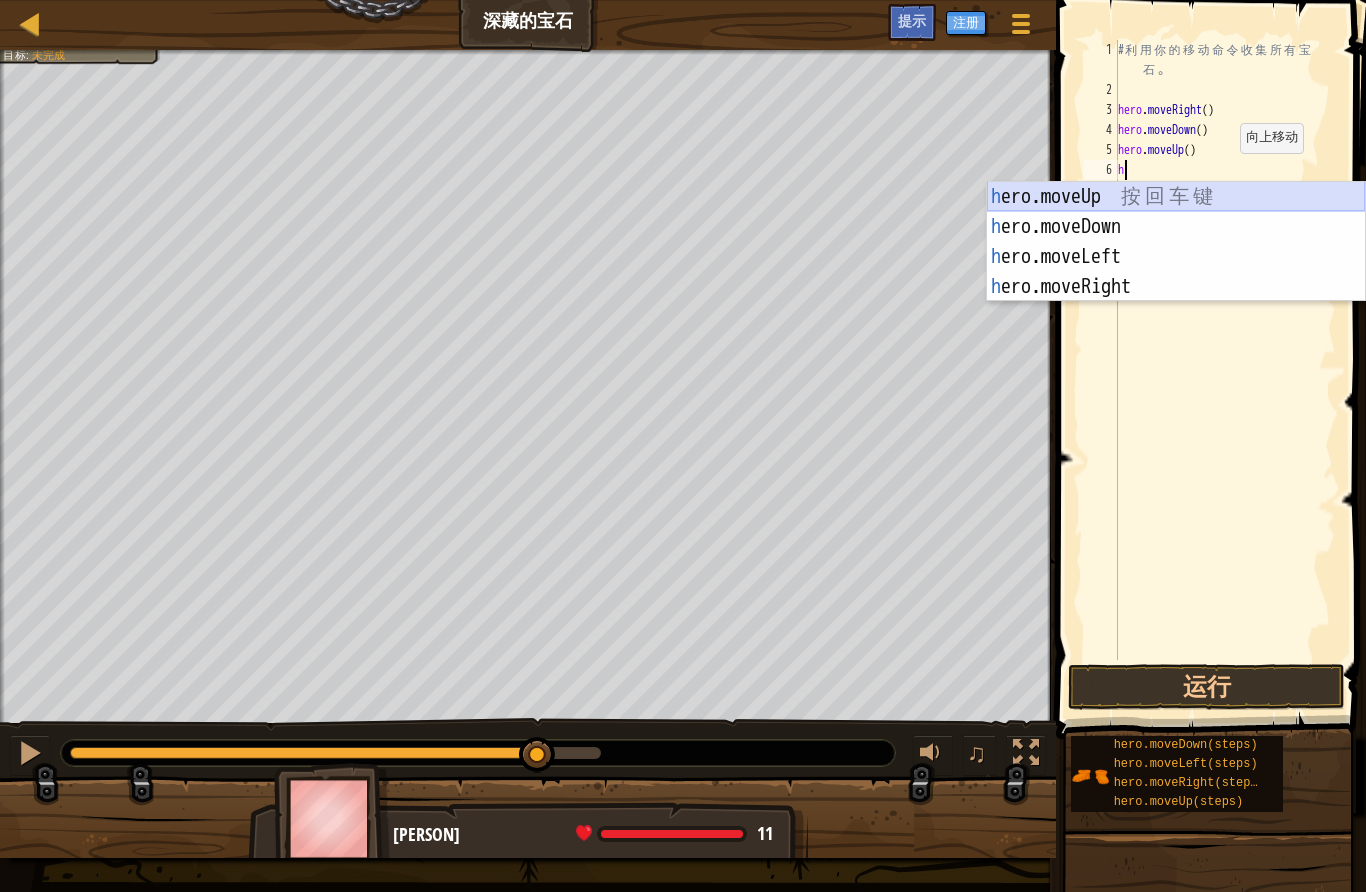 click on "h ero.moveUp 按 回 车 键 h ero.moveDown 按 回 车 键 h ero.moveLeft 按 回 车 键 h ero.moveRight 按 回 车 键" at bounding box center [1176, 272] 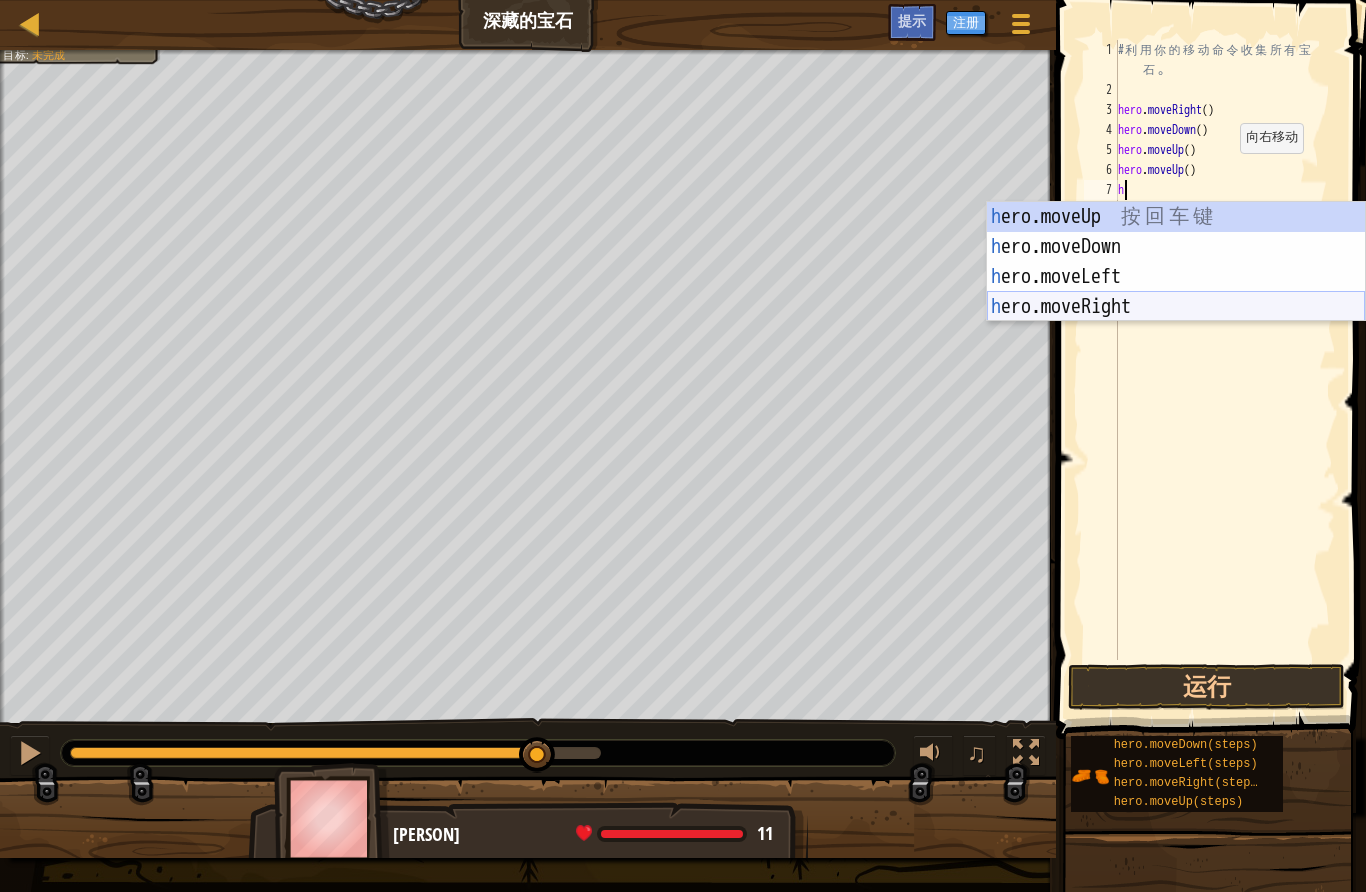 click on "h ero.moveUp 按 回 车 键 h ero.moveDown 按 回 车 键 h ero.moveLeft 按 回 车 键 h ero.moveRight 按 回 车 键" at bounding box center (1176, 292) 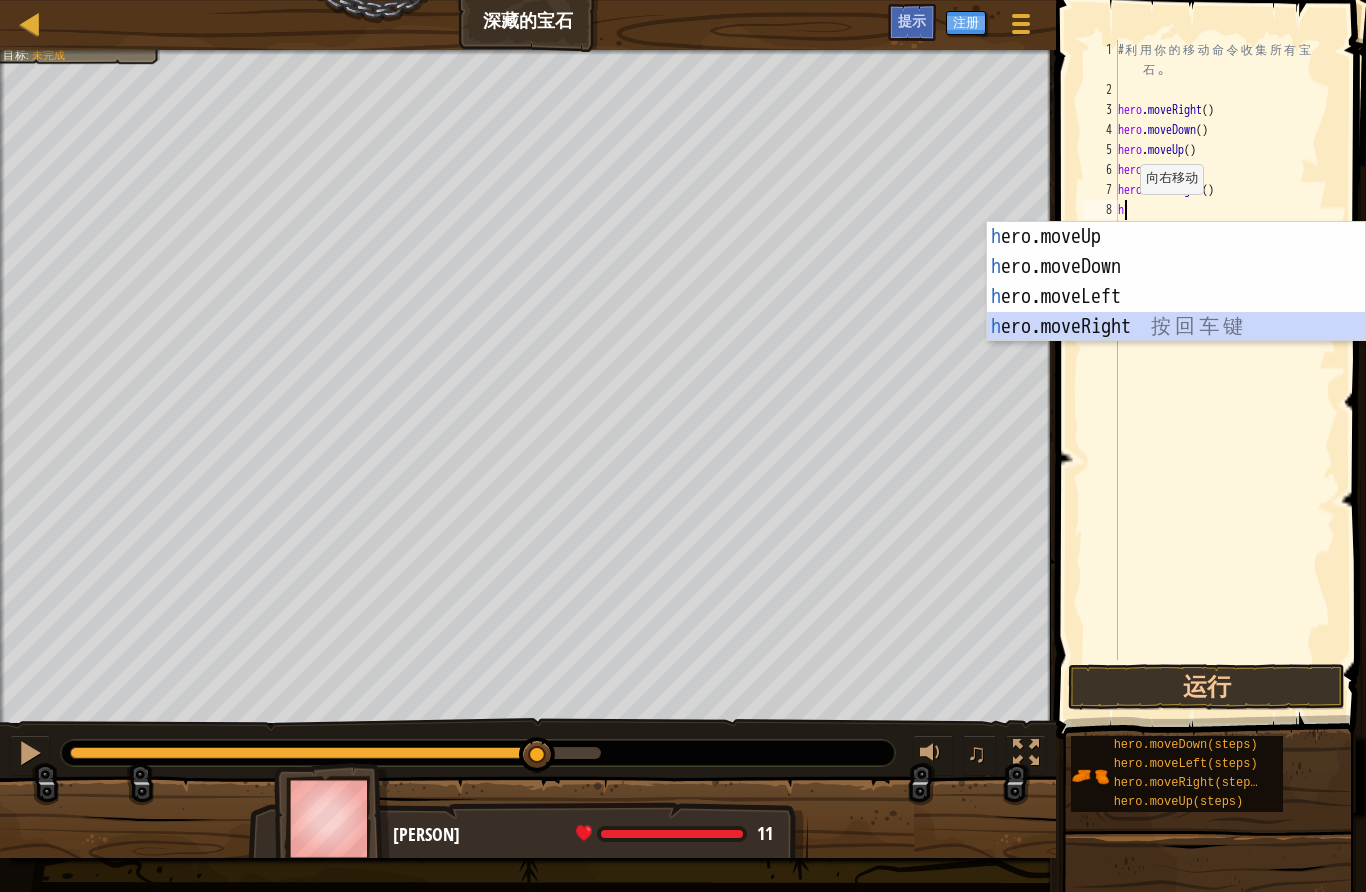 click on "h ero.moveUp 按 回 车 键 h ero.moveDown 按 回 车 键 h ero.moveLeft 按 回 车 键 h ero.moveRight 按 回 车 键" at bounding box center (1176, 312) 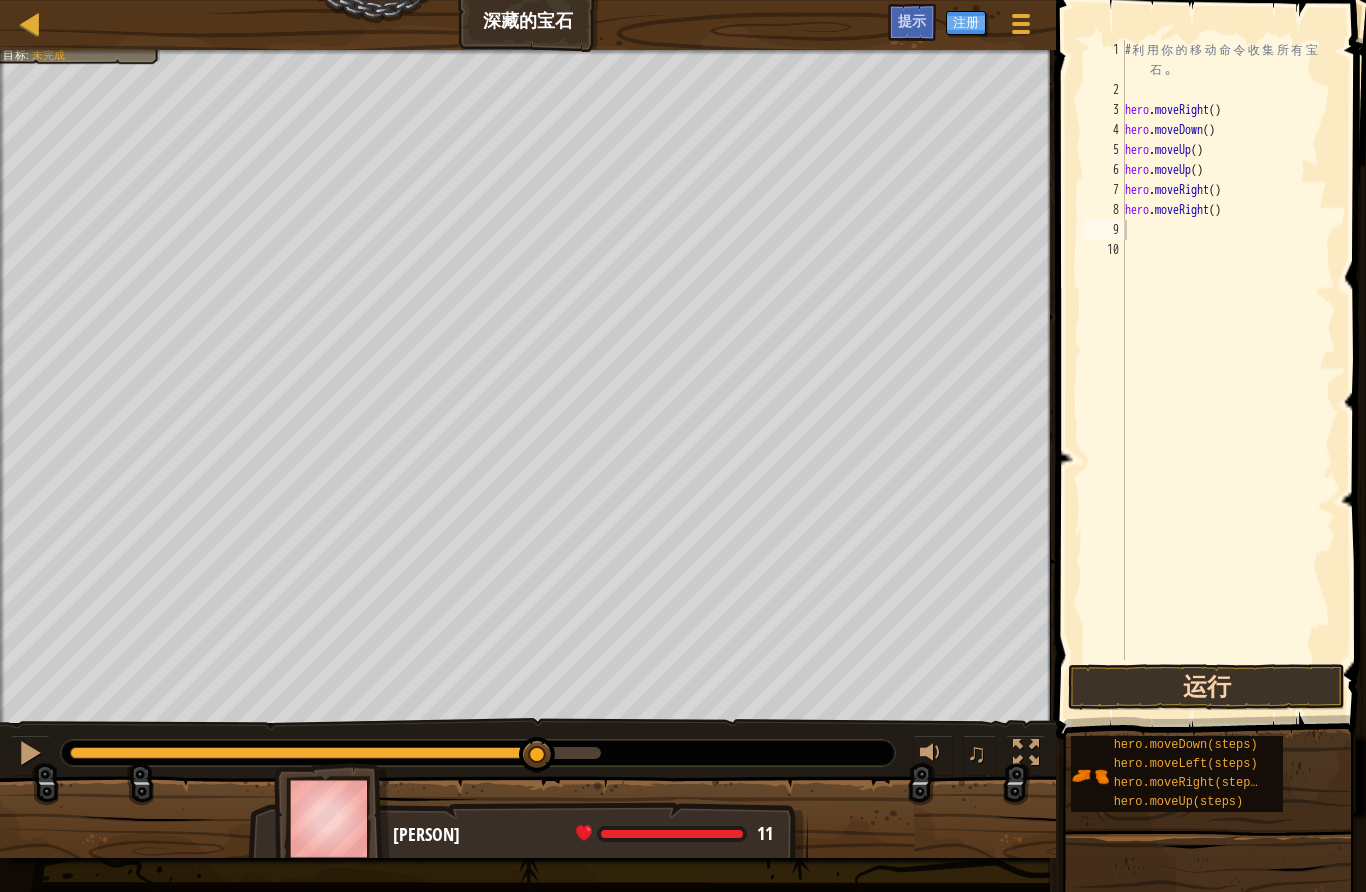 click on "运行" at bounding box center (1206, 687) 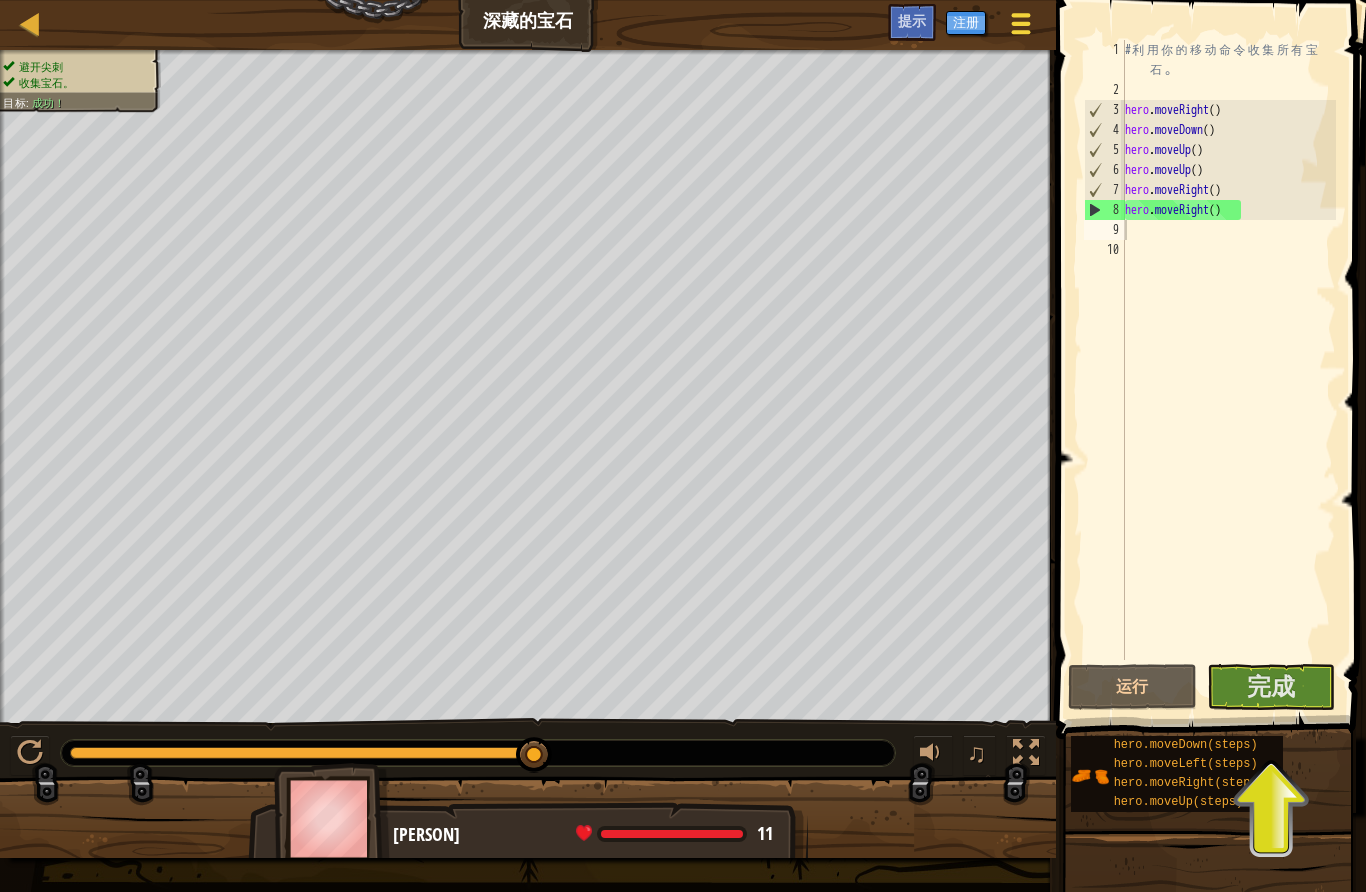 click on "游戏菜单" at bounding box center (1021, 27) 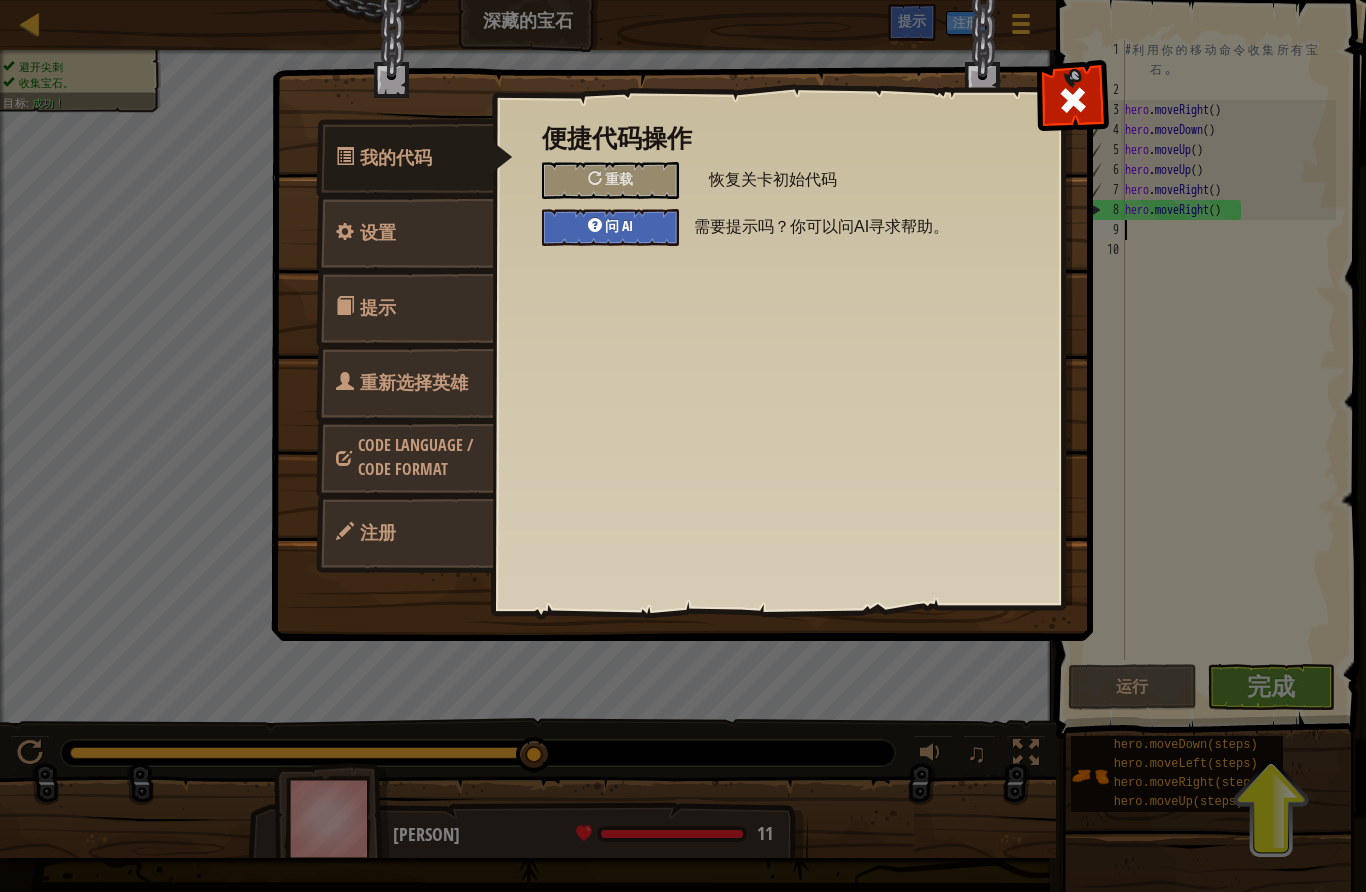 click on "问 AI" at bounding box center [610, 227] 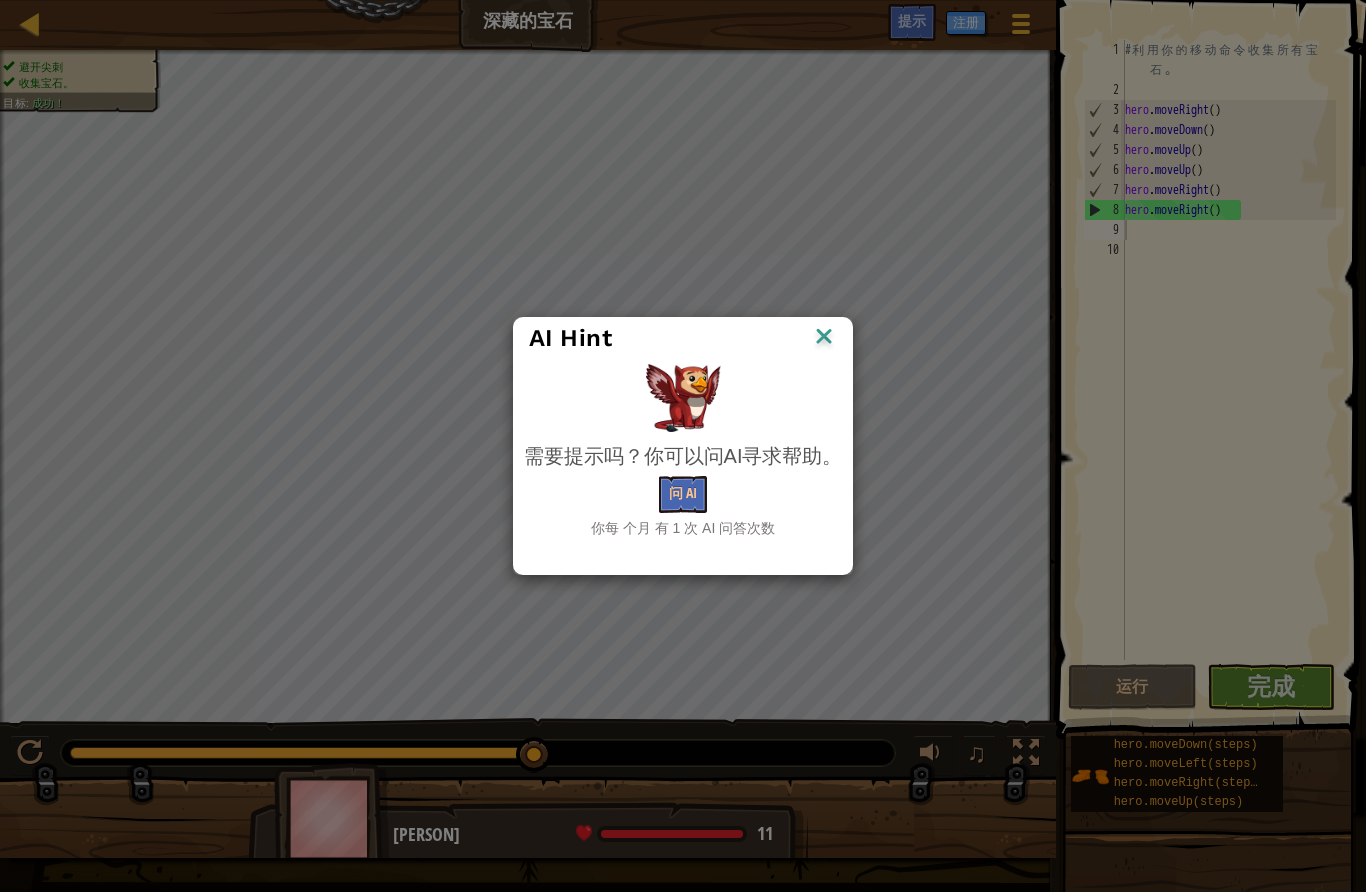 click at bounding box center (824, 338) 